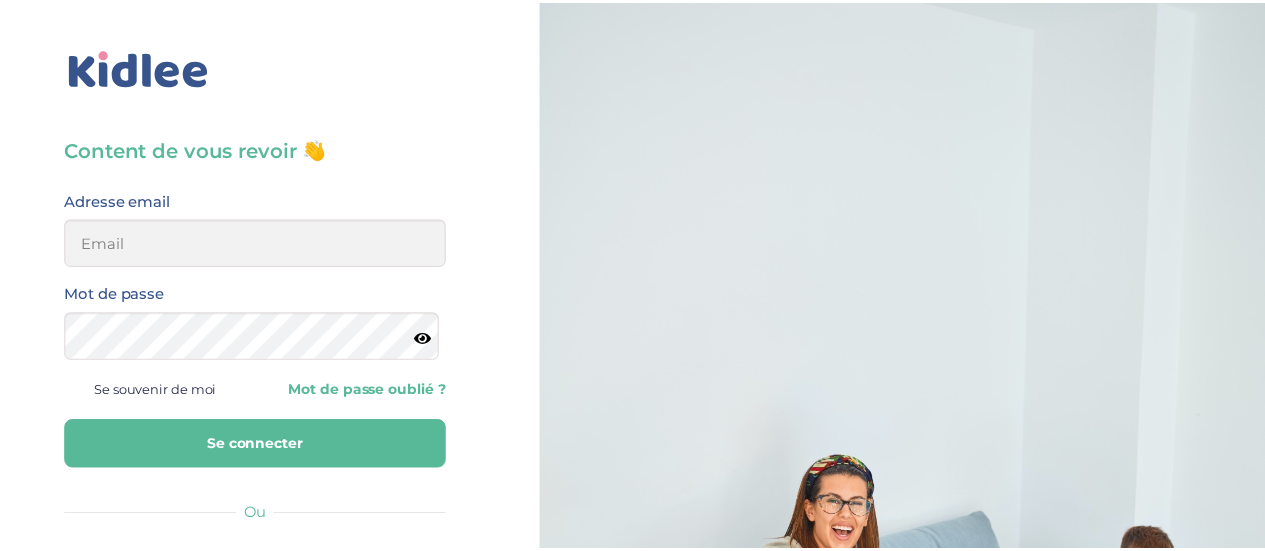 scroll, scrollTop: 0, scrollLeft: 0, axis: both 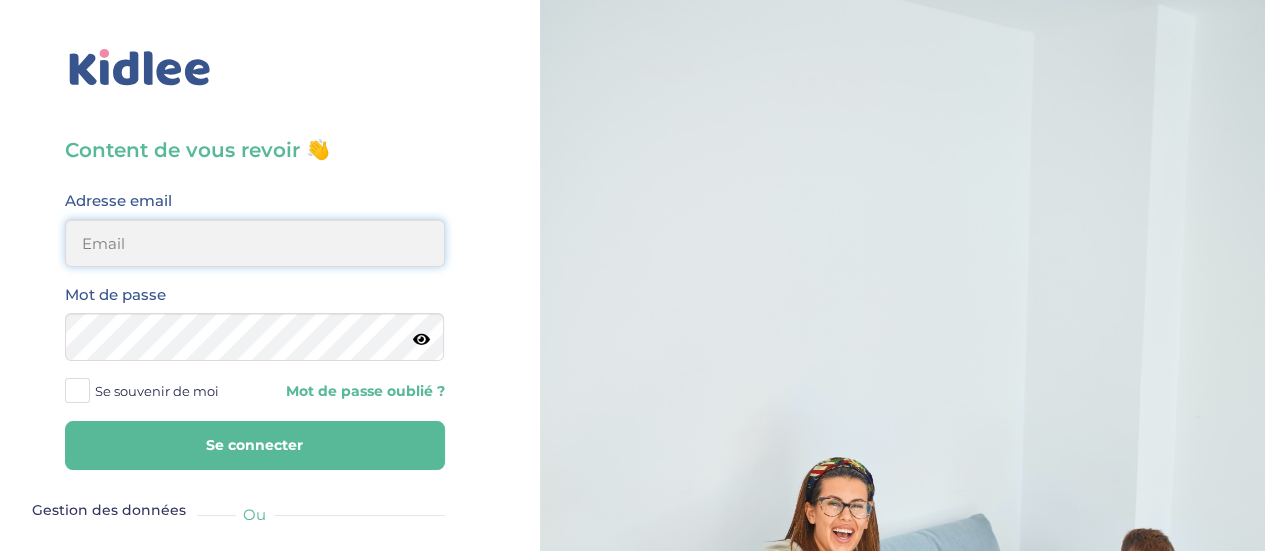 type on "cyberiakoug@gmail.com" 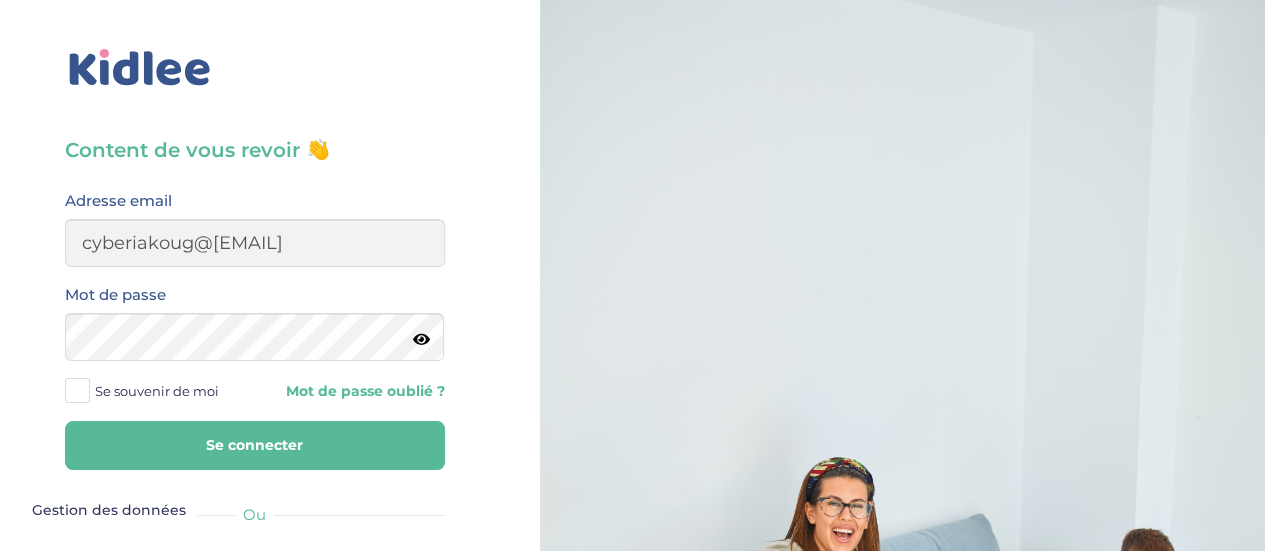 click at bounding box center (421, 339) 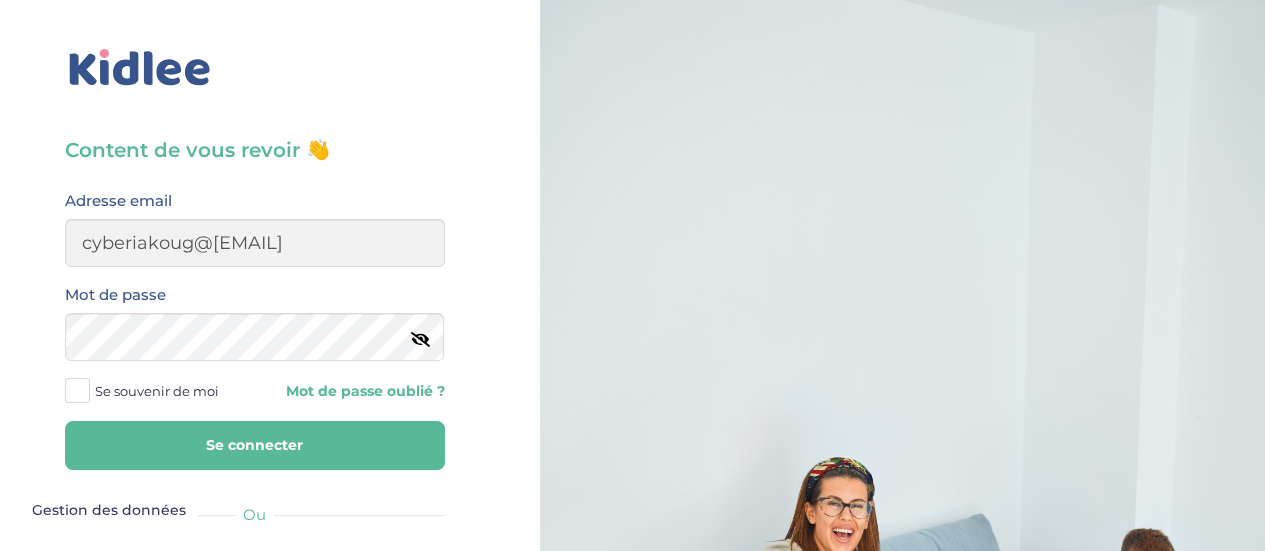 click on "Se connecter" at bounding box center [255, 445] 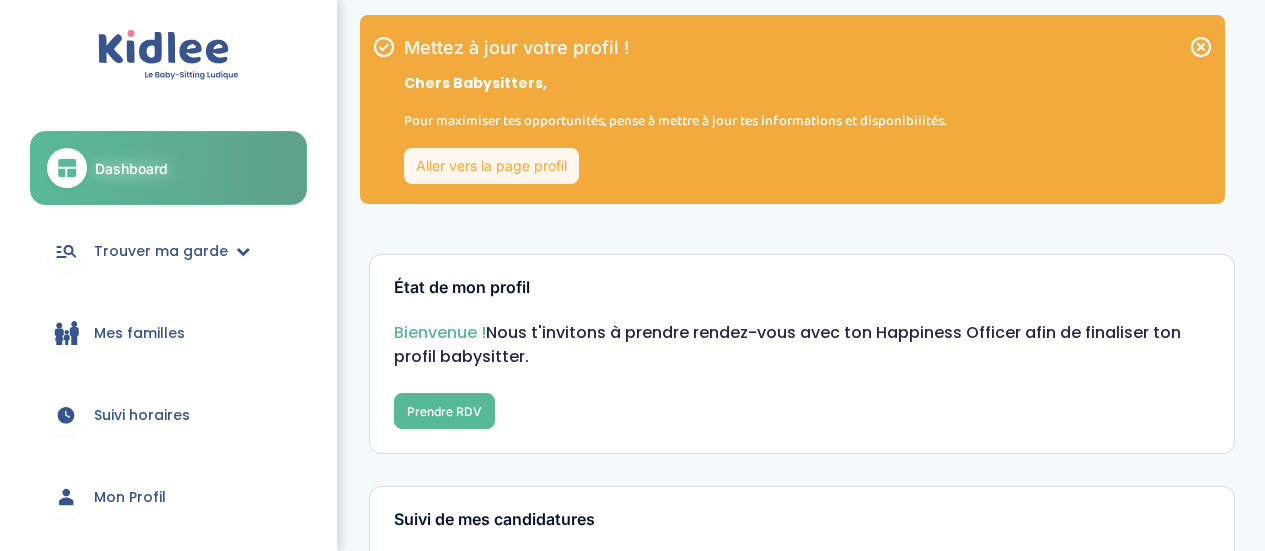 scroll, scrollTop: 0, scrollLeft: 0, axis: both 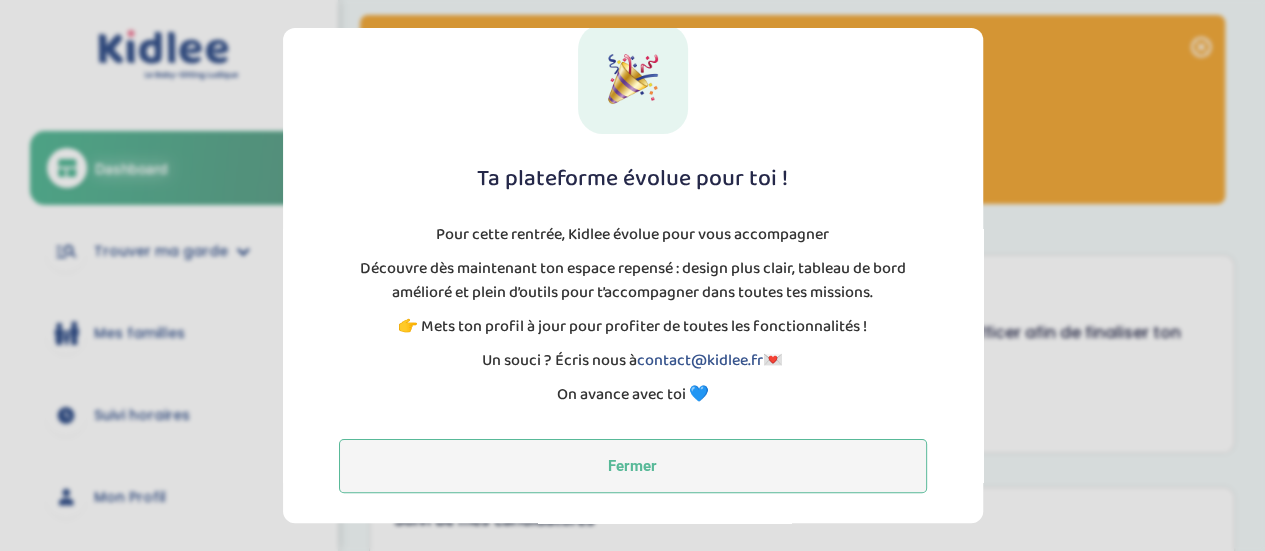 click on "Fermer" at bounding box center (633, 466) 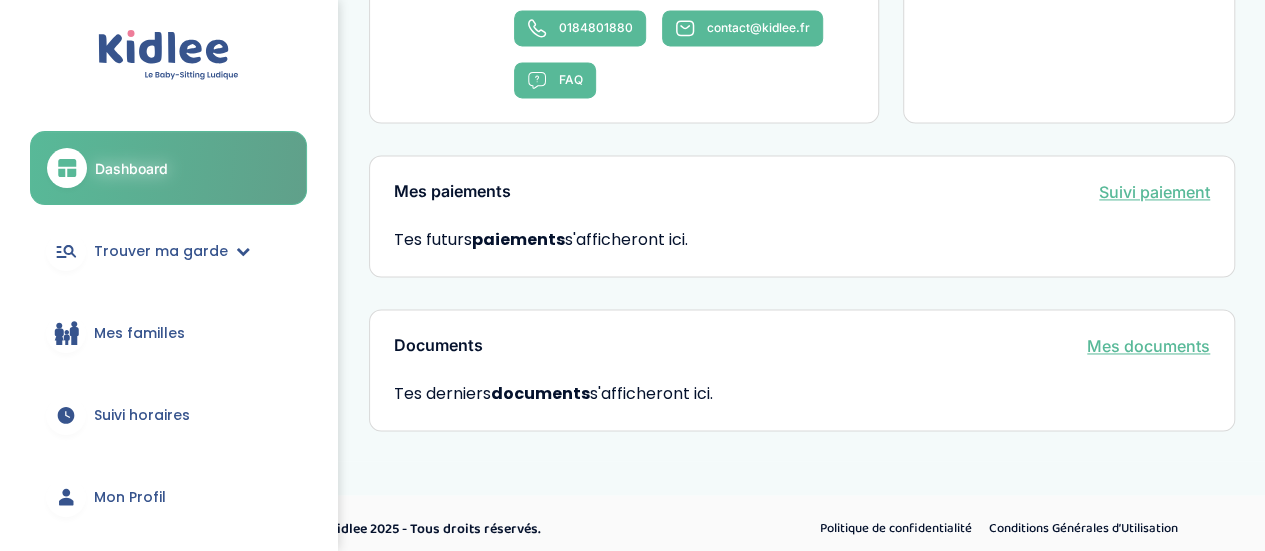 scroll, scrollTop: 1419, scrollLeft: 0, axis: vertical 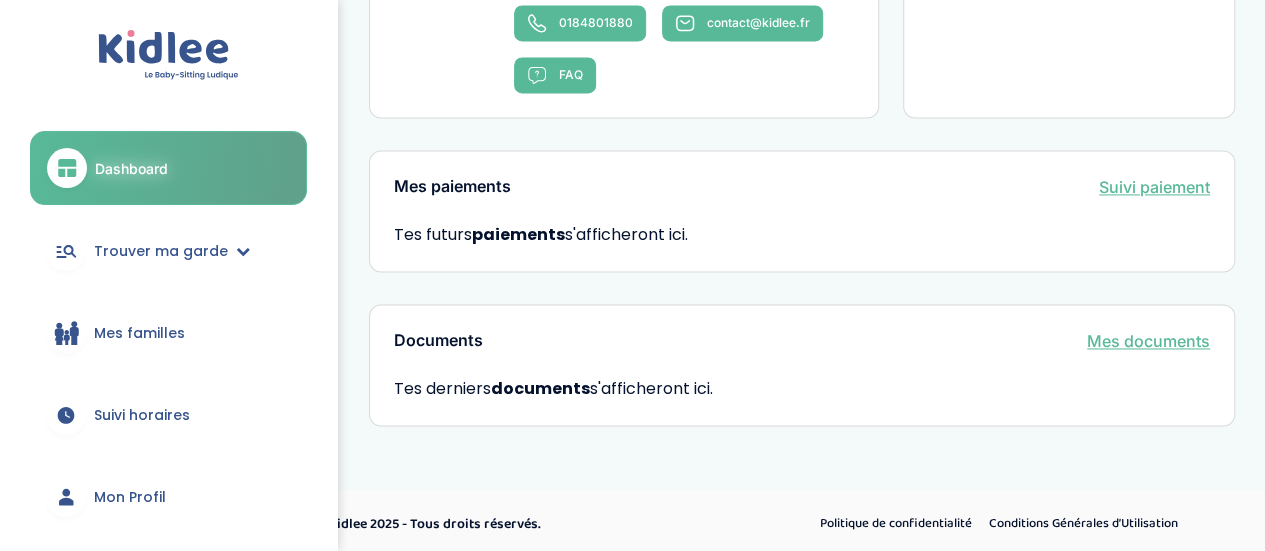 click on "Mes documents" at bounding box center (1148, 341) 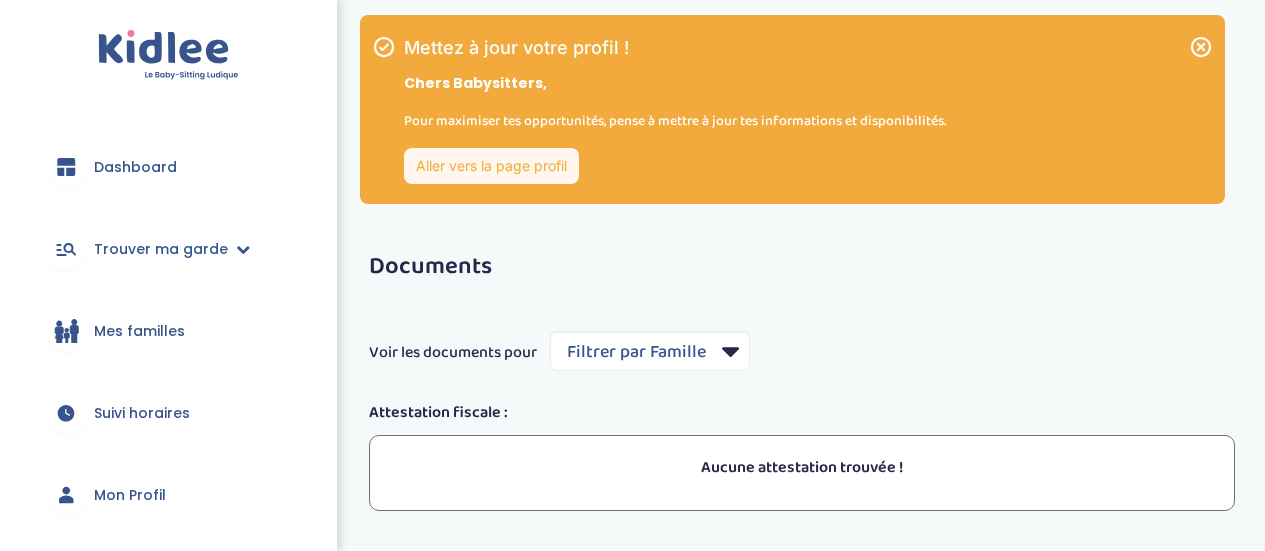 scroll, scrollTop: 0, scrollLeft: 0, axis: both 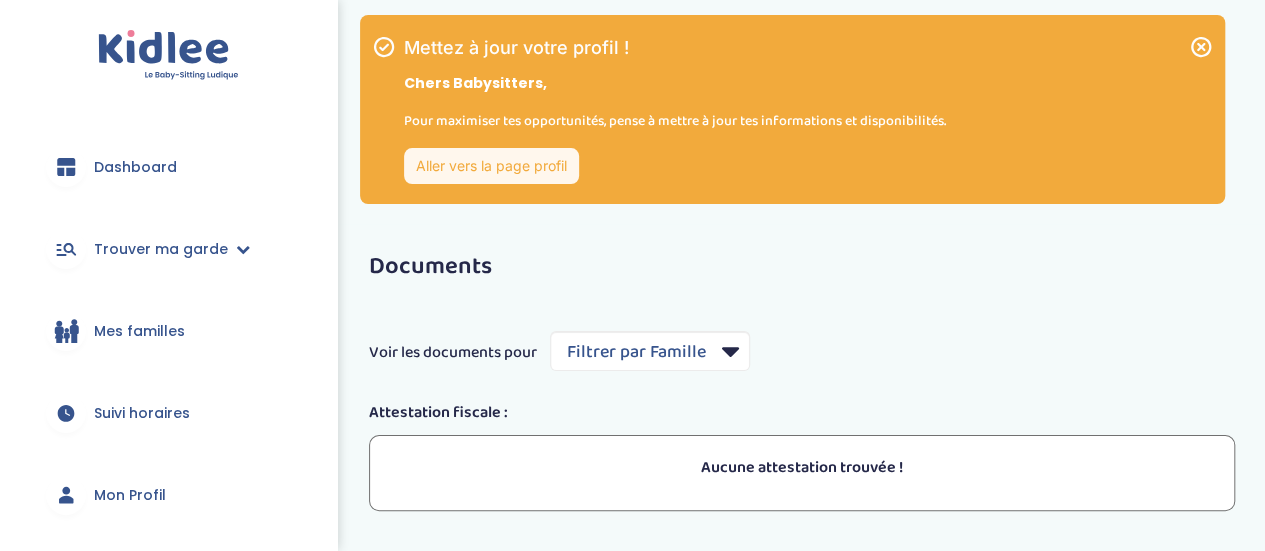 click on "Dashboard" at bounding box center (135, 167) 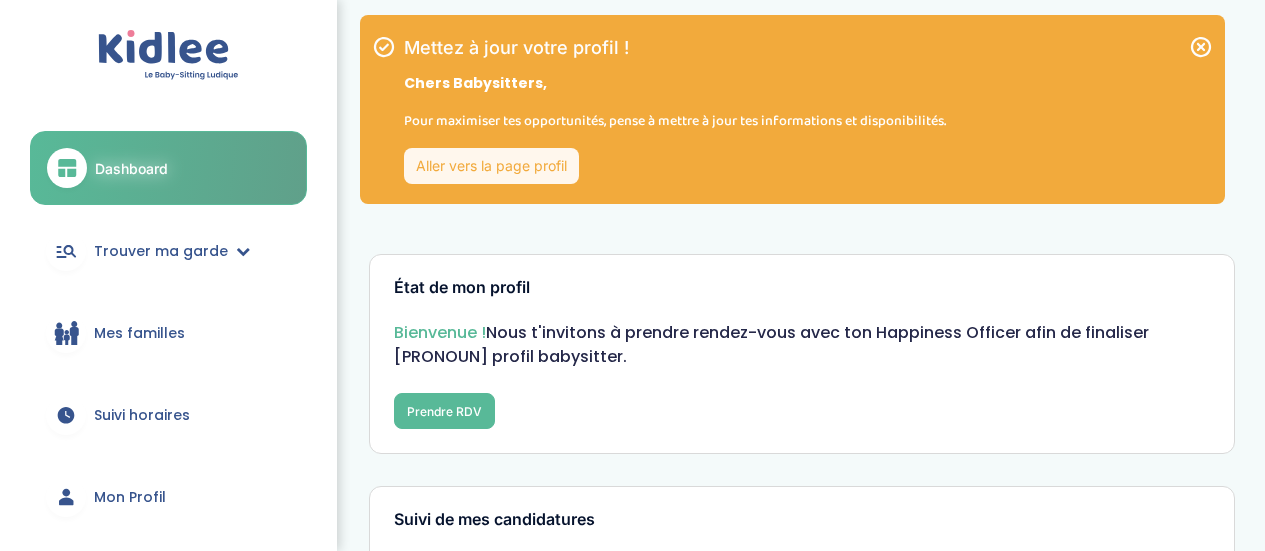 scroll, scrollTop: 0, scrollLeft: 0, axis: both 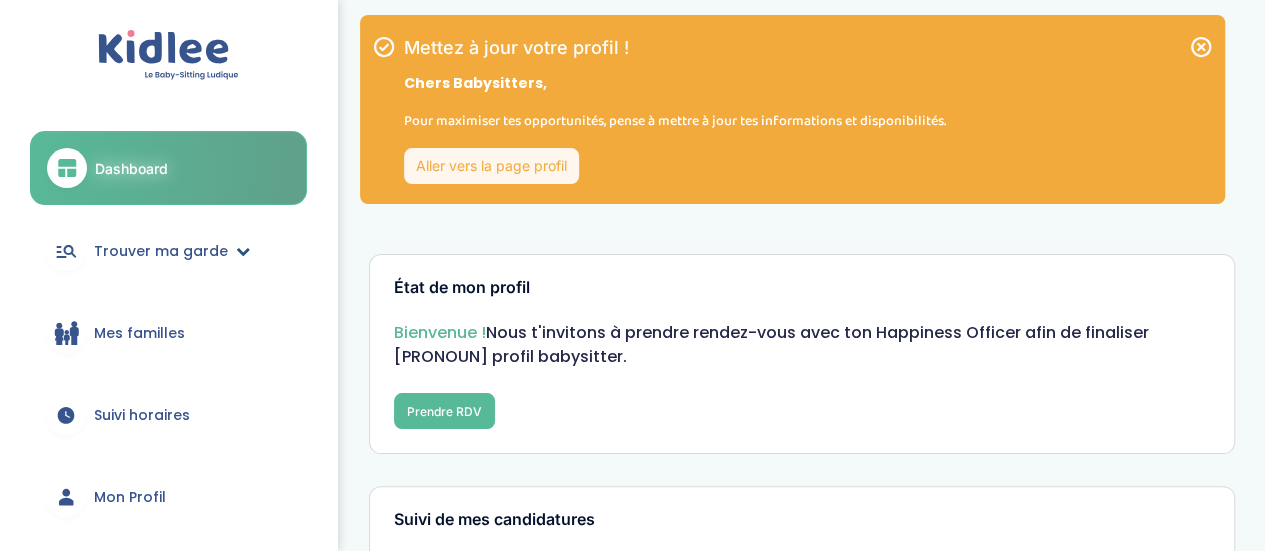 click on "Trouver ma garde" at bounding box center [161, 251] 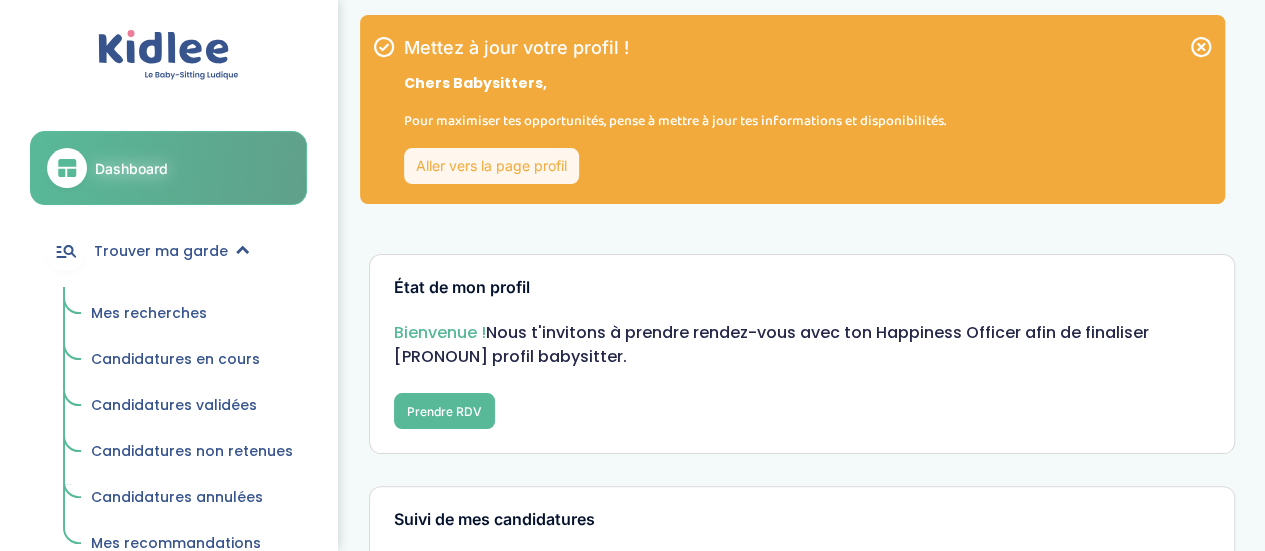 click on "Mes recherches" at bounding box center (149, 313) 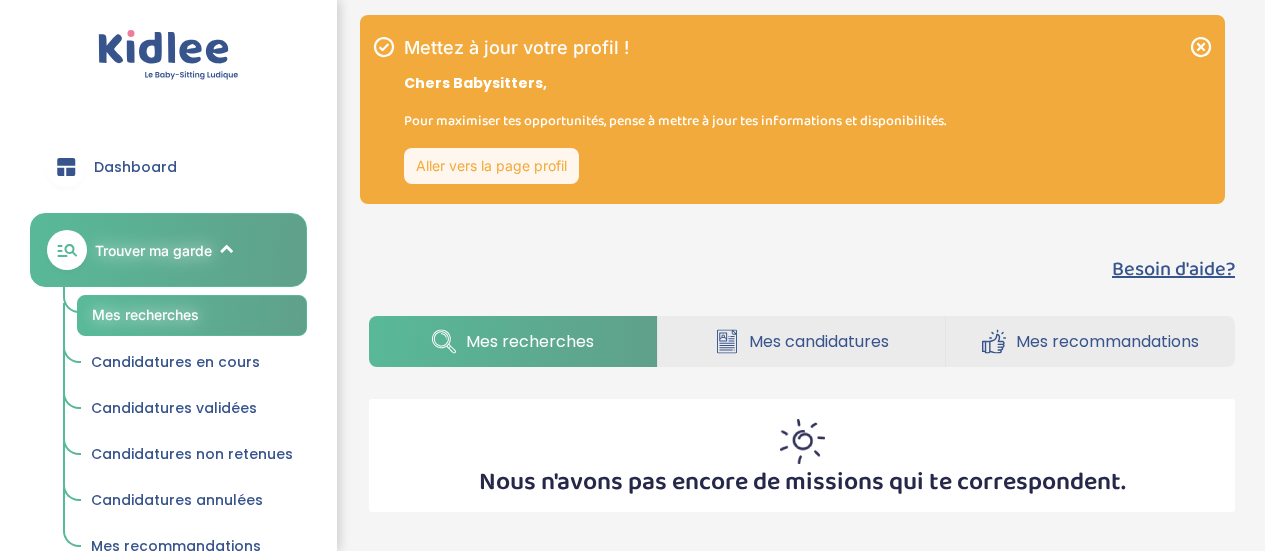 scroll, scrollTop: 0, scrollLeft: 0, axis: both 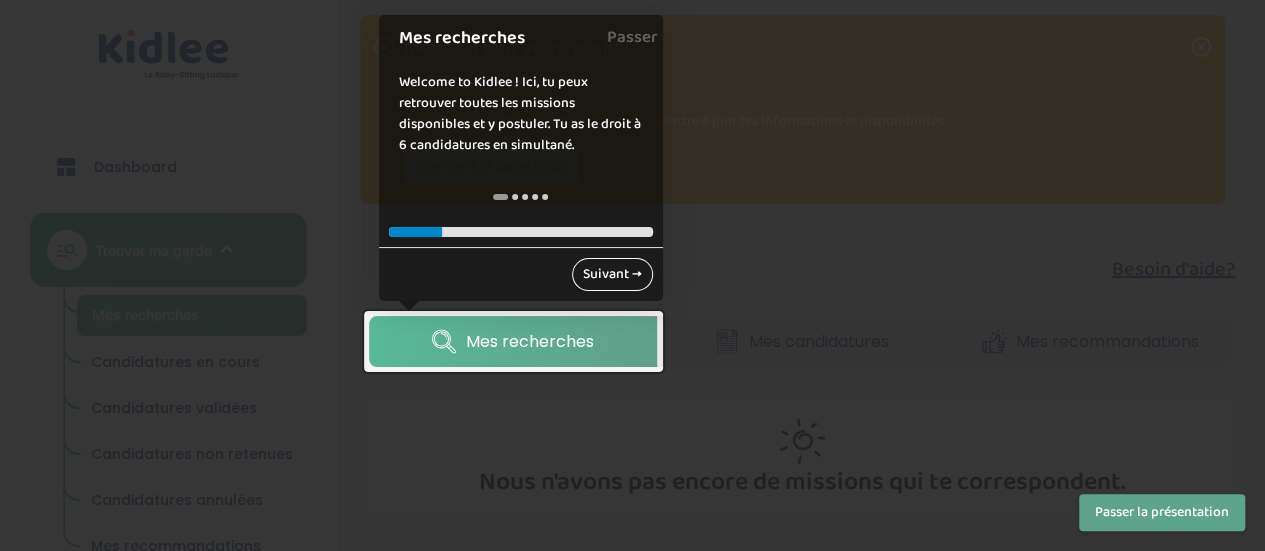 click on "Suivant →" at bounding box center (612, 274) 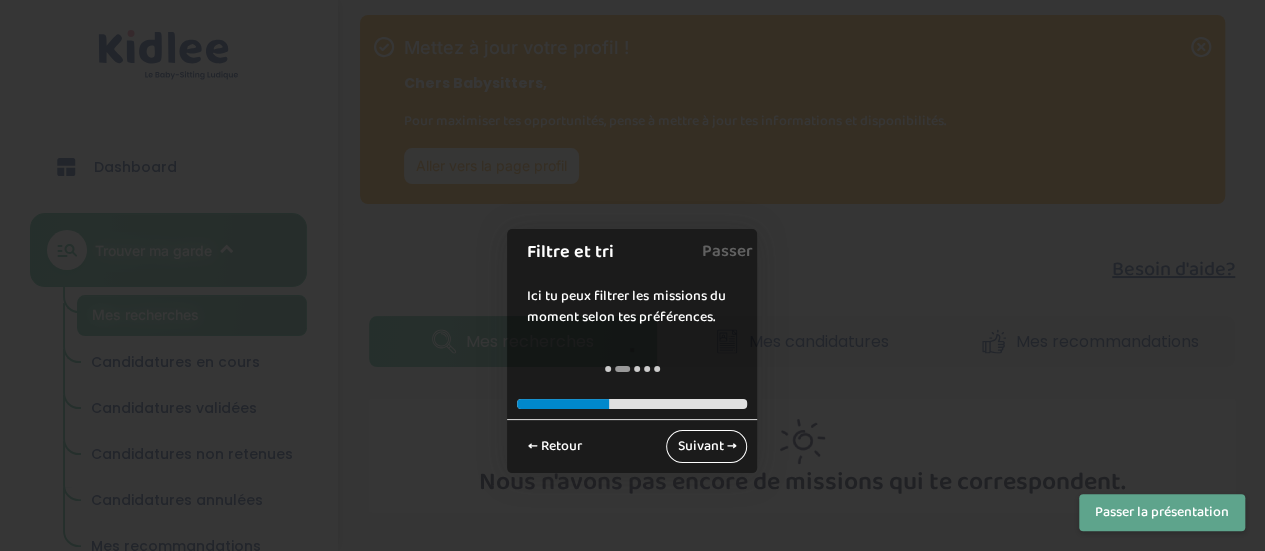 click on "Suivant →" at bounding box center (706, 446) 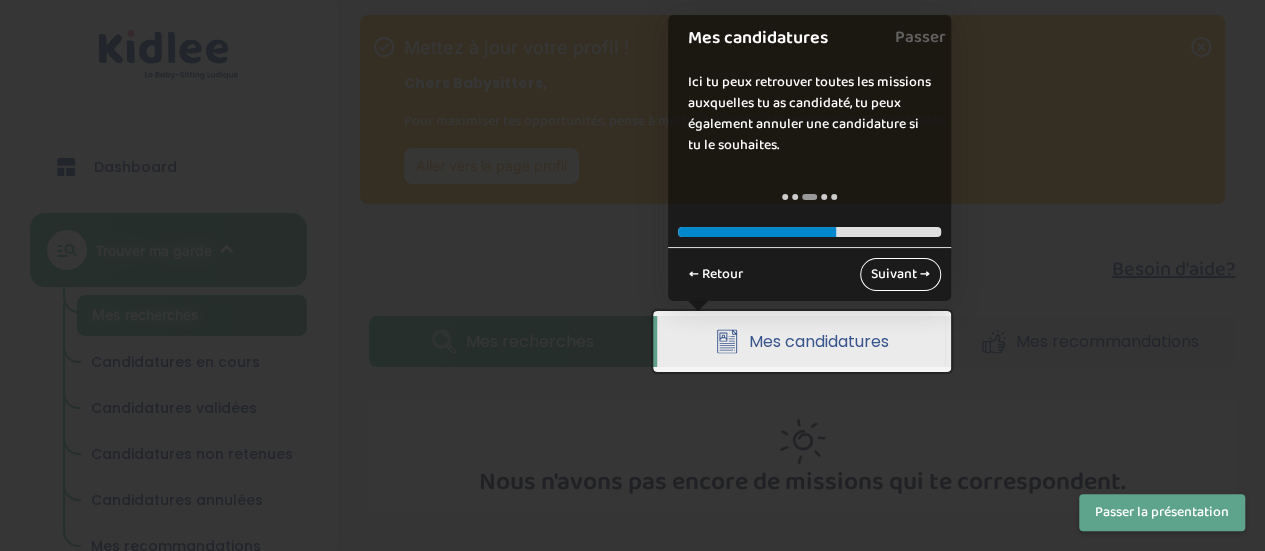 click on "Suivant →" at bounding box center (900, 274) 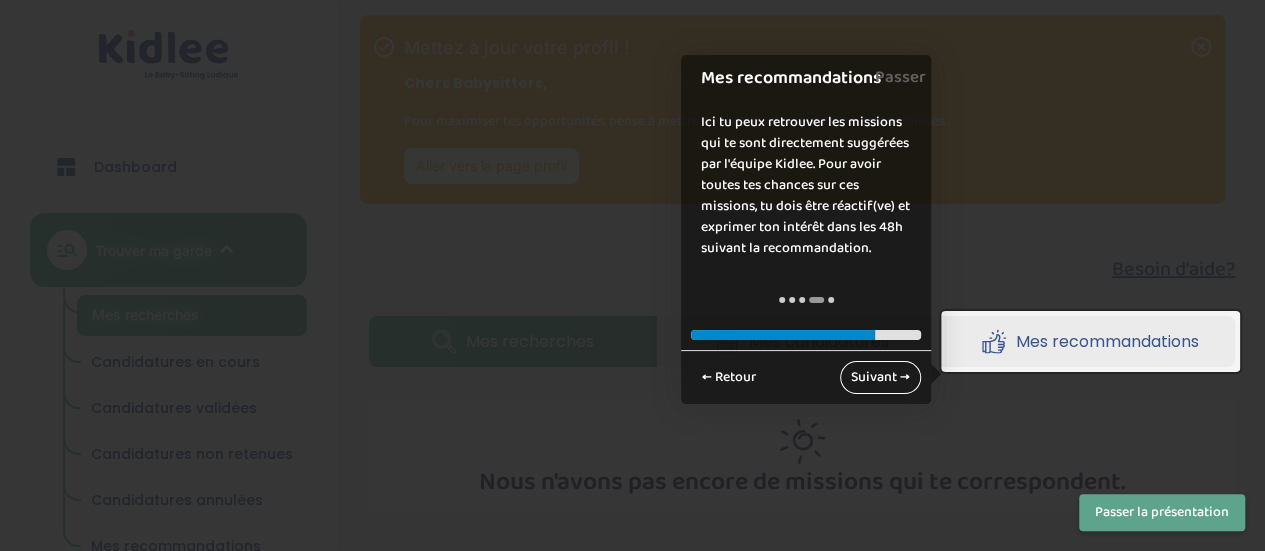 click on "Suivant →" at bounding box center (880, 377) 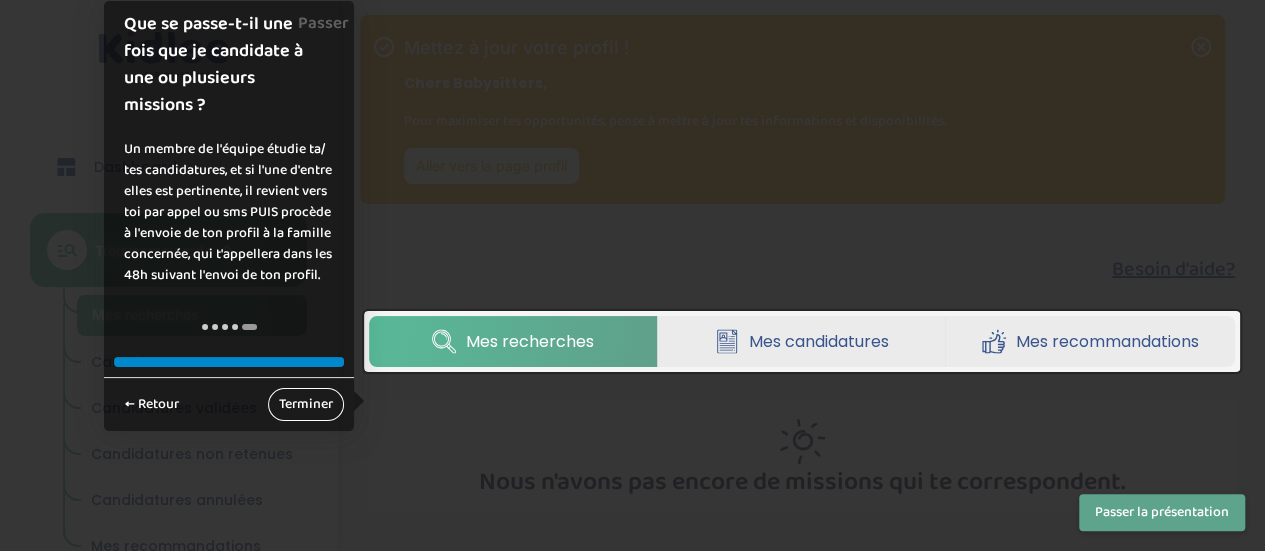 click on "Terminer" at bounding box center [306, 404] 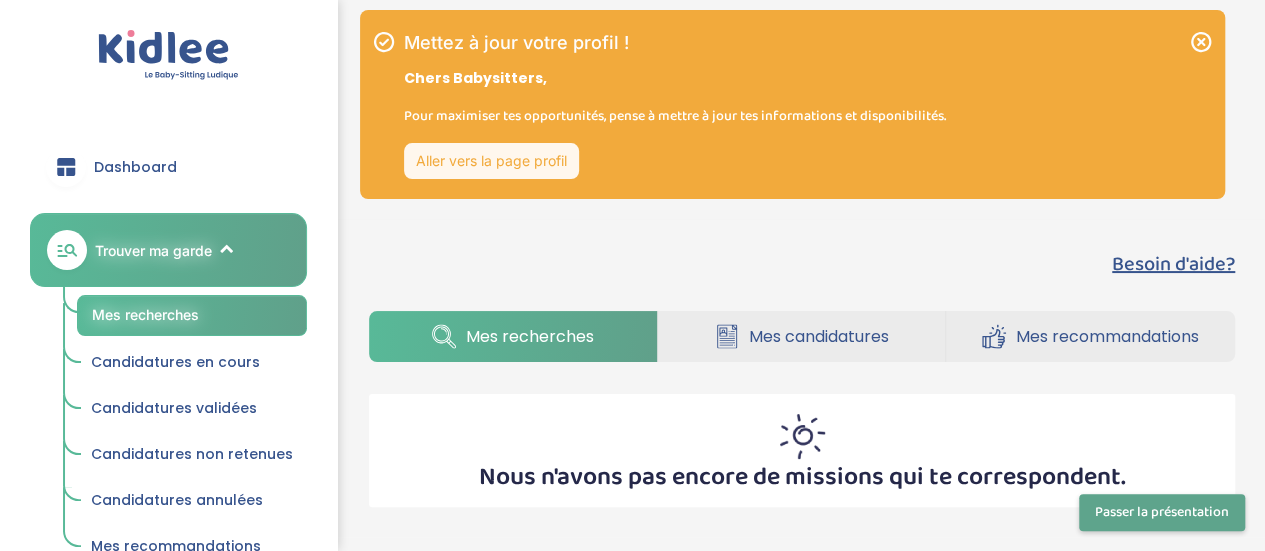 scroll, scrollTop: 6, scrollLeft: 0, axis: vertical 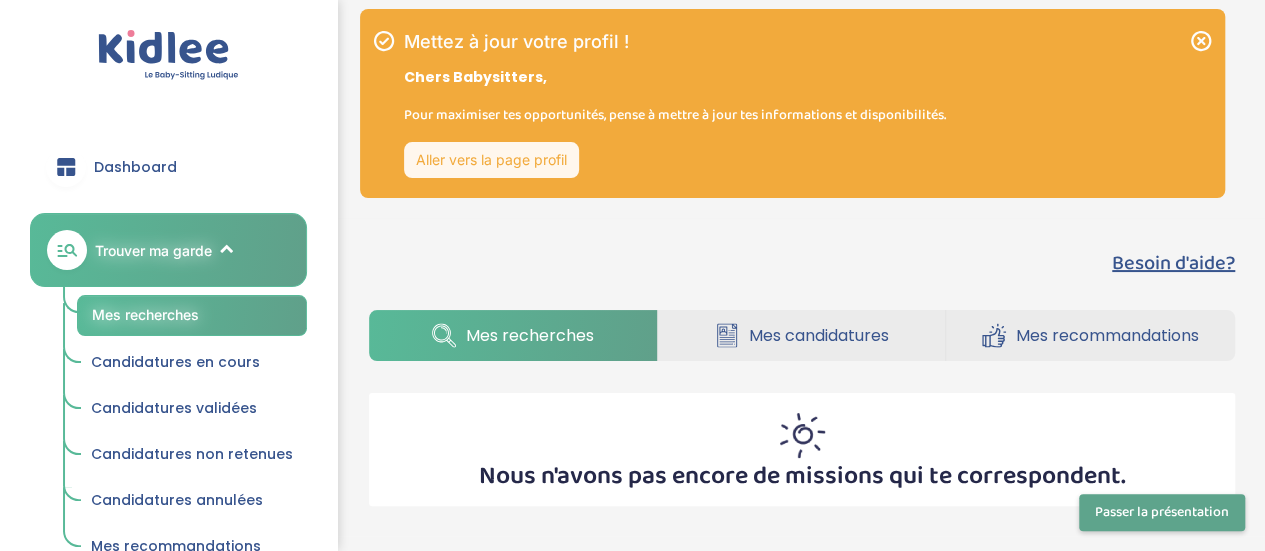 click on "Aller vers la page profil" at bounding box center (491, 160) 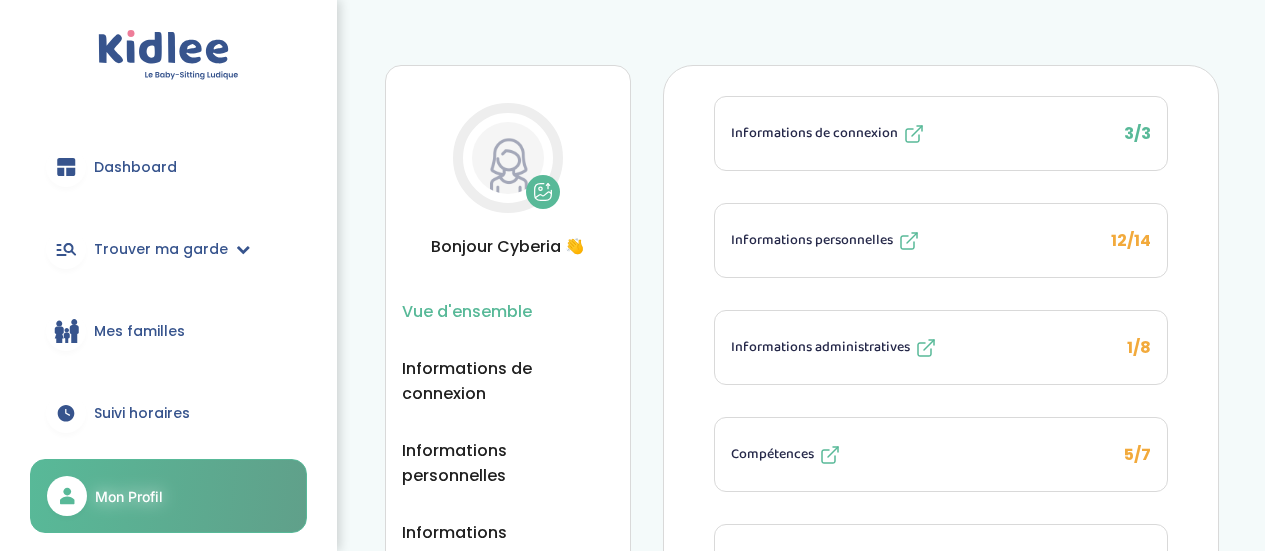 scroll, scrollTop: 0, scrollLeft: 0, axis: both 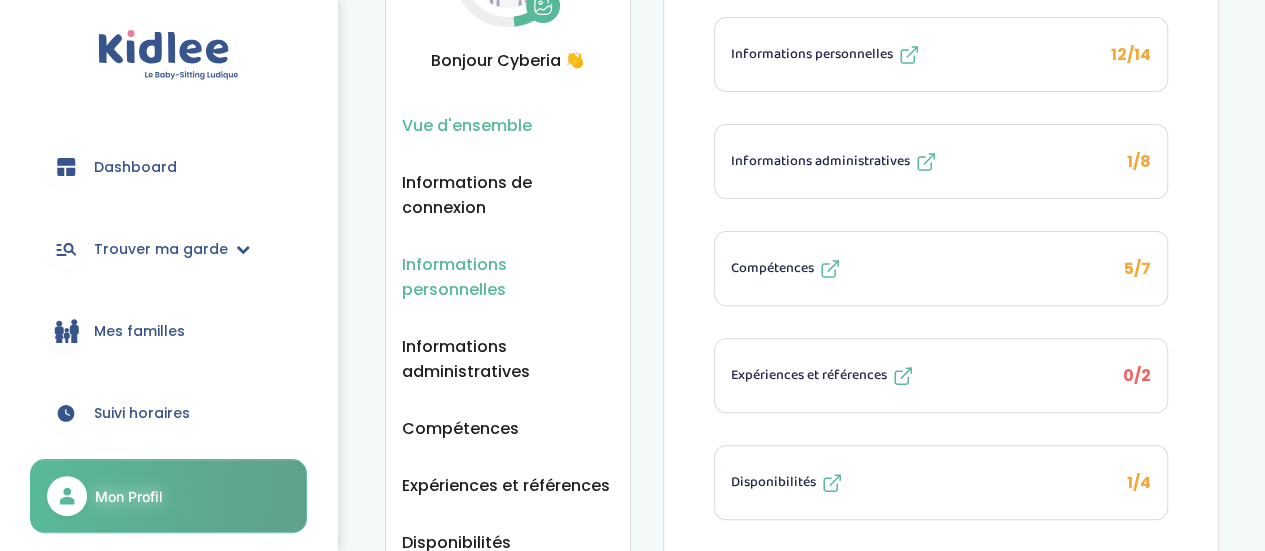 click on "Informations personnelles" at bounding box center (508, 277) 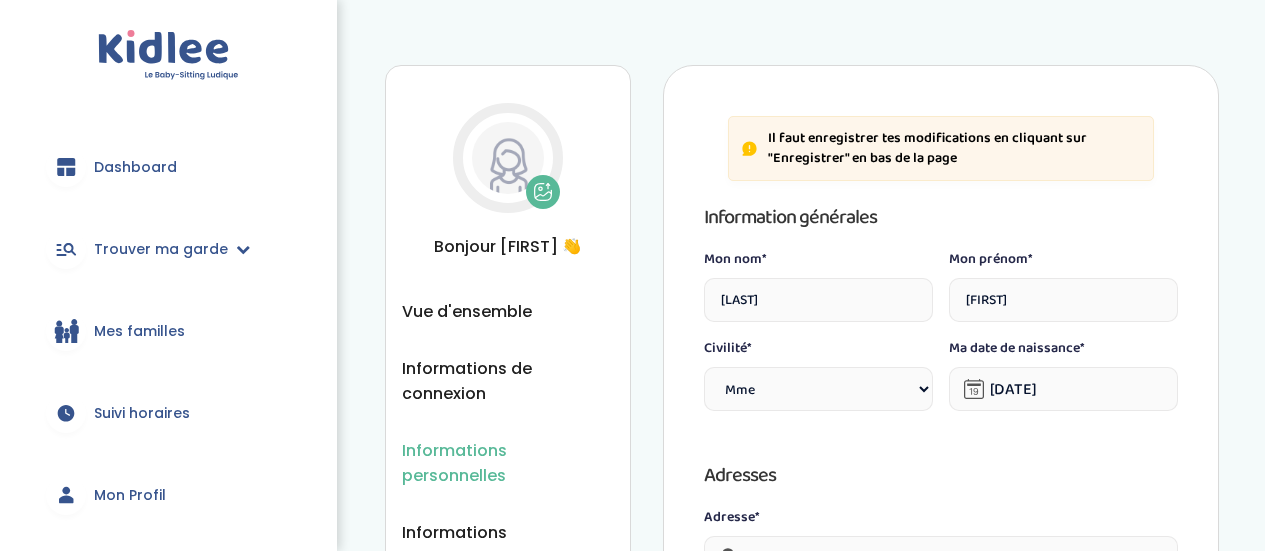 select on "1" 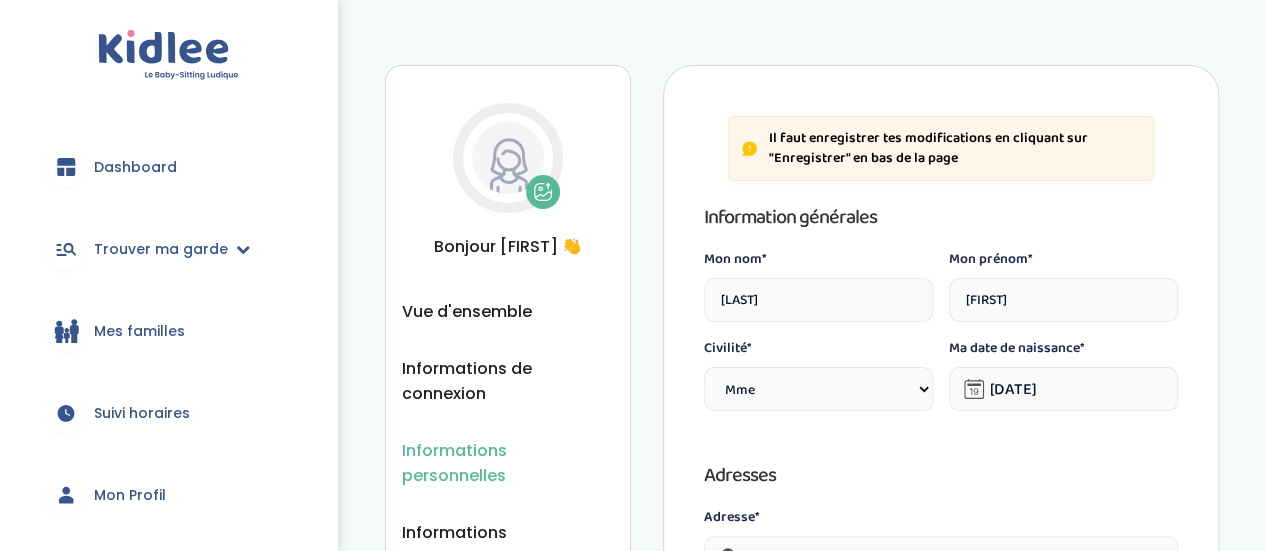 scroll, scrollTop: 0, scrollLeft: 0, axis: both 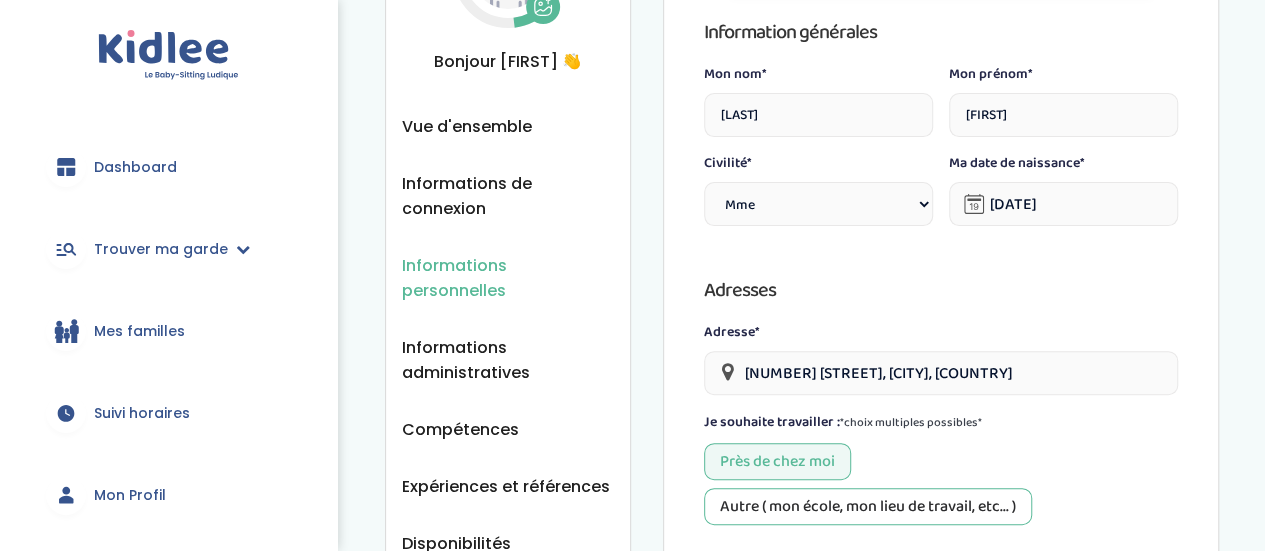 click on "[FIRST]" at bounding box center (818, 115) 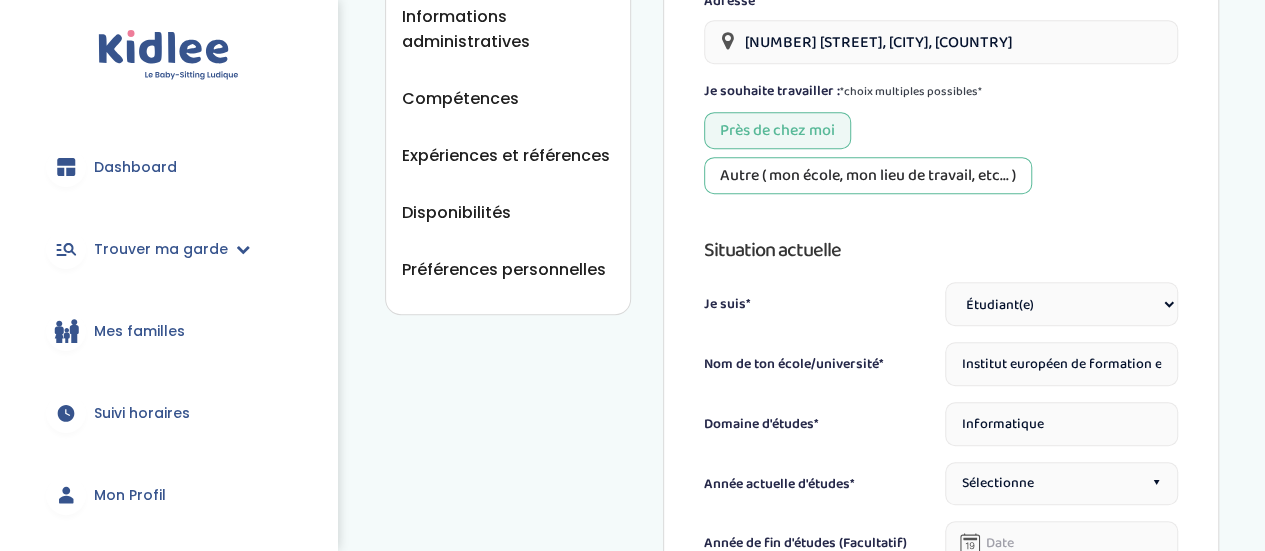 scroll, scrollTop: 517, scrollLeft: 0, axis: vertical 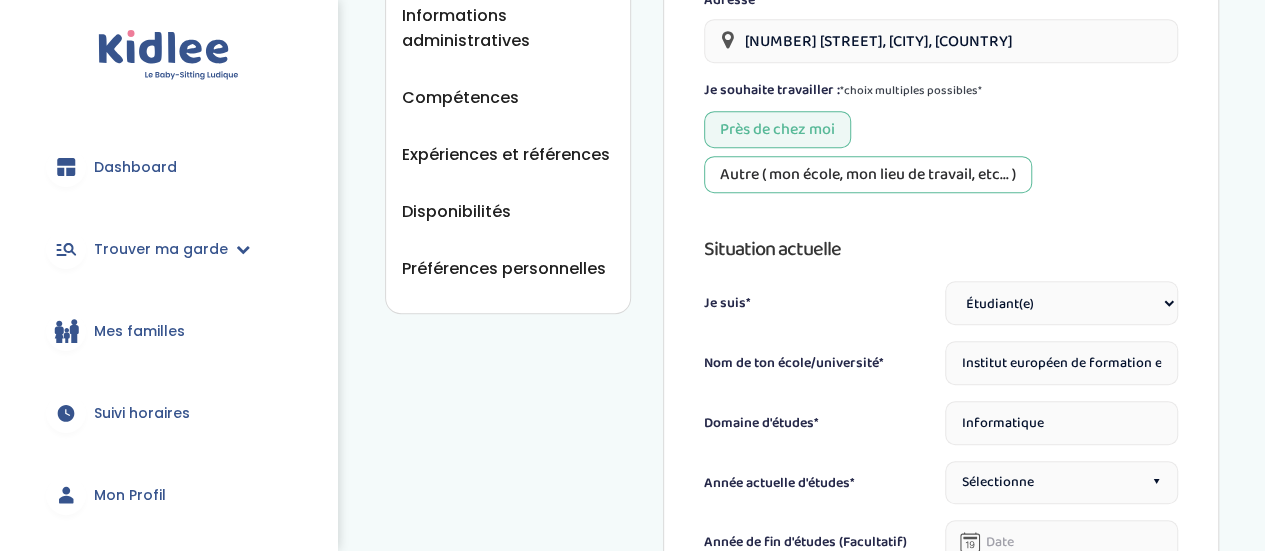 type on "[FIRST] [LAST]" 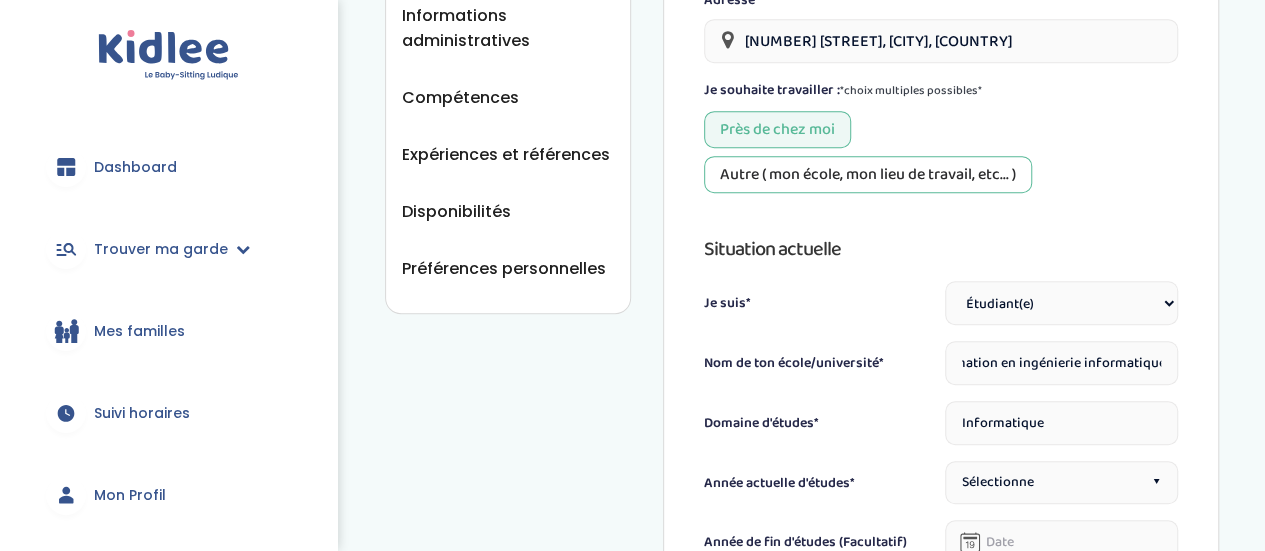 drag, startPoint x: 957, startPoint y: 366, endPoint x: 1263, endPoint y: 359, distance: 306.08005 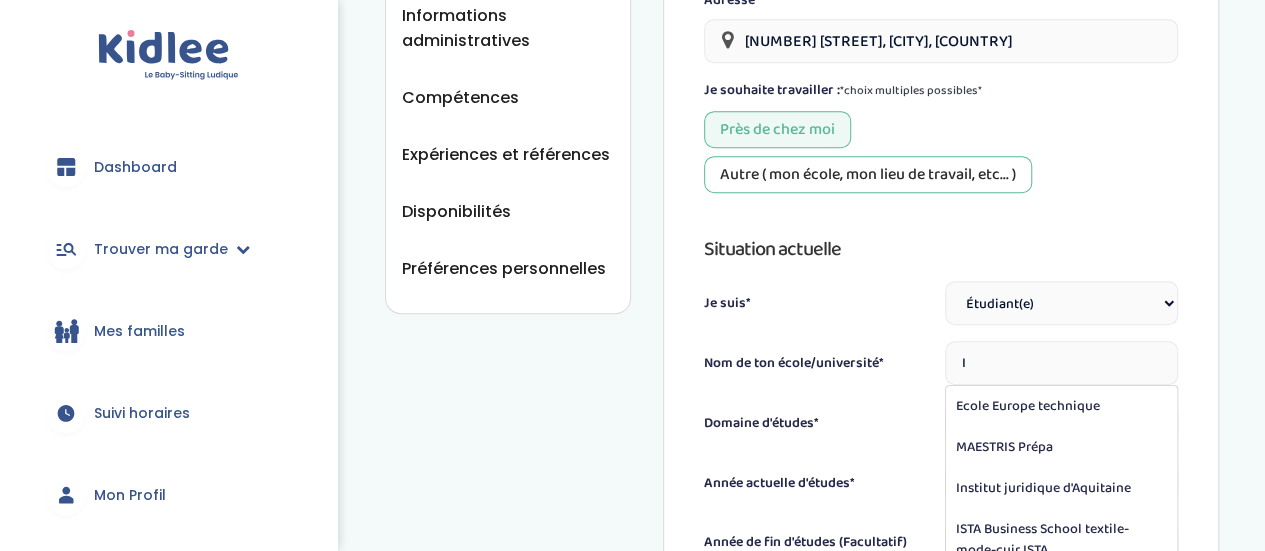 scroll, scrollTop: 0, scrollLeft: 0, axis: both 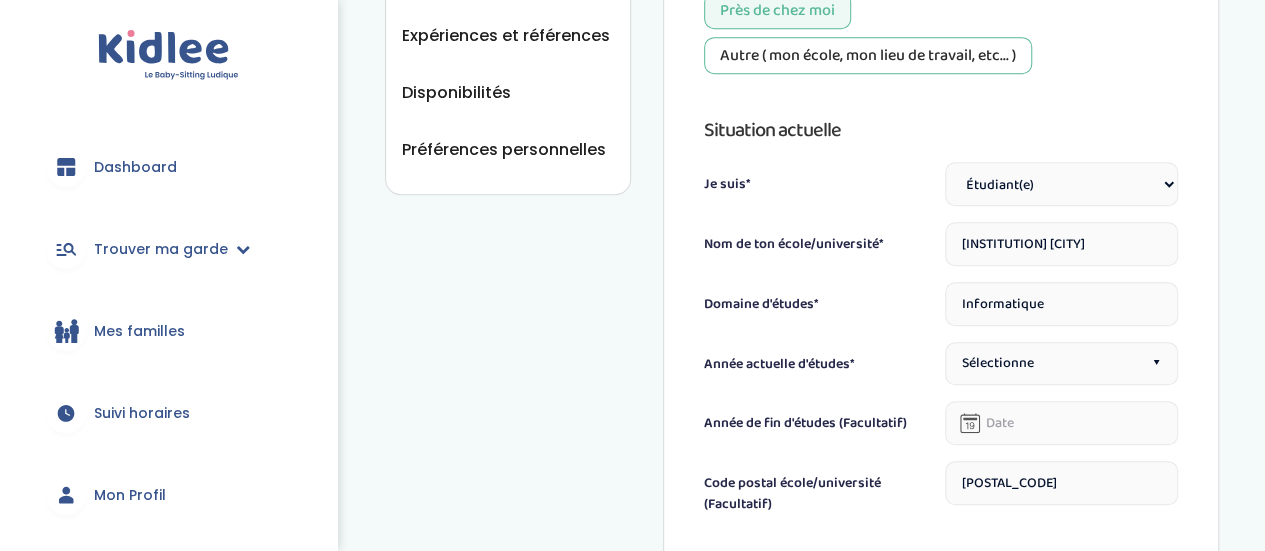 type on "ITIC Paris" 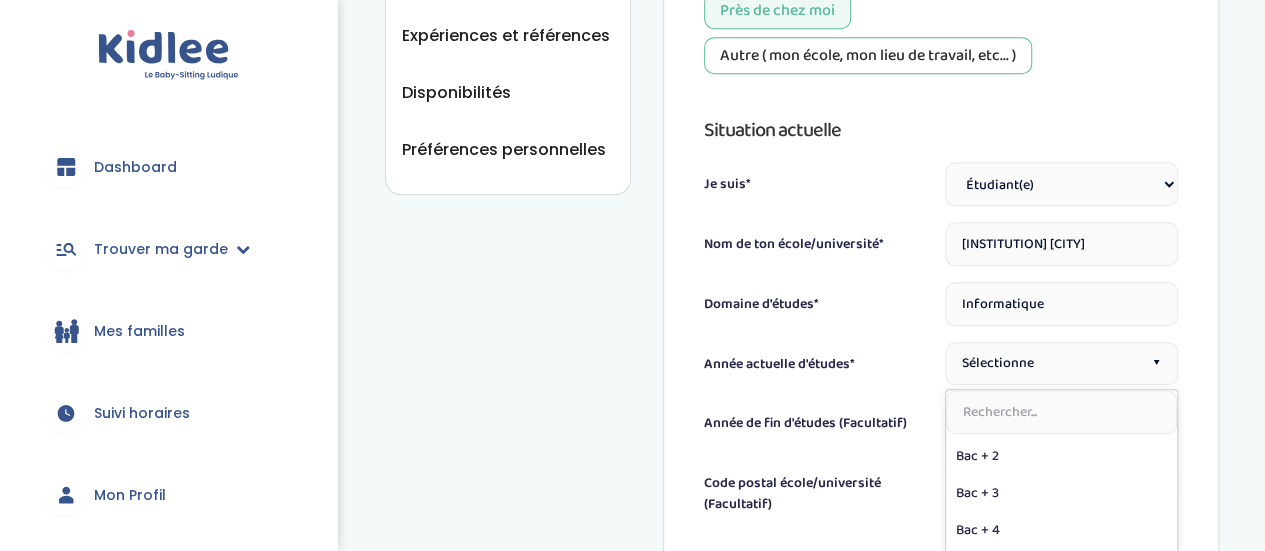 scroll, scrollTop: 304, scrollLeft: 0, axis: vertical 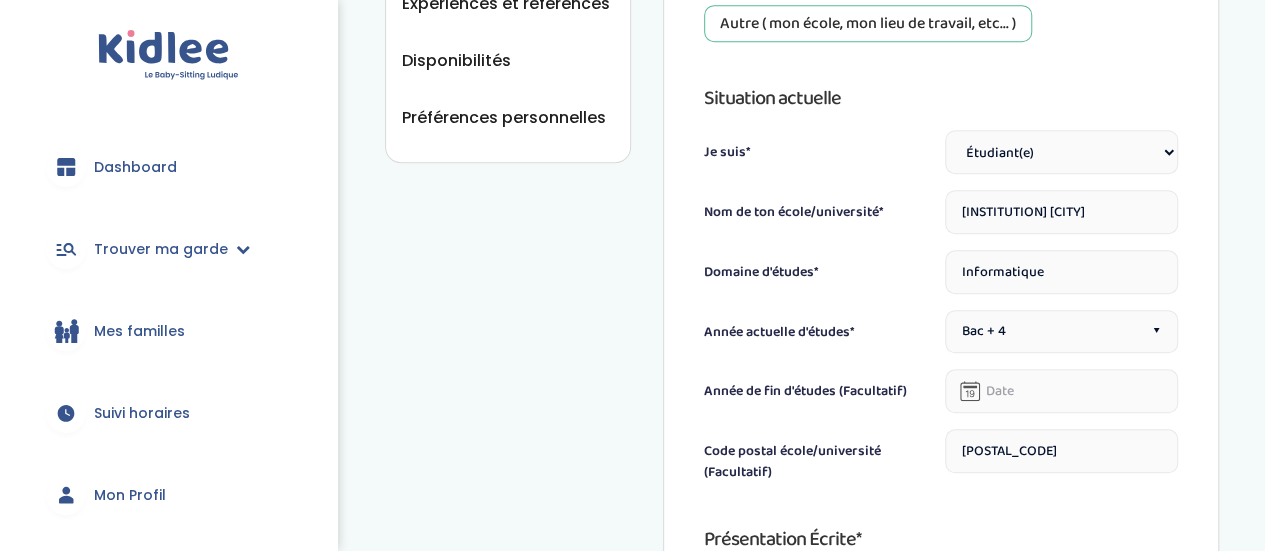 click on "94300" at bounding box center (1061, 451) 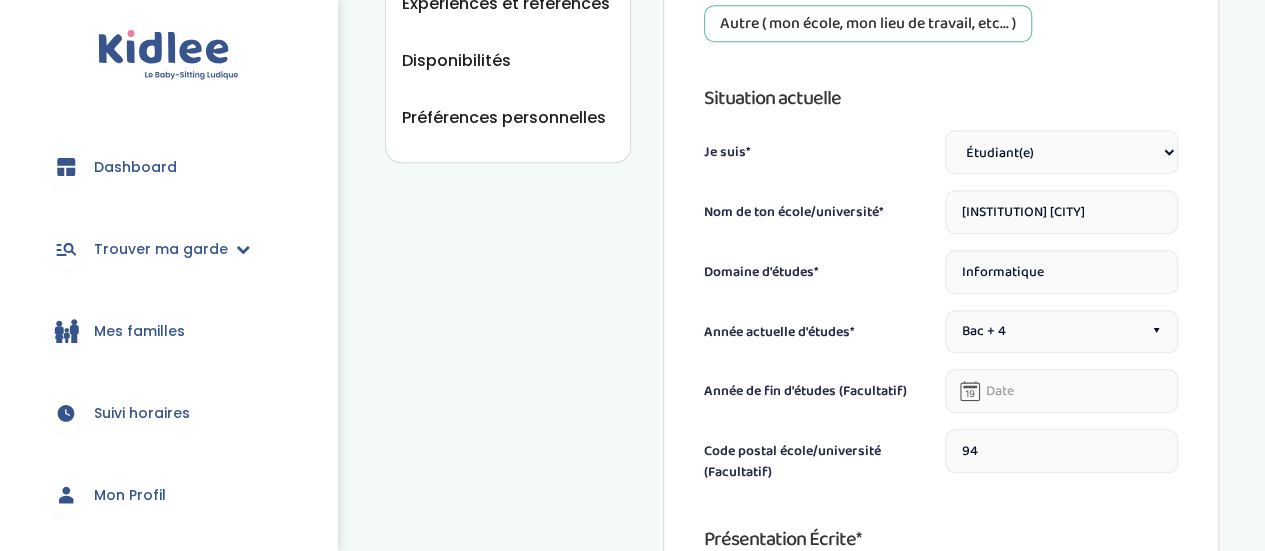 type on "9" 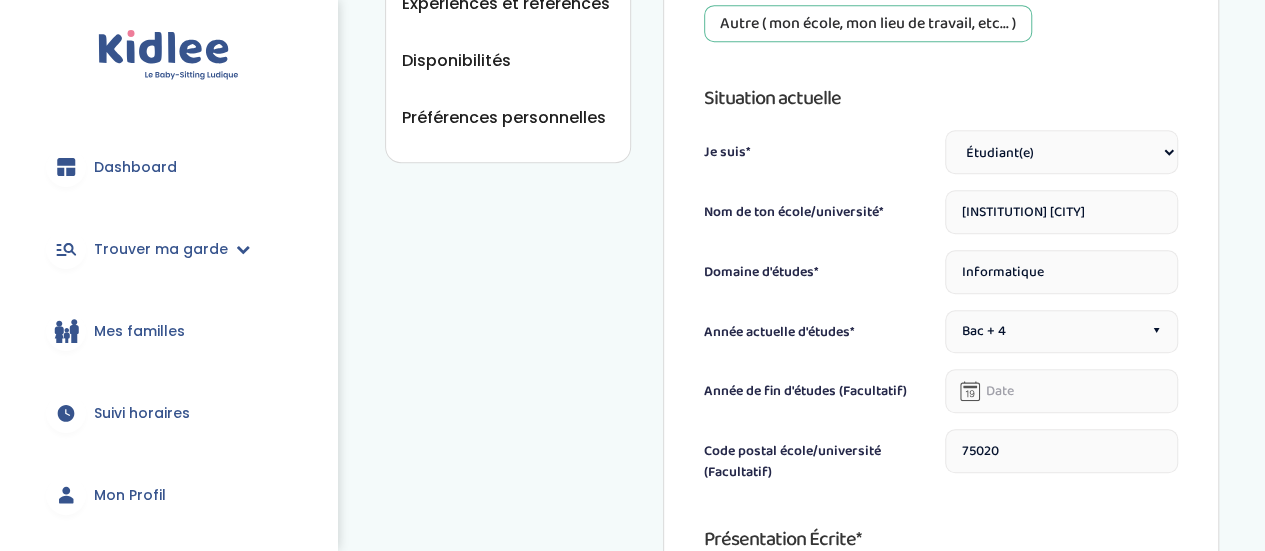 drag, startPoint x: 1009, startPoint y: 454, endPoint x: 1023, endPoint y: 305, distance: 149.65627 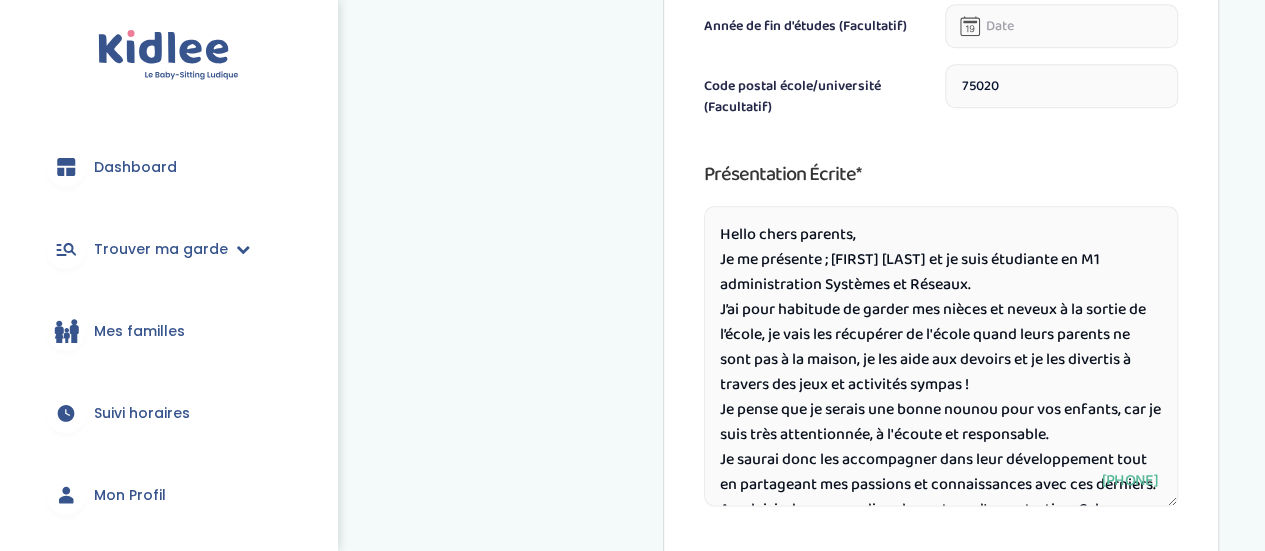 scroll, scrollTop: 1035, scrollLeft: 0, axis: vertical 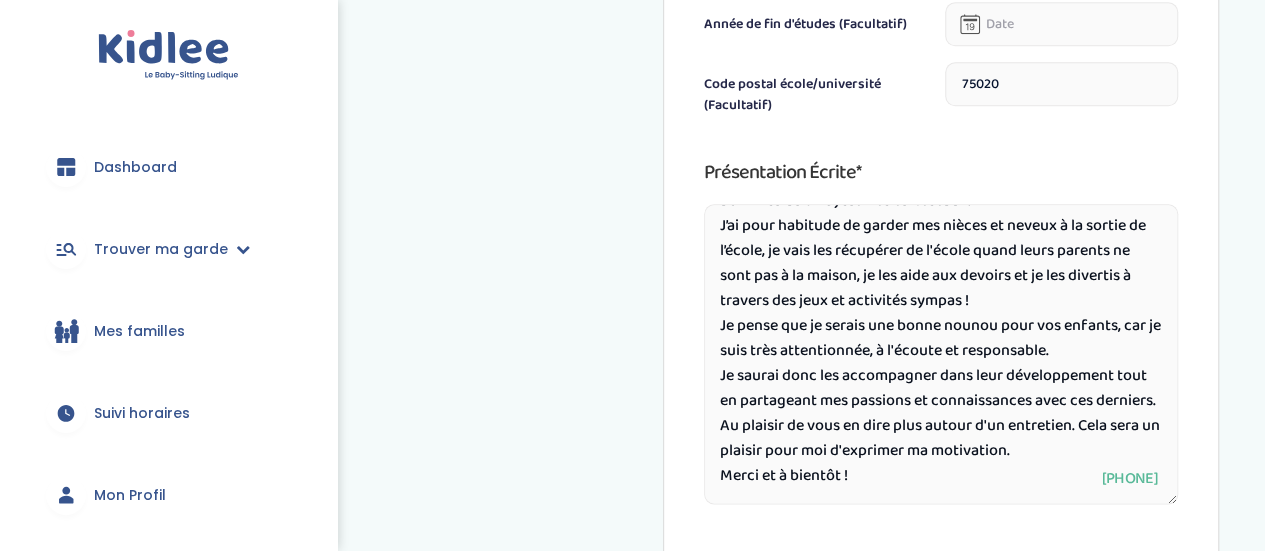click on "Hello chers parents,
Je me présente ; KOUGBLENOU Cyberia Aurore et je suis étudiante en M1 administration Systèmes et Réseaux.
J’ai pour habitude de garder mes nièces et neveux à la sortie de l’école, je vais les récupérer de l'école quand leurs parents ne sont pas à la maison, je les aide aux devoirs et je les divertis à travers des jeux et activités sympas !
Je pense que je serais une bonne nounou pour vos enfants, car je suis très attentionnée, à l'écoute et responsable.
Je saurai donc les accompagner dans leur développement tout en partageant mes passions et connaissances avec ces derniers.
Au plaisir de vous en dire plus autour d'un entretien. Cela sera un plaisir pour moi d'exprimer ma motivation.
Merci et à bientôt !" at bounding box center [941, 354] 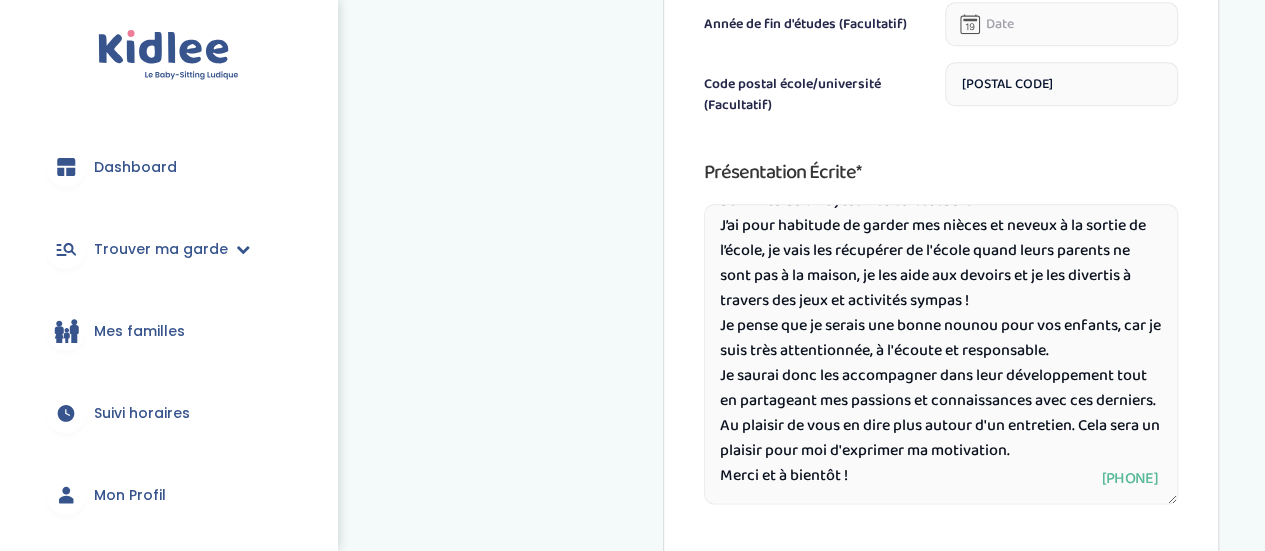 type on "75020" 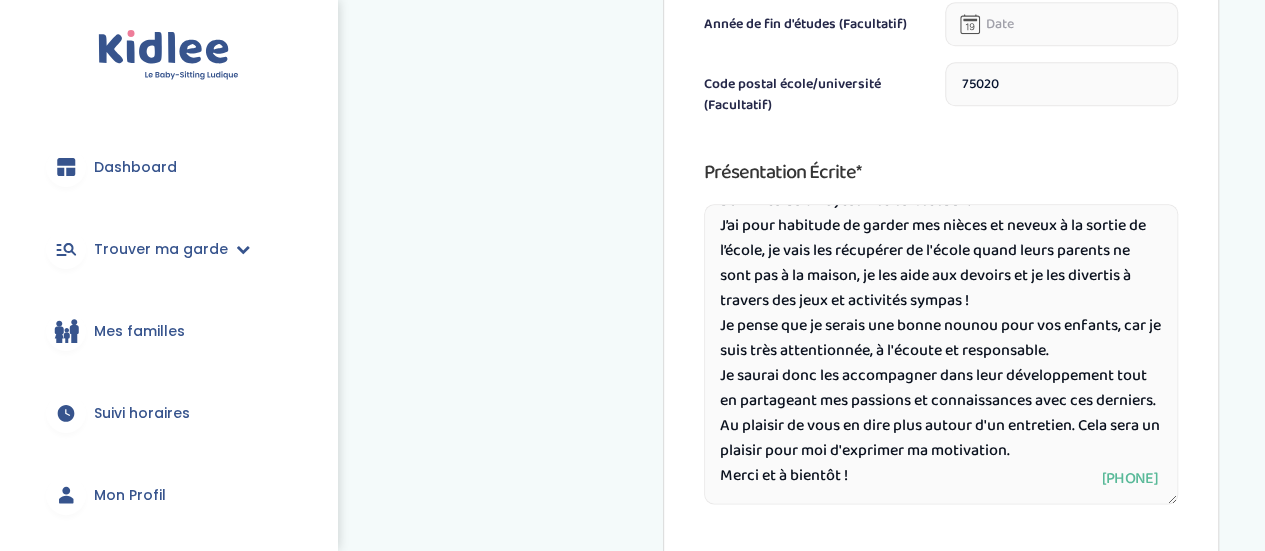 click on "Hello chers parents,
Je me présente ; KOUGBLENOU Cyberia Aurore et je suis étudiante en M1 administration Systèmes et Réseaux.
J’ai pour habitude de garder mes nièces et neveux à la sortie de l’école, je vais les récupérer de l'école quand leurs parents ne sont pas à la maison, je les aide aux devoirs et je les divertis à travers des jeux et activités sympas !
Je pense que je serais une bonne nounou pour vos enfants, car je suis très attentionnée, à l'écoute et responsable.
Je saurai donc les accompagner dans leur développement tout en partageant mes passions et connaissances avec ces derniers.
Au plaisir de vous en dire plus autour d'un entretien. Cela sera un plaisir pour moi d'exprimer ma motivation.
Merci et à bientôt !" at bounding box center [941, 354] 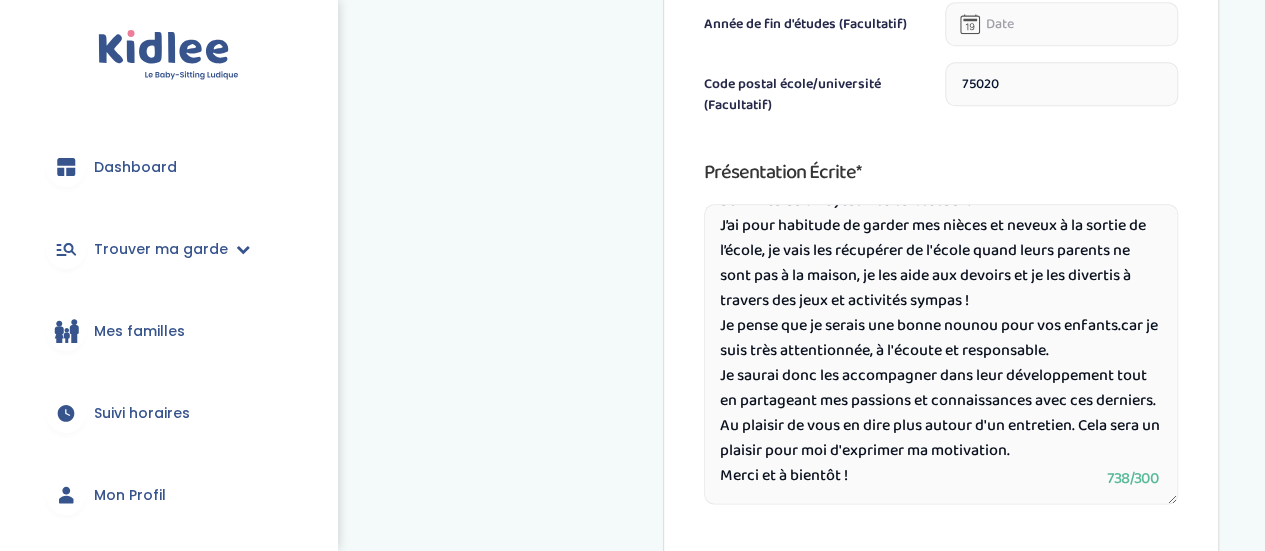 click on "Hello chers parents,
Je me présente ; KOUGBLENOU Cyberia Aurore et je suis étudiante en M1 administration Systèmes et Réseaux.
J’ai pour habitude de garder mes nièces et neveux à la sortie de l’école, je vais les récupérer de l'école quand leurs parents ne sont pas à la maison, je les aide aux devoirs et je les divertis à travers des jeux et activités sympas !
Je pense que je serais une bonne nounou pour vos enfants.car je suis très attentionnée, à l'écoute et responsable.
Je saurai donc les accompagner dans leur développement tout en partageant mes passions et connaissances avec ces derniers.
Au plaisir de vous en dire plus autour d'un entretien. Cela sera un plaisir pour moi d'exprimer ma motivation.
Merci et à bientôt !" at bounding box center (941, 354) 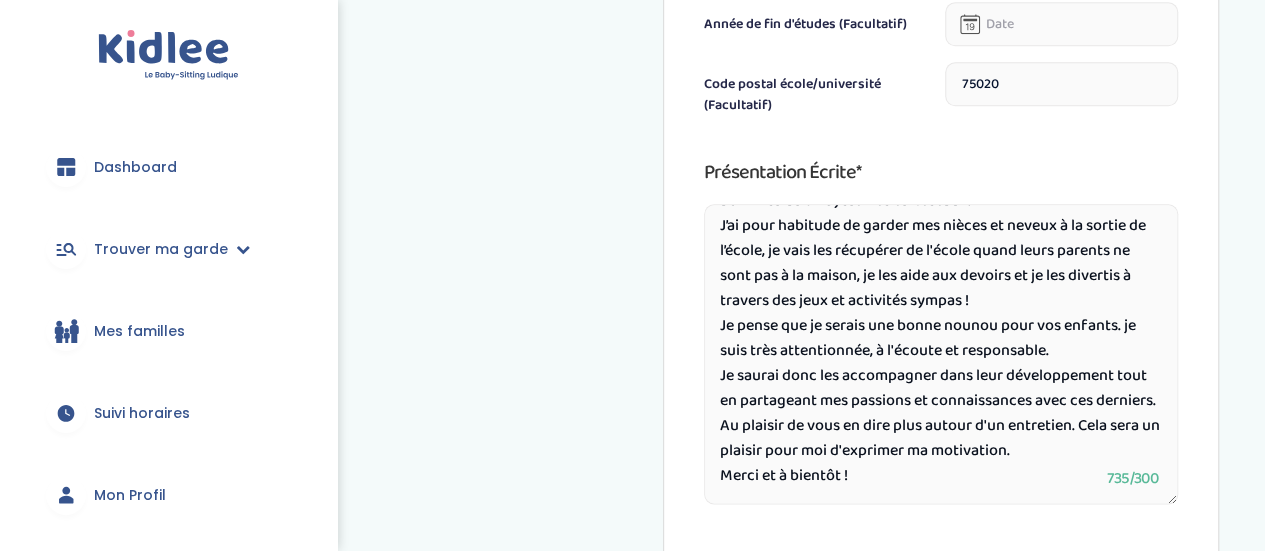 click on "Hello chers parents,
Je me présente ; KOUGBLENOU Cyberia Aurore et je suis étudiante en M1 administration Systèmes et Réseaux.
J’ai pour habitude de garder mes nièces et neveux à la sortie de l’école, je vais les récupérer de l'école quand leurs parents ne sont pas à la maison, je les aide aux devoirs et je les divertis à travers des jeux et activités sympas !
Je pense que je serais une bonne nounou pour vos enfants. je suis très attentionnée, à l'écoute et responsable.
Je saurai donc les accompagner dans leur développement tout en partageant mes passions et connaissances avec ces derniers.
Au plaisir de vous en dire plus autour d'un entretien. Cela sera un plaisir pour moi d'exprimer ma motivation.
Merci et à bientôt !" at bounding box center [941, 354] 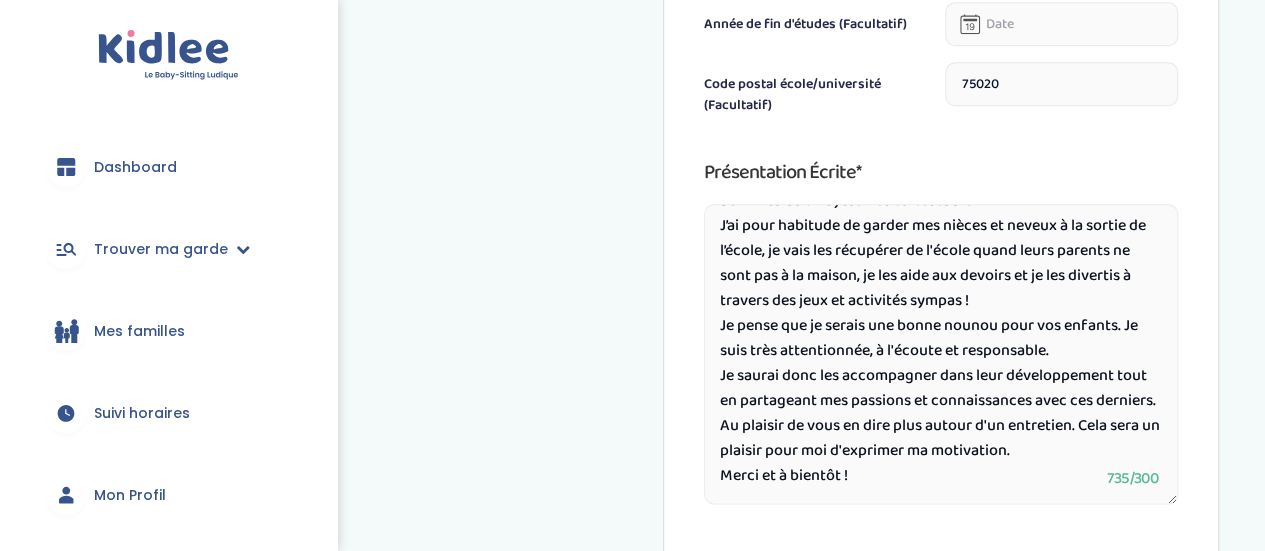 click on "Hello chers parents,
Je me présente ; KOUGBLENOU Cyberia Aurore et je suis étudiante en M1 administration Systèmes et Réseaux.
J’ai pour habitude de garder mes nièces et neveux à la sortie de l’école, je vais les récupérer de l'école quand leurs parents ne sont pas à la maison, je les aide aux devoirs et je les divertis à travers des jeux et activités sympas !
Je pense que je serais une bonne nounou pour vos enfants. Je suis très attentionnée, à l'écoute et responsable.
Je saurai donc les accompagner dans leur développement tout en partageant mes passions et connaissances avec ces derniers.
Au plaisir de vous en dire plus autour d'un entretien. Cela sera un plaisir pour moi d'exprimer ma motivation.
Merci et à bientôt !" at bounding box center [941, 354] 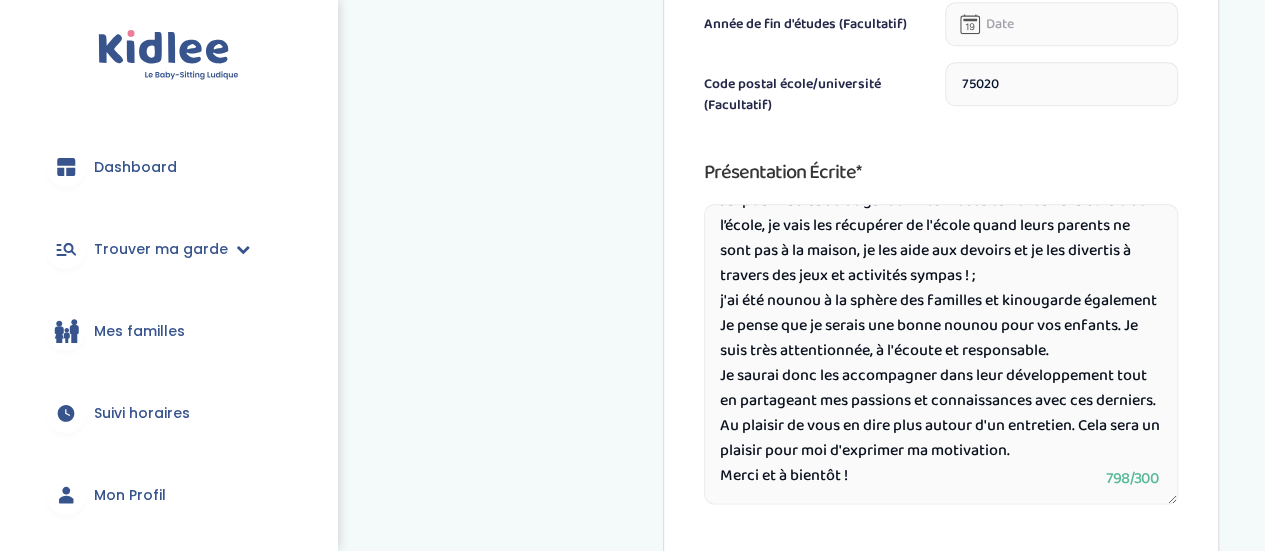 scroll, scrollTop: 173, scrollLeft: 0, axis: vertical 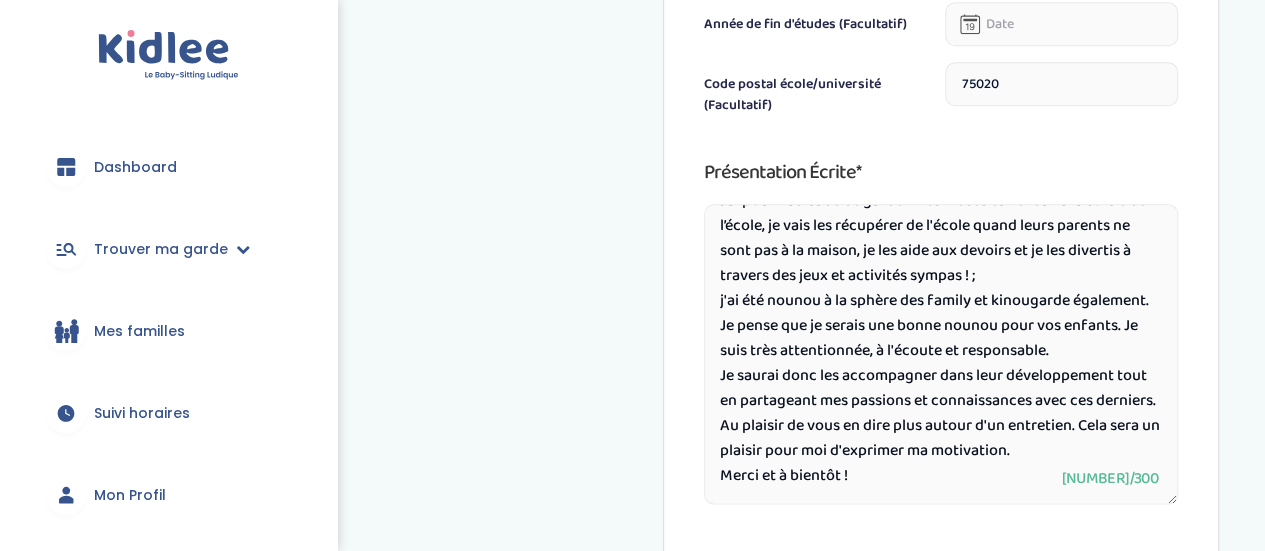 click on "Hello chers parents,
Je me présente ; KOUGBLENOU Cyberia Aurore et je suis étudiante en M1 administration Systèmes et Réseaux.
J’ai pour habitude de garder mes nièces et neveux à la sortie de l’école, je vais les récupérer de l'école quand leurs parents ne sont pas à la maison, je les aide aux devoirs et je les divertis à travers des jeux et activités sympas ! ;
j'ai été nounou à la sphère des family et kinougarde également.
Je pense que je serais une bonne nounou pour vos enfants. Je suis très attentionnée, à l'écoute et responsable.
Je saurai donc les accompagner dans leur développement tout en partageant mes passions et connaissances avec ces derniers.
Au plaisir de vous en dire plus autour d'un entretien. Cela sera un plaisir pour moi d'exprimer ma motivation.
Merci et à bientôt !" at bounding box center [941, 354] 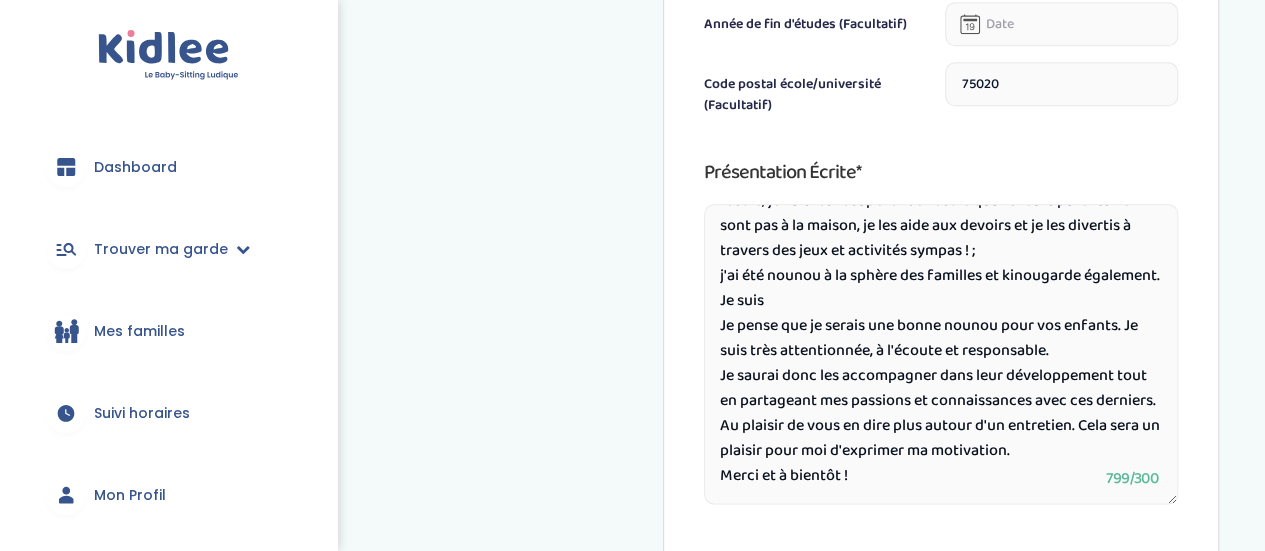 scroll, scrollTop: 173, scrollLeft: 0, axis: vertical 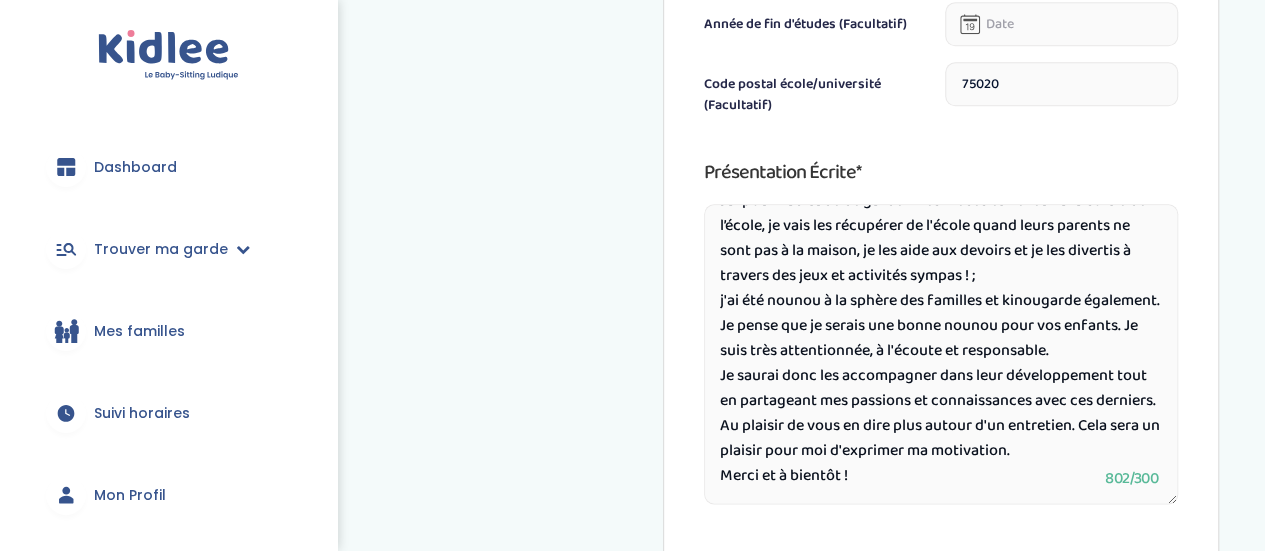 click on "Hello chers parents,
Je me présente ; KOUGBLENOU Cyberia Aurore et je suis étudiante en M1 administration Systèmes et Réseaux.
J’ai pour habitude de garder mes nièces et neveux à la sortie de l’école, je vais les récupérer de l'école quand leurs parents ne sont pas à la maison, je les aide aux devoirs et je les divertis à travers des jeux et activités sympas ! ;
j'ai été nounou à la sphère des familles et kinougarde également.
Je pense que je serais une bonne nounou pour vos enfants. Je suis très attentionnée, à l'écoute et responsable.
Je saurai donc les accompagner dans leur développement tout en partageant mes passions et connaissances avec ces derniers.
Au plaisir de vous en dire plus autour d'un entretien. Cela sera un plaisir pour moi d'exprimer ma motivation.
Merci et à bientôt !" at bounding box center [941, 354] 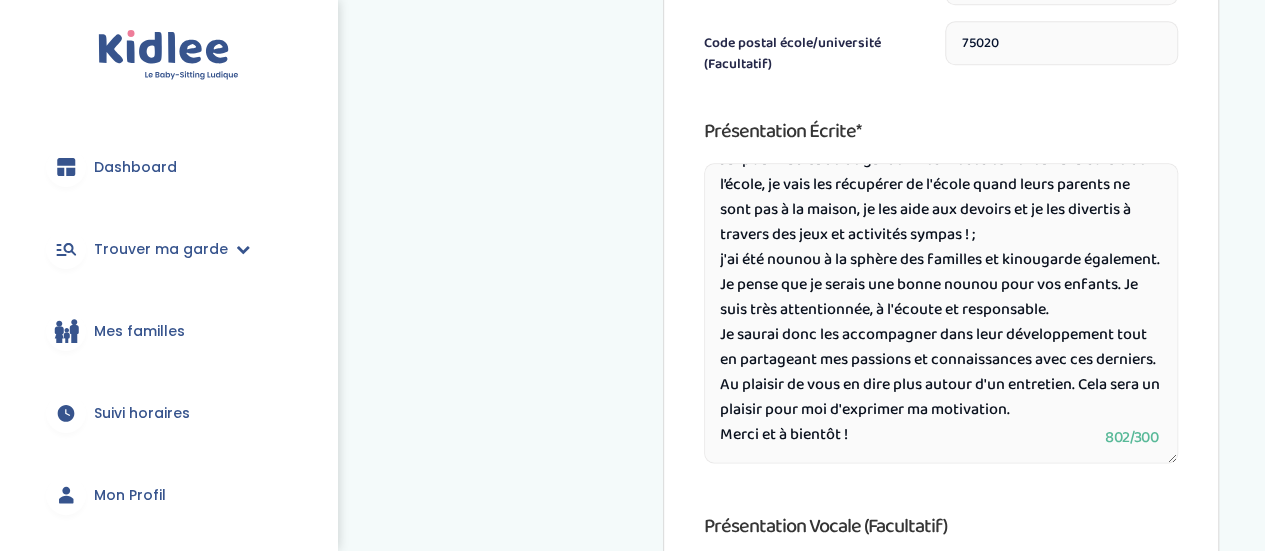 scroll, scrollTop: 1077, scrollLeft: 0, axis: vertical 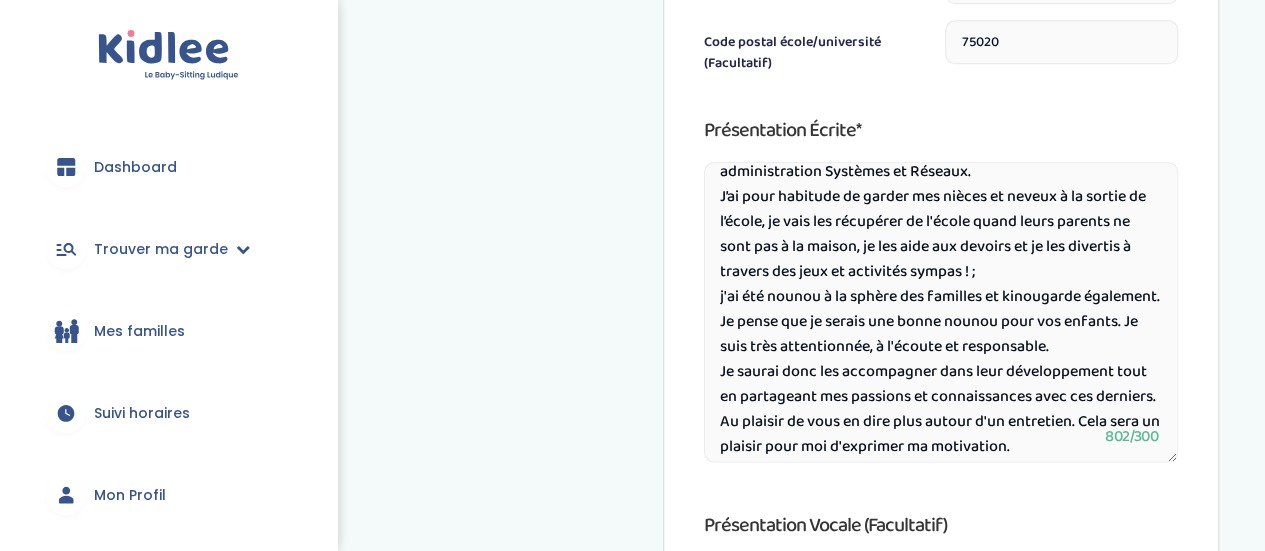 click on "Hello chers parents,
Je me présente ; KOUGBLENOU Cyberia Aurore et je suis étudiante en M1 administration Systèmes et Réseaux.
J’ai pour habitude de garder mes nièces et neveux à la sortie de l’école, je vais les récupérer de l'école quand leurs parents ne sont pas à la maison, je les aide aux devoirs et je les divertis à travers des jeux et activités sympas ! ;
j'ai été nounou à la sphère des familles et kinougarde également.
Je pense que je serais une bonne nounou pour vos enfants. Je suis très attentionnée, à l'écoute et responsable.
Je saurai donc les accompagner dans leur développement tout en partageant mes passions et connaissances avec ces derniers.
Au plaisir de vous en dire plus autour d'un entretien. Cela sera un plaisir pour moi d'exprimer ma motivation.
Merci et à bientôt !" at bounding box center [941, 312] 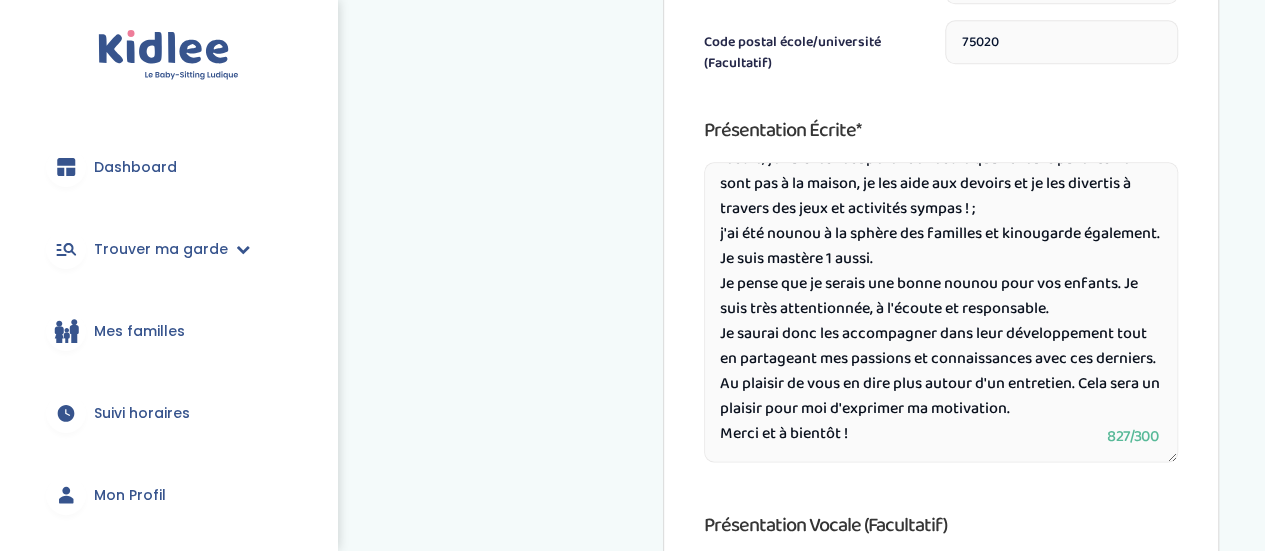 scroll, scrollTop: 173, scrollLeft: 0, axis: vertical 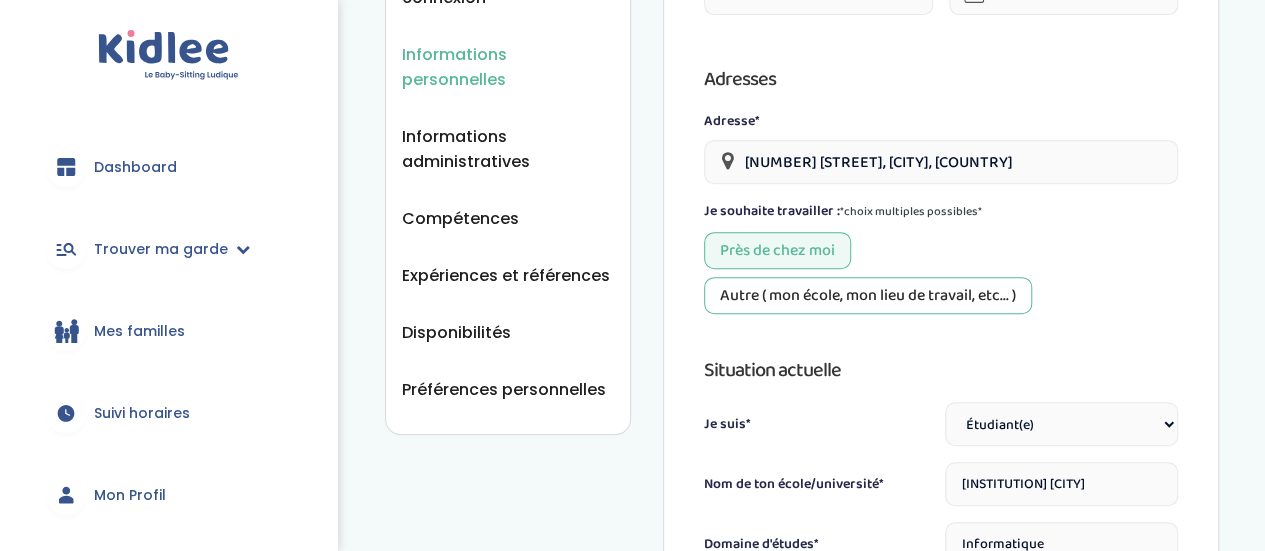type on "Hello chers parents,
Je me présente ; KOUGBLENOU Cyberia Aurore et je suis étudiante en M1 administration Systèmes et Réseaux.
J’ai pour habitude de garder mes nièces et neveux à la sortie de l’école, je vais les récupérer de l'école quand leurs parents ne sont pas à la maison, je les aide aux devoirs et je les divertis à travers des jeux et activités sympas ! ;
j'ai été nounou à la sphère des familles et kinougarde également. Je suis mastère 1 aussi.
Je pense que je serais une bonne nounou pour vos enfants. Je suis très attentionnée, à l'écoute et responsable.
Je saurai donc les accompagner dans leur développement tout en partageant mes passions et connaissances avec ces derniers.
Au plaisir de vous en dire plus autour d'un entretien. Cela sera un plaisir pour moi d'exprimer ma motivation.
Merci et à bientôt !" 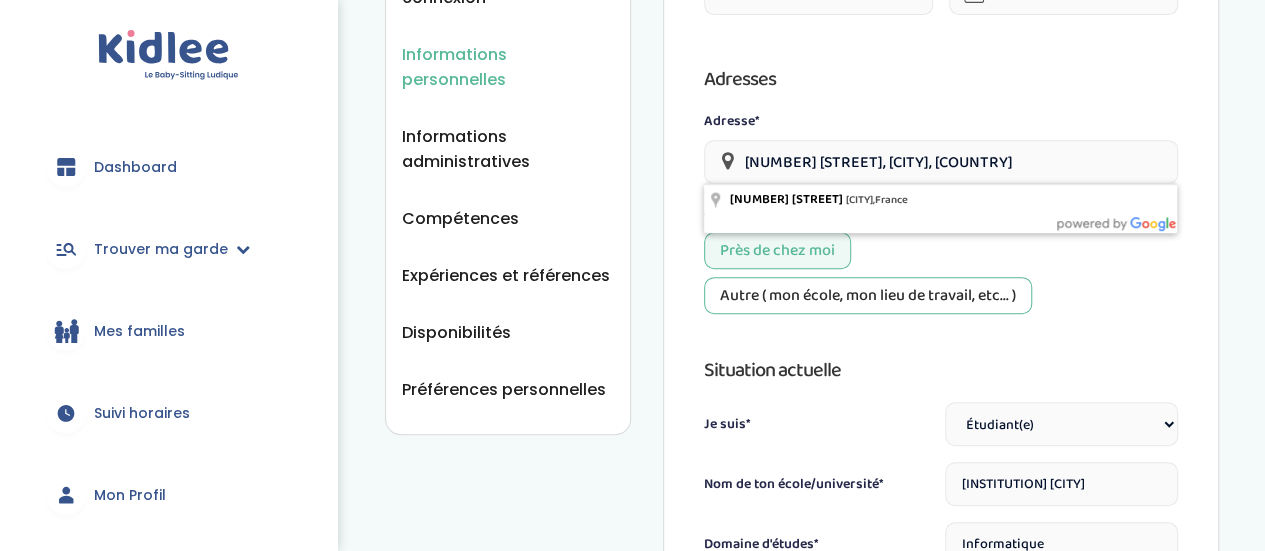 click on "59 Rue Marcel Grosmenil, Villejuif, France" at bounding box center (941, 162) 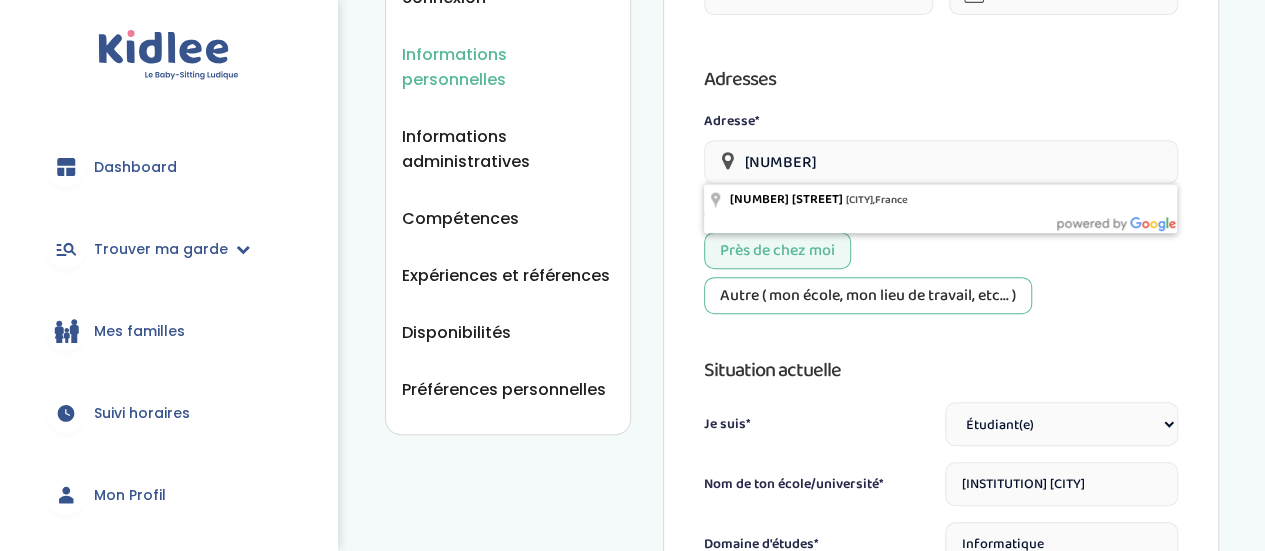 type on "5" 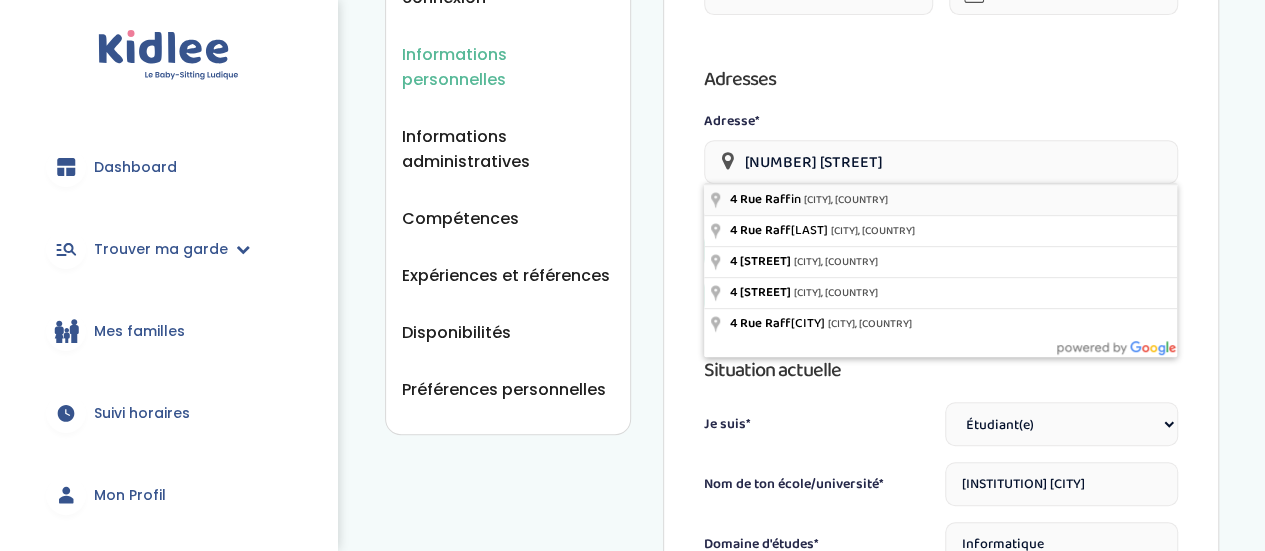 type on "4 Rue Raffin, Gagny, France" 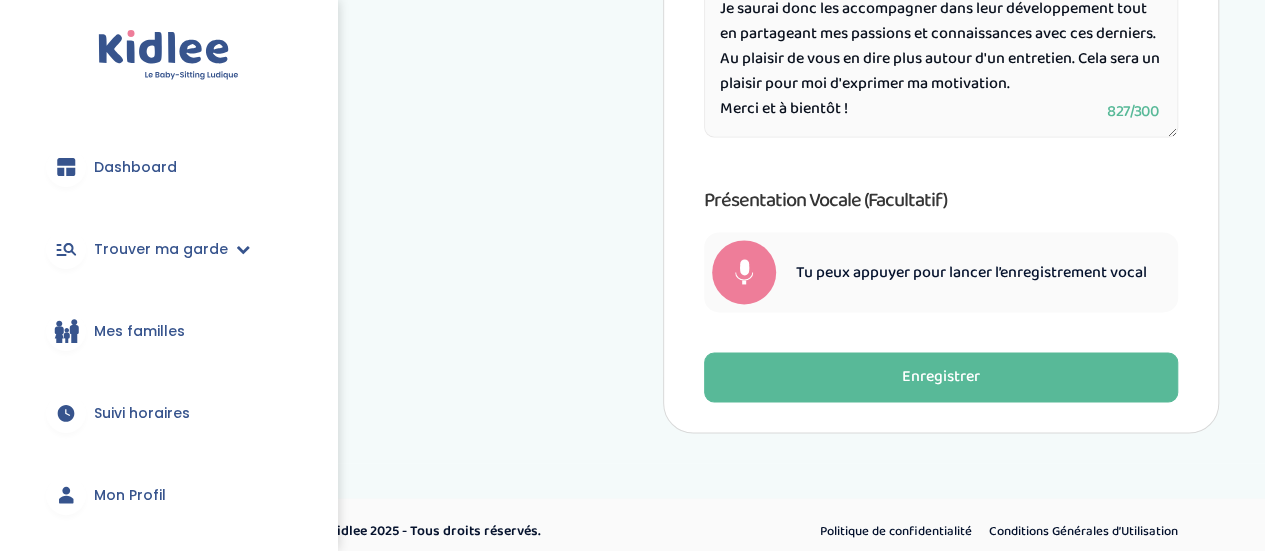 scroll, scrollTop: 1412, scrollLeft: 0, axis: vertical 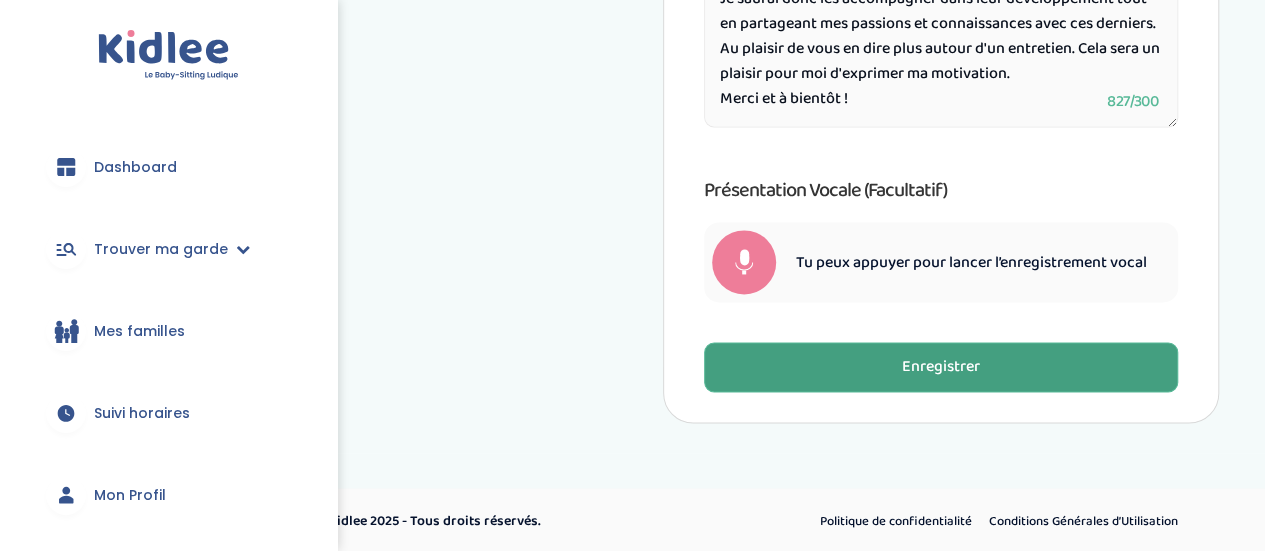 click on "Enregistrer" at bounding box center (941, 367) 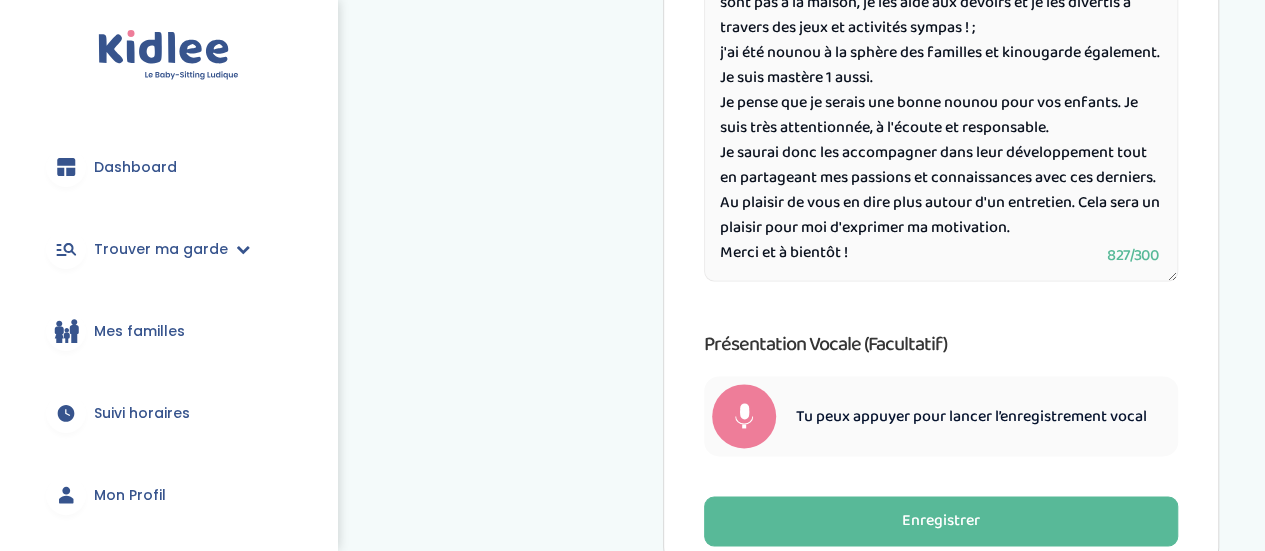 scroll, scrollTop: 1202, scrollLeft: 0, axis: vertical 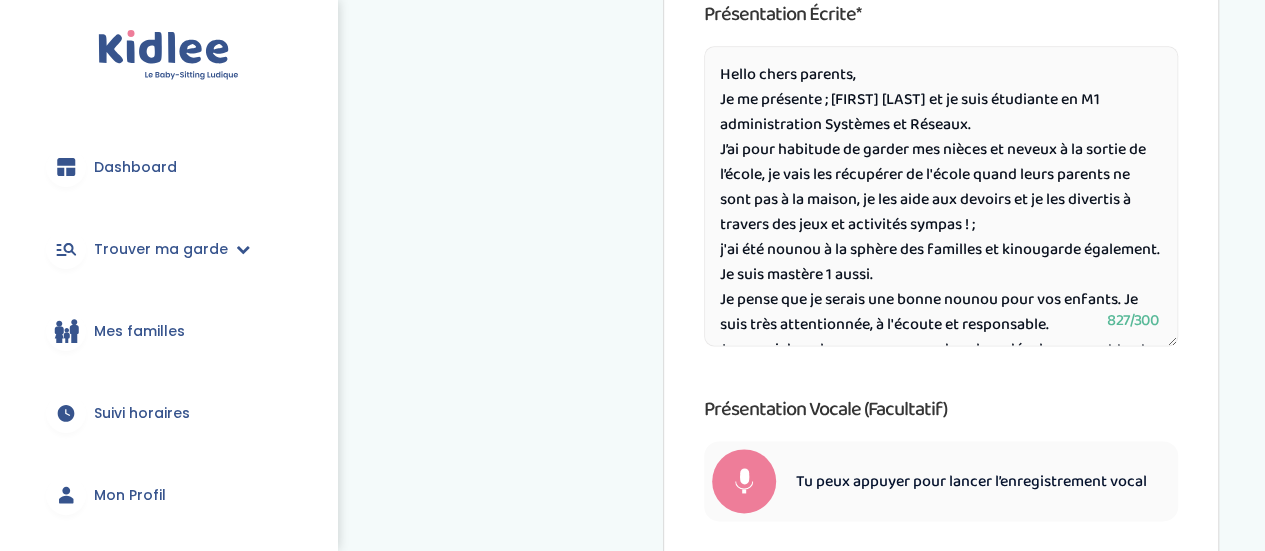 click on "Hello chers parents,
Je me présente ; KOUGBLENOU Cyberia Aurore et je suis étudiante en M1 administration Systèmes et Réseaux.
J’ai pour habitude de garder mes nièces et neveux à la sortie de l’école, je vais les récupérer de l'école quand leurs parents ne sont pas à la maison, je les aide aux devoirs et je les divertis à travers des jeux et activités sympas ! ;
j'ai été nounou à la sphère des familles et kinougarde également. Je suis mastère 1 aussi.
Je pense que je serais une bonne nounou pour vos enfants. Je suis très attentionnée, à l'écoute et responsable.
Je saurai donc les accompagner dans leur développement tout en partageant mes passions et connaissances avec ces derniers.
Au plaisir de vous en dire plus autour d'un entretien. Cela sera un plaisir pour moi d'exprimer ma motivation.
Merci et à bientôt !" at bounding box center (941, 196) 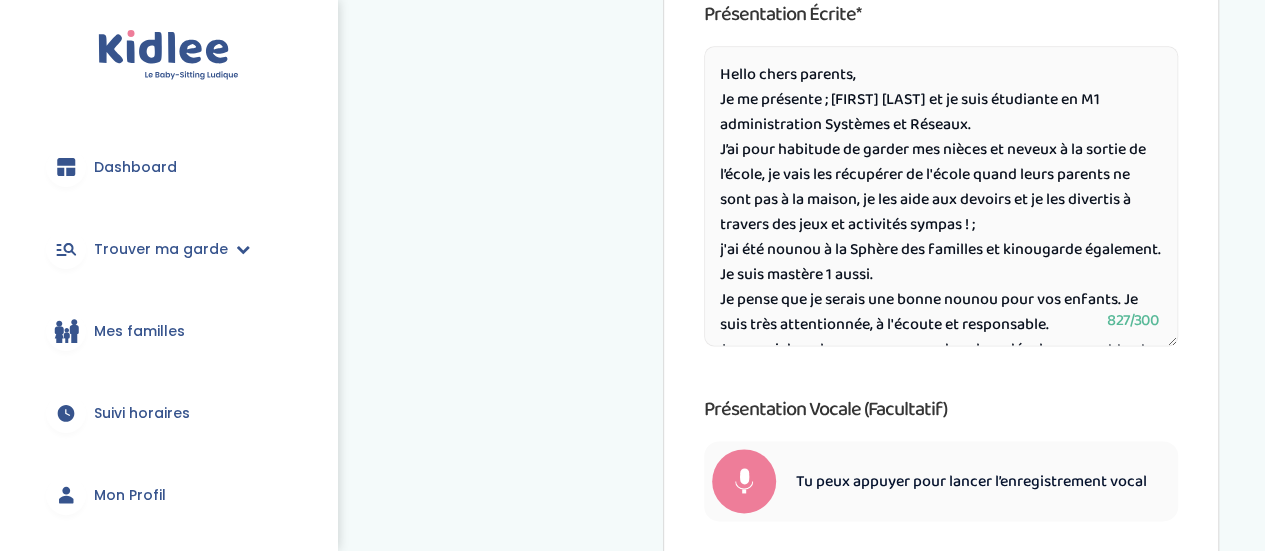 click on "Hello chers parents,
Je me présente ; KOUGBLENOU Cyberia Aurore et je suis étudiante en M1 administration Systèmes et Réseaux.
J’ai pour habitude de garder mes nièces et neveux à la sortie de l’école, je vais les récupérer de l'école quand leurs parents ne sont pas à la maison, je les aide aux devoirs et je les divertis à travers des jeux et activités sympas ! ;
j'ai été nounou à la Sphère des familles et kinougarde également. Je suis mastère 1 aussi.
Je pense que je serais une bonne nounou pour vos enfants. Je suis très attentionnée, à l'écoute et responsable.
Je saurai donc les accompagner dans leur développement tout en partageant mes passions et connaissances avec ces derniers.
Au plaisir de vous en dire plus autour d'un entretien. Cela sera un plaisir pour moi d'exprimer ma motivation.
Merci et à bientôt !" at bounding box center (941, 196) 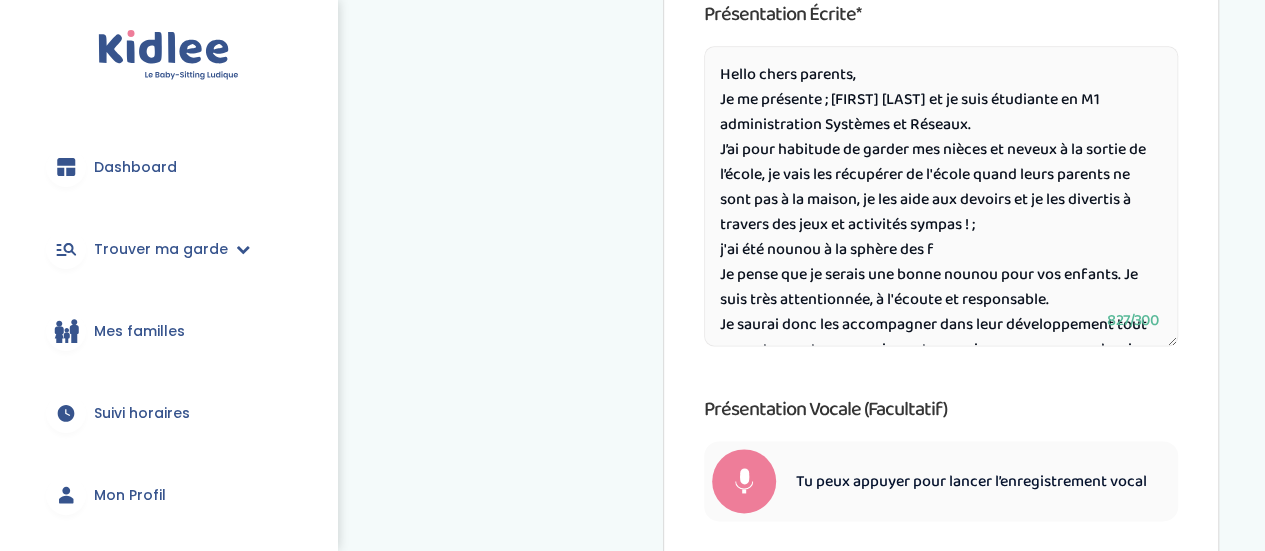click on "Hello chers parents,
Je me présente ; KOUGBLENOU Cyberia Aurore et je suis étudiante en M1 administration Systèmes et Réseaux.
J’ai pour habitude de garder mes nièces et neveux à la sortie de l’école, je vais les récupérer de l'école quand leurs parents ne sont pas à la maison, je les aide aux devoirs et je les divertis à travers des jeux et activités sympas ! ;
j'ai été nounou à la Sphère Des familles et kinougarde également. Je suis mastère 1 aussi.
Je pense que je serais une bonne nounou pour vos enfants. Je suis très attentionnée, à l'écoute et responsable.
Je saurai donc les accompagner dans leur développement tout en partageant mes passions et connaissances avec ces derniers.
Au plaisir de vous en dire plus autour d'un entretien. Cela sera un plaisir pour moi d'exprimer ma motivation.
Merci et à bientôt !" at bounding box center (941, 196) 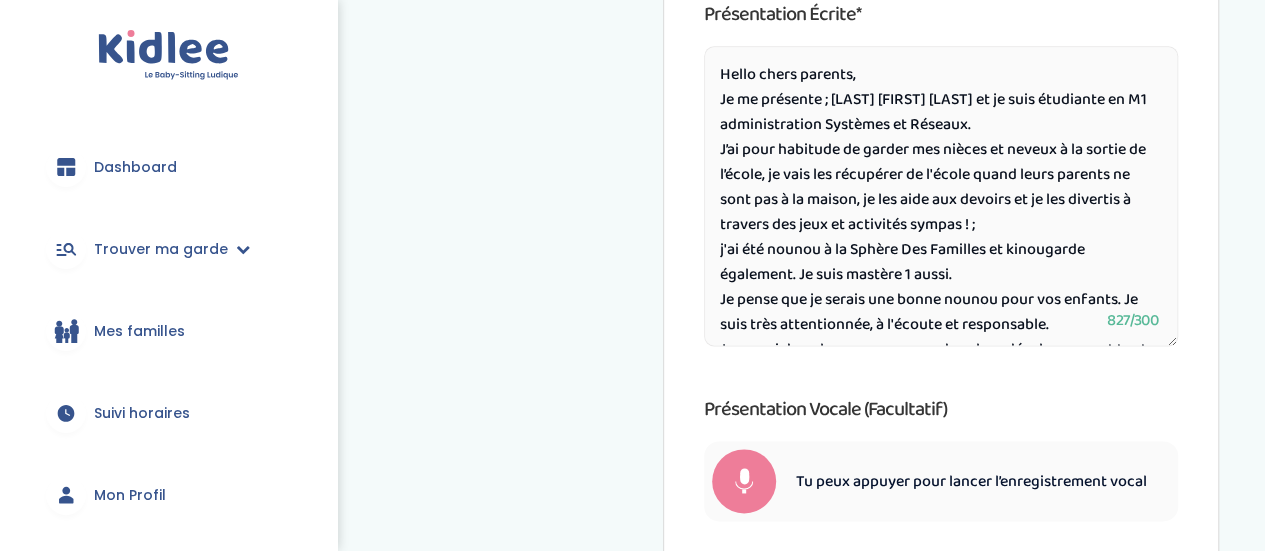 click on "Hello chers parents,
Je me présente ; KOUGBLENOU Cyberia Aurore et je suis étudiante en M1 administration Systèmes et Réseaux.
J’ai pour habitude de garder mes nièces et neveux à la sortie de l’école, je vais les récupérer de l'école quand leurs parents ne sont pas à la maison, je les aide aux devoirs et je les divertis à travers des jeux et activités sympas ! ;
j'ai été nounou à la Sphère Des Familles et kinougarde également. Je suis mastère 1 aussi.
Je pense que je serais une bonne nounou pour vos enfants. Je suis très attentionnée, à l'écoute et responsable.
Je saurai donc les accompagner dans leur développement tout en partageant mes passions et connaissances avec ces derniers.
Au plaisir de vous en dire plus autour d'un entretien. Cela sera un plaisir pour moi d'exprimer ma motivation.
Merci et à bientôt !" at bounding box center (941, 196) 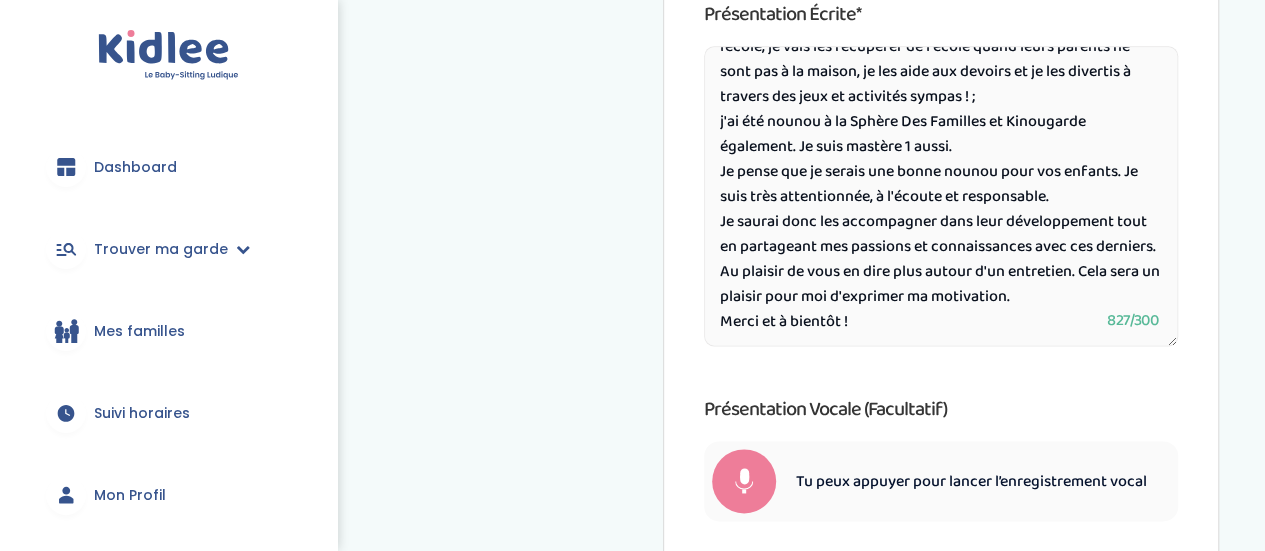 scroll, scrollTop: 173, scrollLeft: 0, axis: vertical 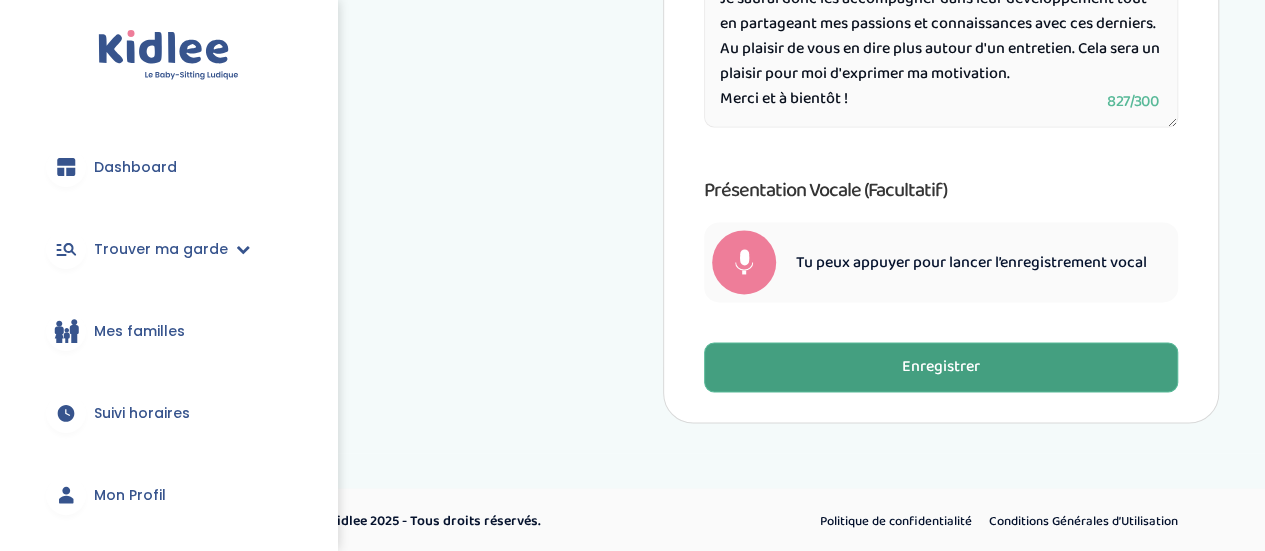 type on "Hello chers parents,
Je me présente ; KOUGBLENOU Cyberia Aurore et je suis étudiante en M1 administration Systèmes et Réseaux.
J’ai pour habitude de garder mes nièces et neveux à la sortie de l’école, je vais les récupérer de l'école quand leurs parents ne sont pas à la maison, je les aide aux devoirs et je les divertis à travers des jeux et activités sympas ! ;
j'ai été nounou à la Sphère Des Familles et Kinougarde également. Je suis mastère 1 aussi.
Je pense que je serais une bonne nounou pour vos enfants. Je suis très attentionnée, à l'écoute et responsable.
Je saurai donc les accompagner dans leur développement tout en partageant mes passions et connaissances avec ces derniers.
Au plaisir de vous en dire plus autour d'un entretien. Cela sera un plaisir pour moi d'exprimer ma motivation.
Merci et à bientôt !" 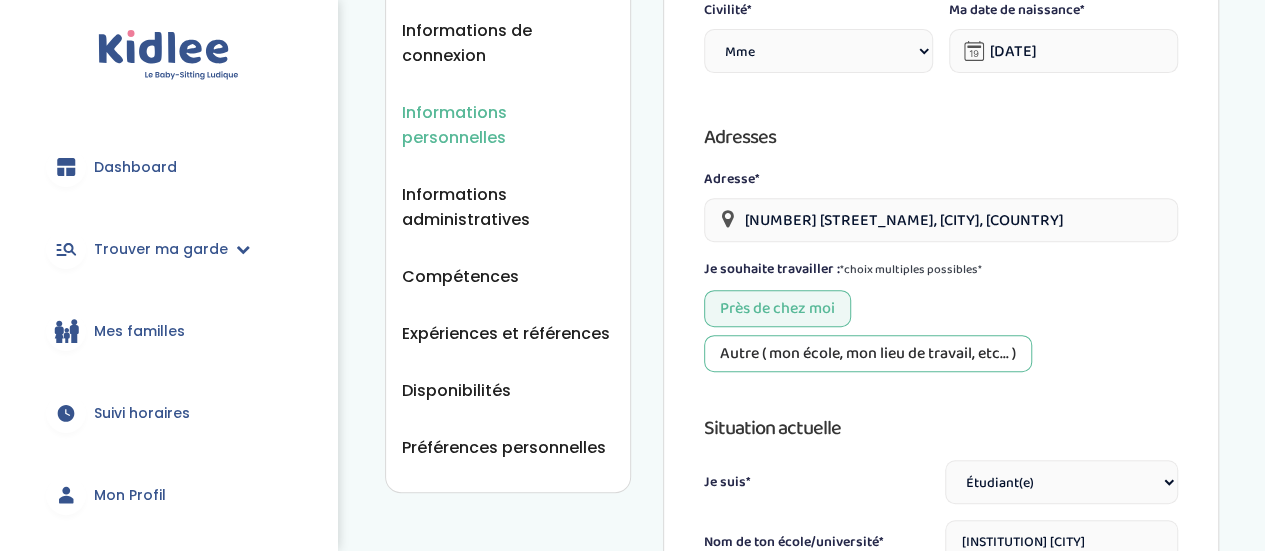 scroll, scrollTop: 338, scrollLeft: 0, axis: vertical 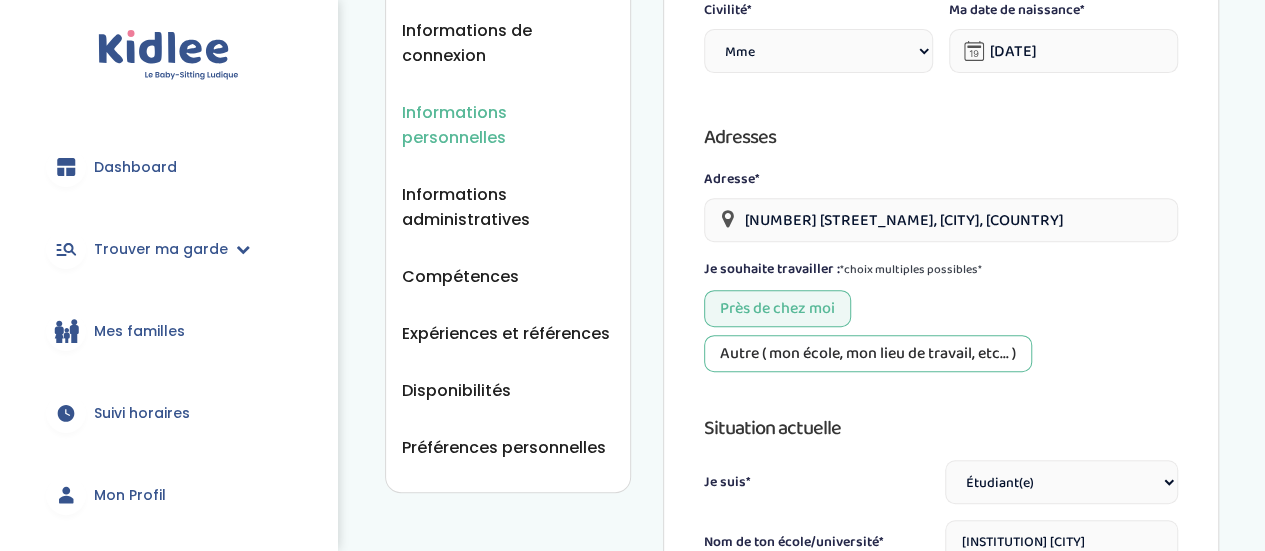 click on "4 Rue Raffin, Gagny, France" at bounding box center (941, 220) 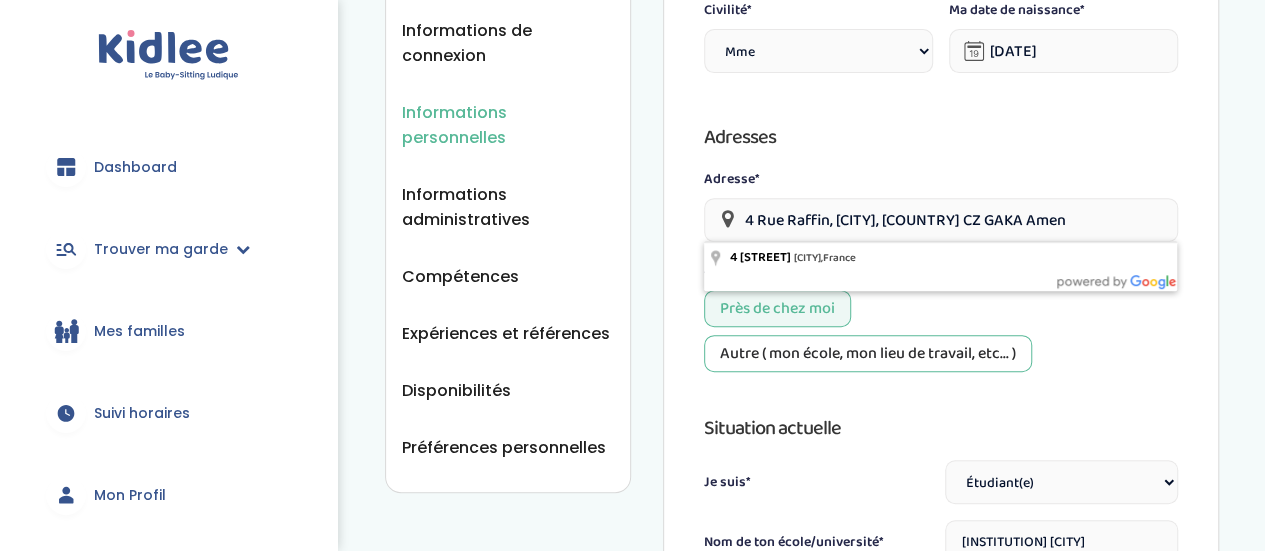 type on "4 Rue Raffin, Gagny, France CZ GAKA Amen" 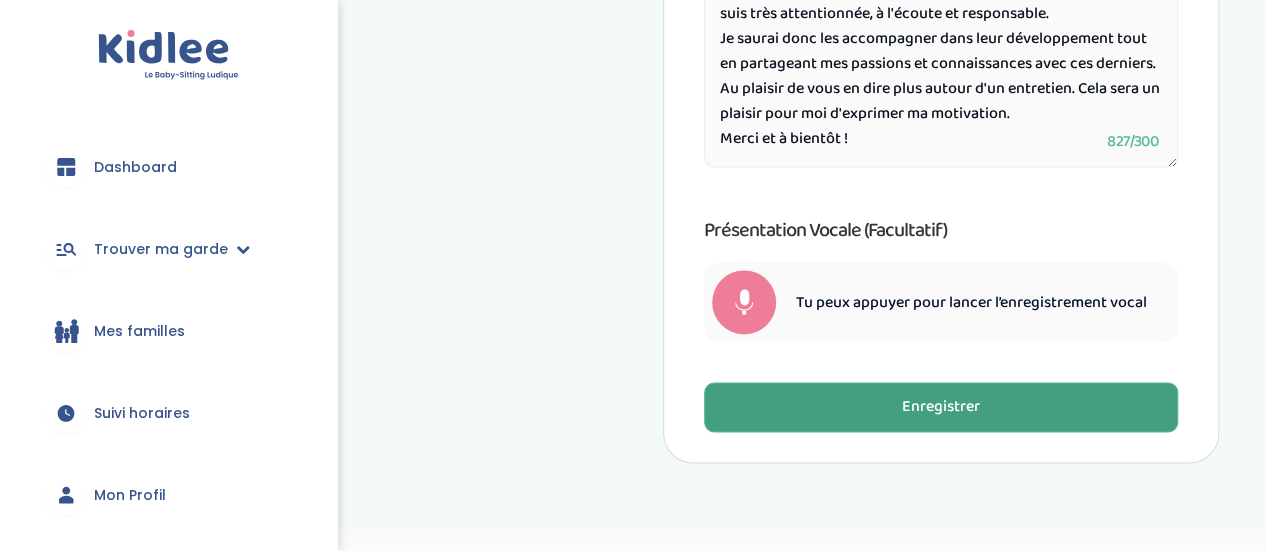 scroll, scrollTop: 1412, scrollLeft: 0, axis: vertical 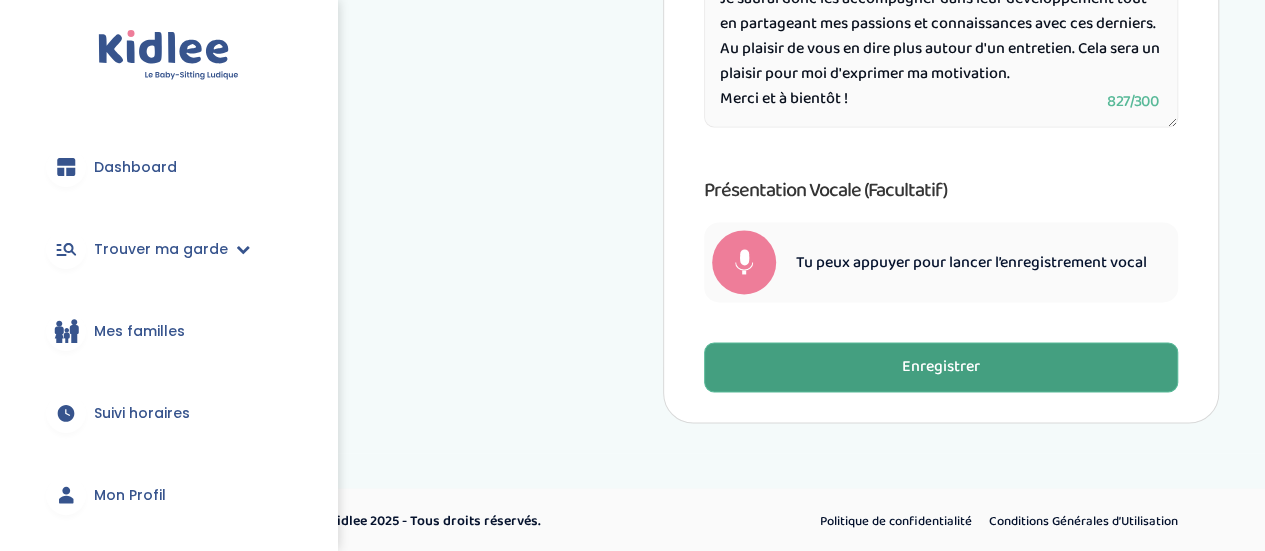 click on "Enregistrer" at bounding box center (941, 367) 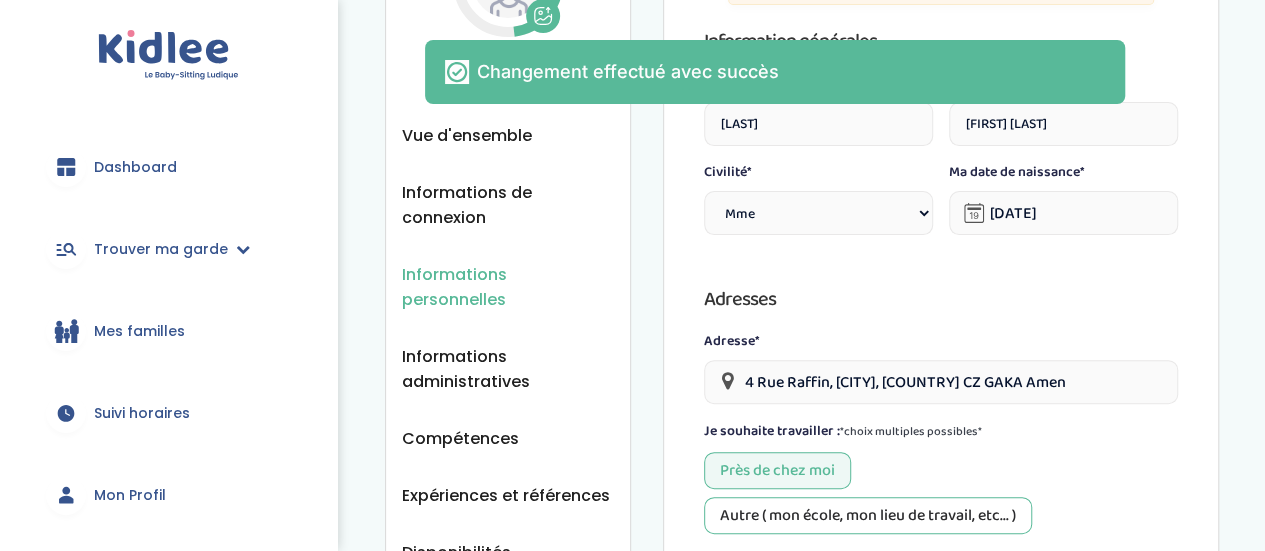scroll, scrollTop: 166, scrollLeft: 0, axis: vertical 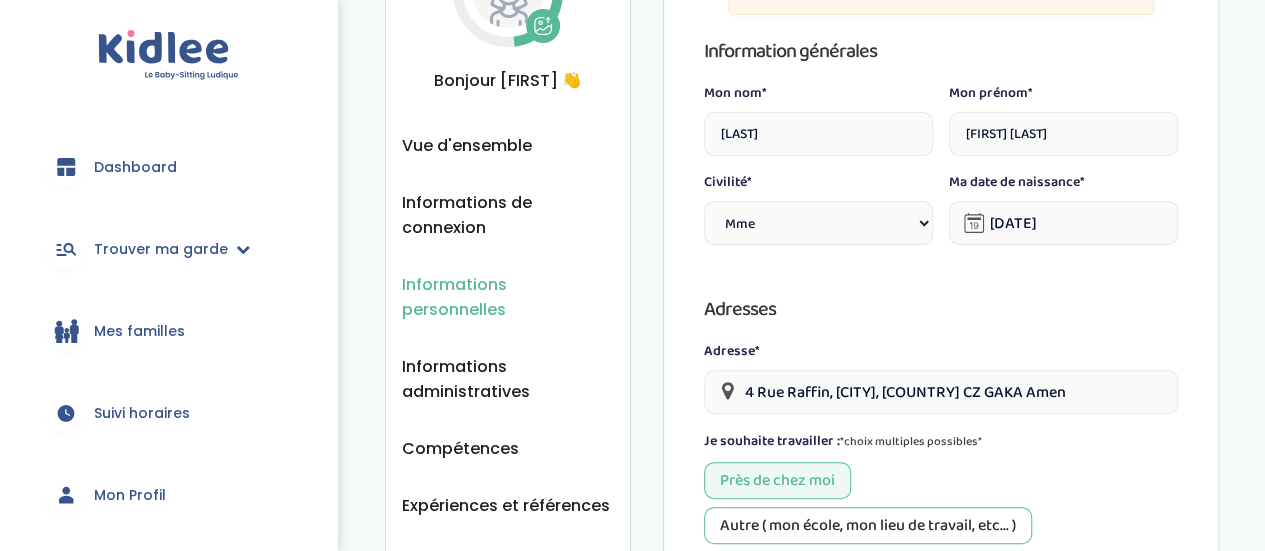click on "4 Rue Raffin, Gagny, France CZ GAKA Amen" at bounding box center [941, 392] 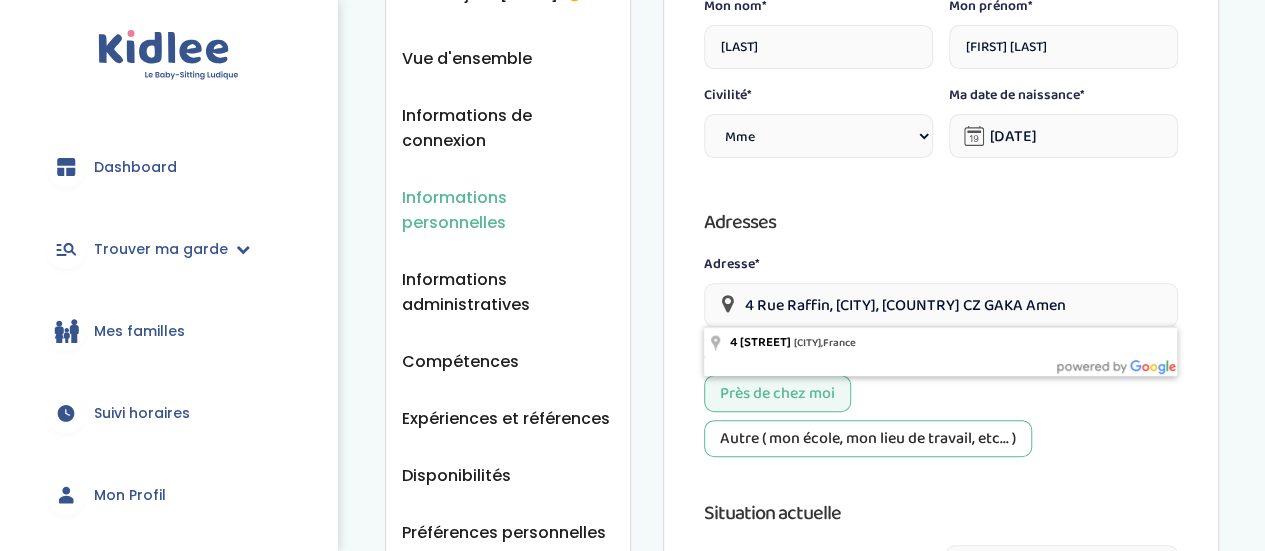 scroll, scrollTop: 260, scrollLeft: 0, axis: vertical 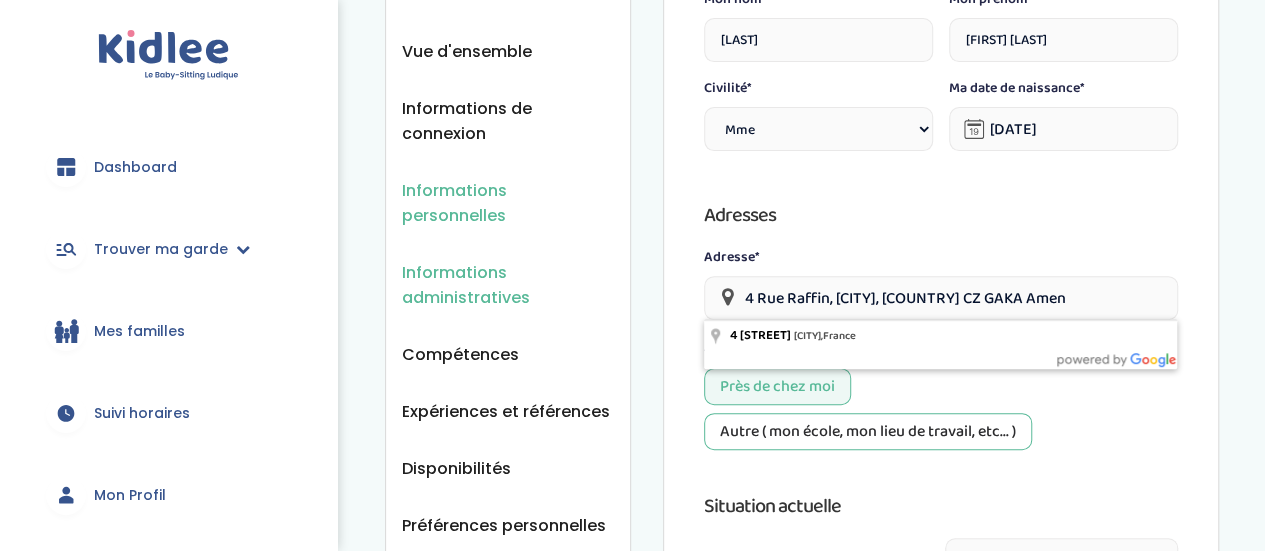 click on "Informations administratives" at bounding box center (508, 285) 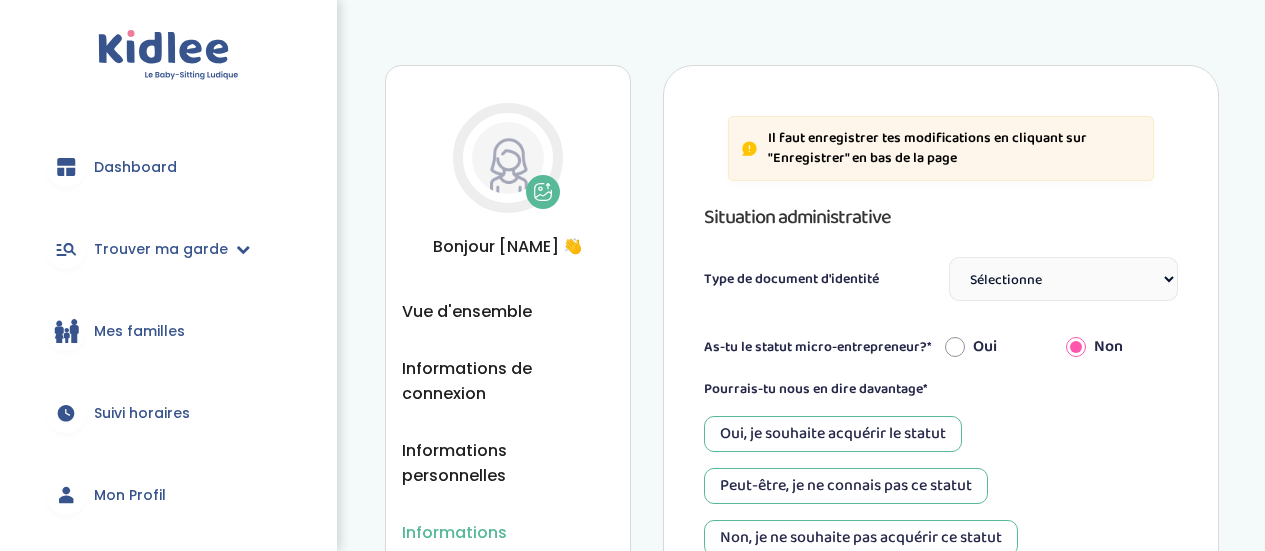 scroll, scrollTop: 0, scrollLeft: 0, axis: both 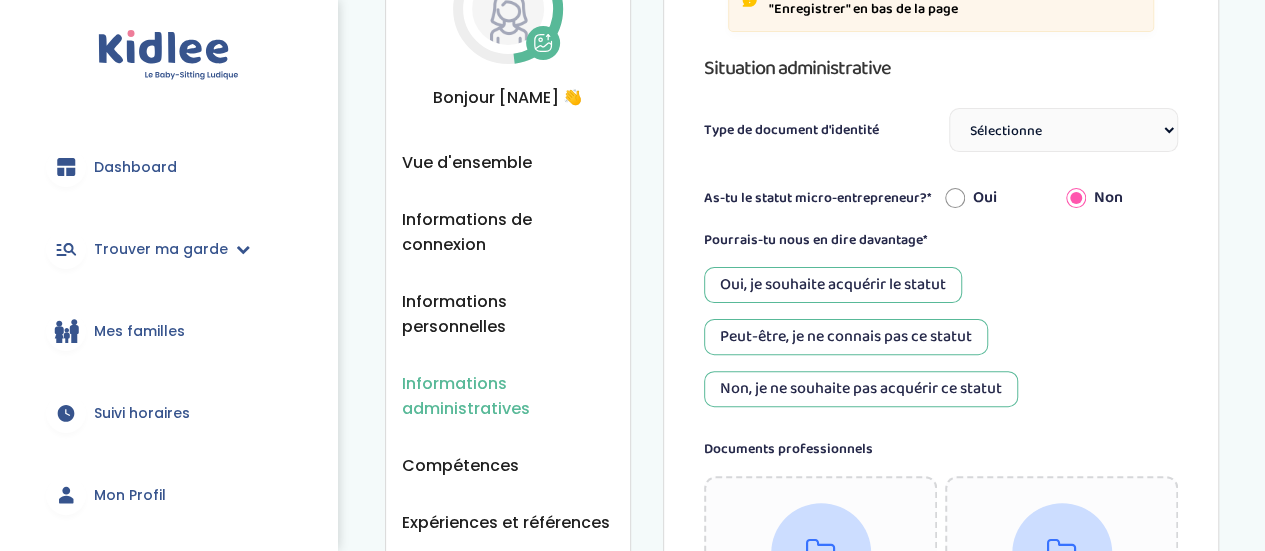 click on "Sélectionne
Carte d'identité française ou Passeport français daté de moins de 5 ans
Carte d'identité européenne ou Passeport européen (27 pays concernés)
Titre de séjour
Autre" at bounding box center [1063, 130] 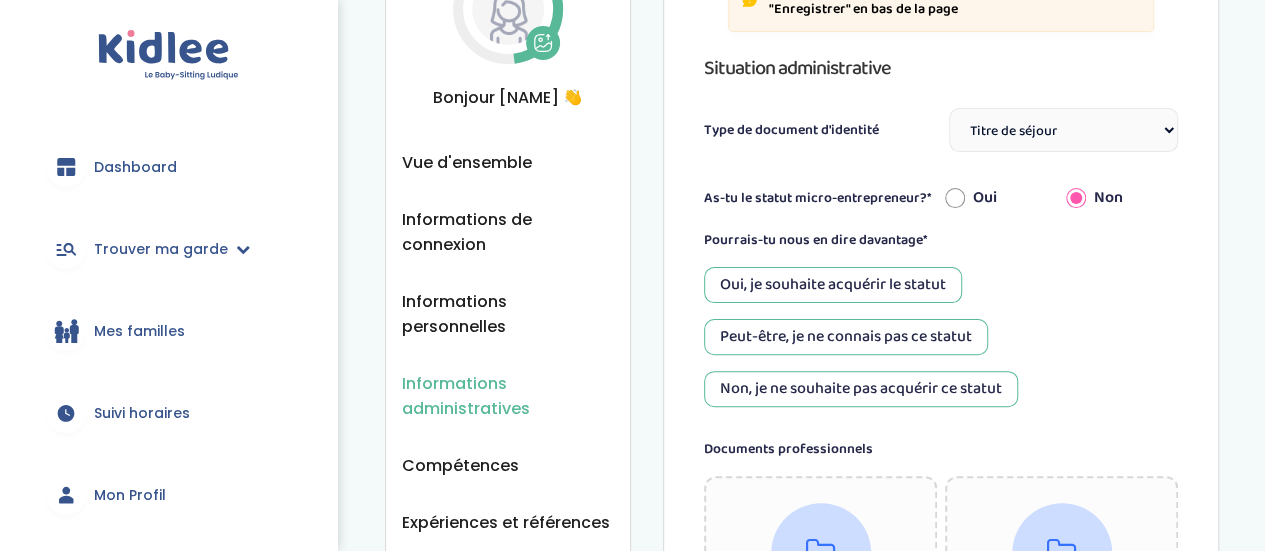 click on "Sélectionne
Carte d'identité française ou Passeport français daté de moins de 5 ans
Carte d'identité européenne ou Passeport européen (27 pays concernés)
Titre de séjour
Autre" at bounding box center [1063, 130] 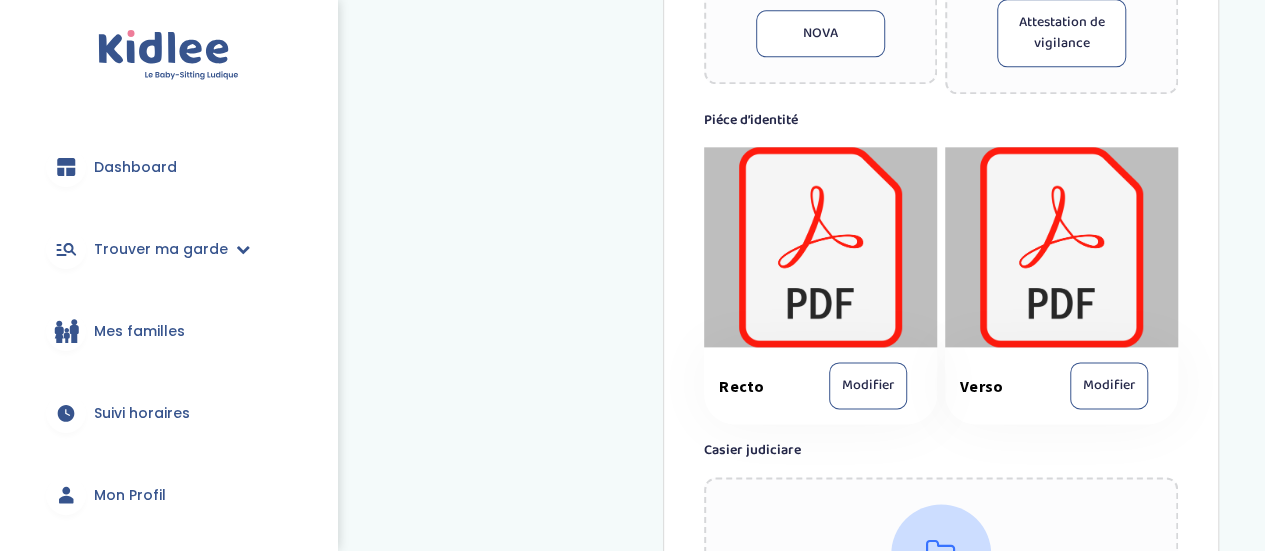 scroll, scrollTop: 1117, scrollLeft: 0, axis: vertical 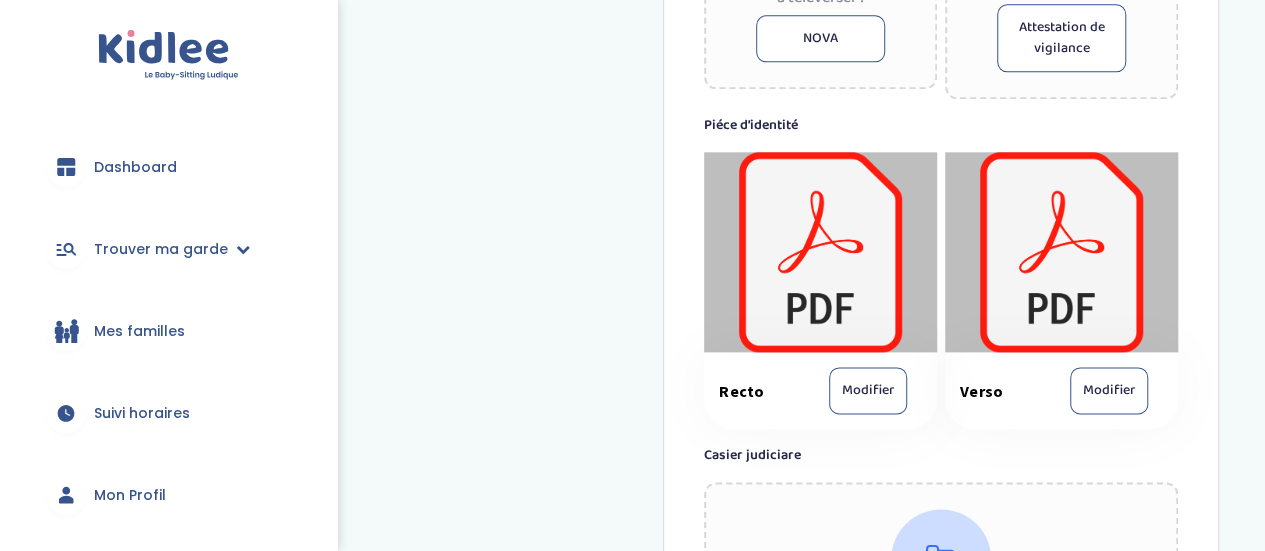 click on "Modifier" at bounding box center (868, 390) 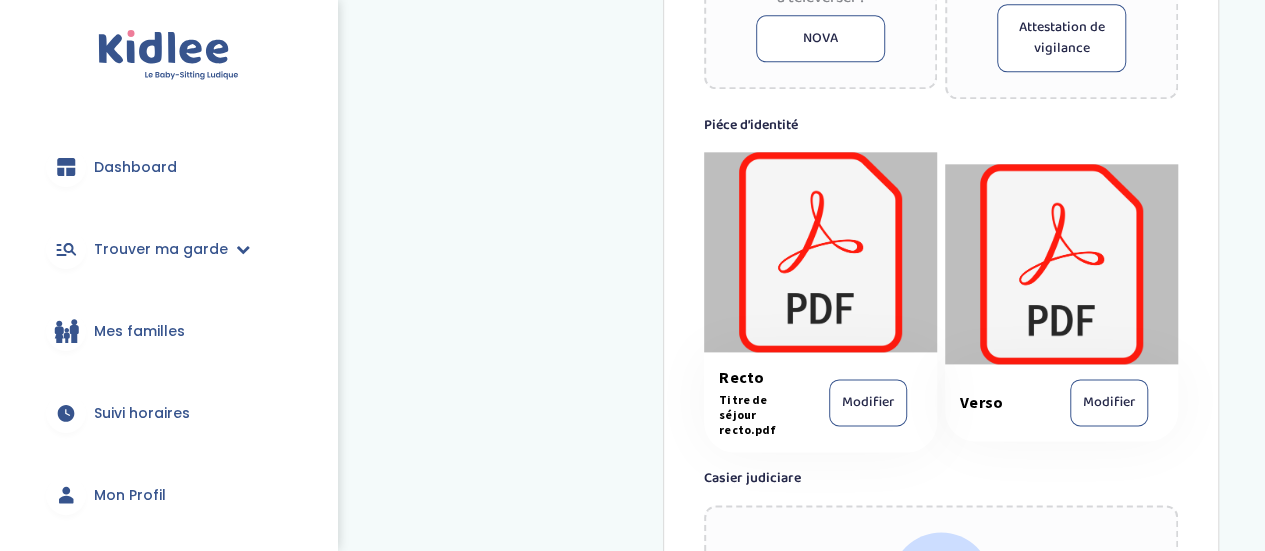 click on "Modifier" at bounding box center [1109, 402] 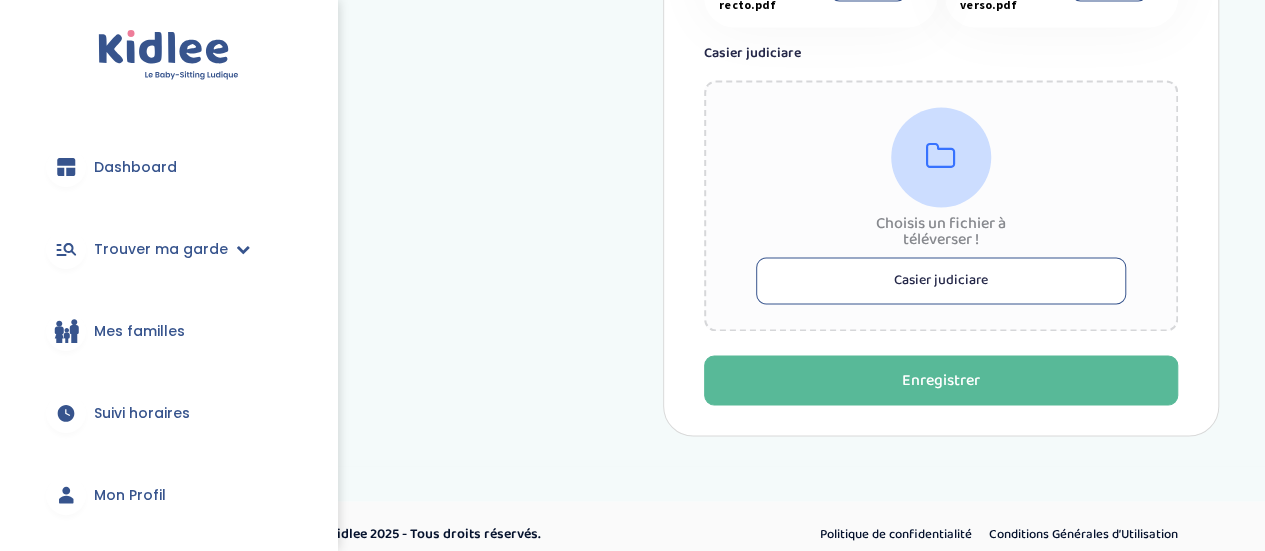 scroll, scrollTop: 1553, scrollLeft: 0, axis: vertical 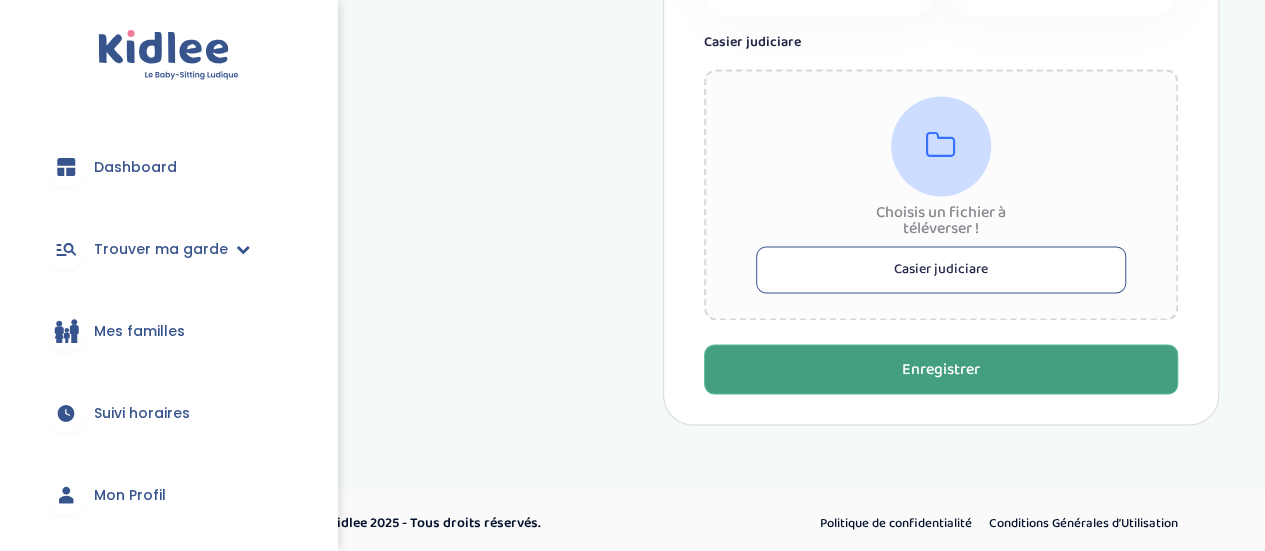 click on "Enregistrer" at bounding box center [941, 369] 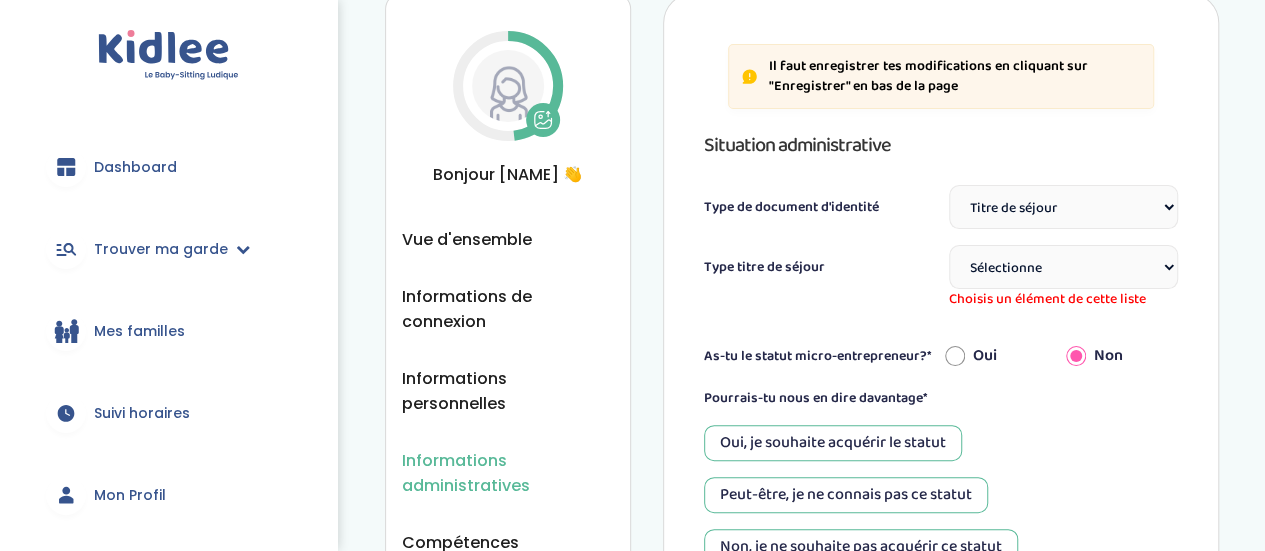 scroll, scrollTop: 65, scrollLeft: 0, axis: vertical 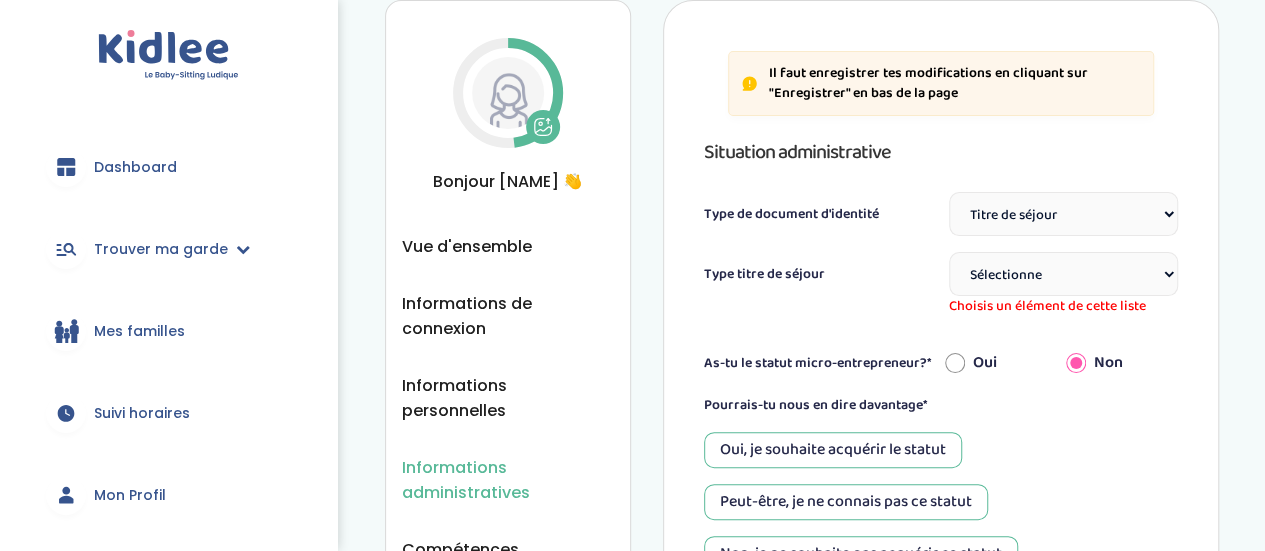 click on "Sélectionne   TS Temporaire/ pluriannuel "Vie privée et familiale"
TS Temporaire / pluriannuel "Entrepreneur / Profession libérale"
TS pluriannuel "Passeport Talent"
Carte de résident
Carte de résident "longue durée - UE"
Carte de résident "permanent"
Certificat de résidence algérien" at bounding box center (1063, 274) 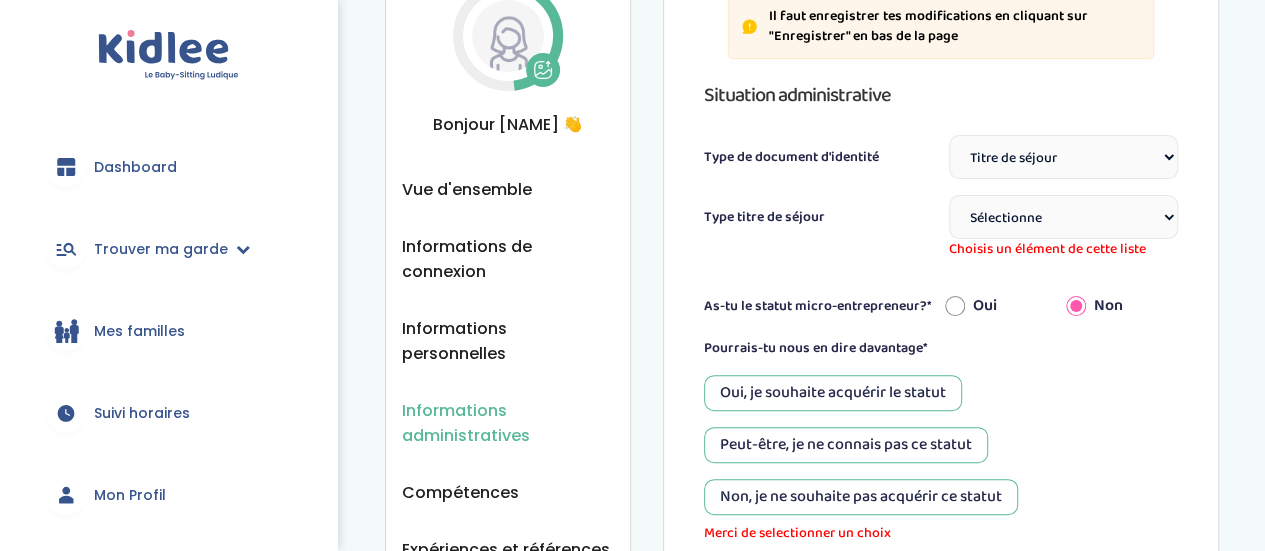 scroll, scrollTop: 123, scrollLeft: 0, axis: vertical 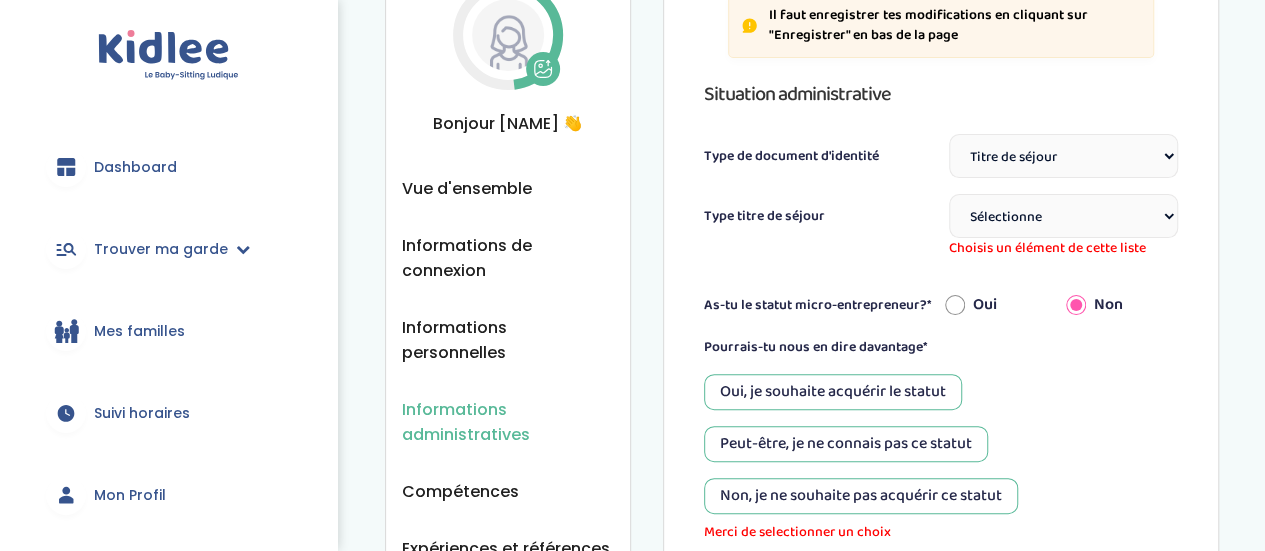 click on "Sélectionne   TS Temporaire/ pluriannuel "Vie privée et familiale"
TS Temporaire / pluriannuel "Entrepreneur / Profession libérale"
TS pluriannuel "Passeport Talent"
Carte de résident
Carte de résident "longue durée - UE"
Carte de résident "permanent"
Certificat de résidence algérien" at bounding box center (1063, 216) 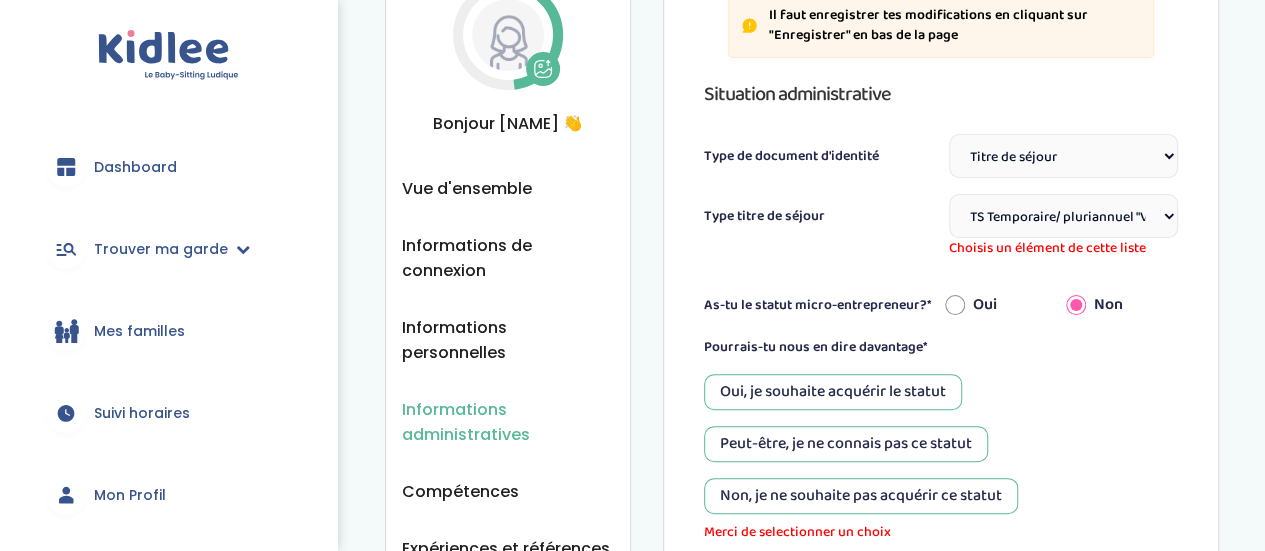 click on "Sélectionne   TS Temporaire/ pluriannuel "Vie privée et familiale"
TS Temporaire / pluriannuel "Entrepreneur / Profession libérale"
TS pluriannuel "Passeport Talent"
Carte de résident
Carte de résident "longue durée - UE"
Carte de résident "permanent"
Certificat de résidence algérien" at bounding box center [1063, 216] 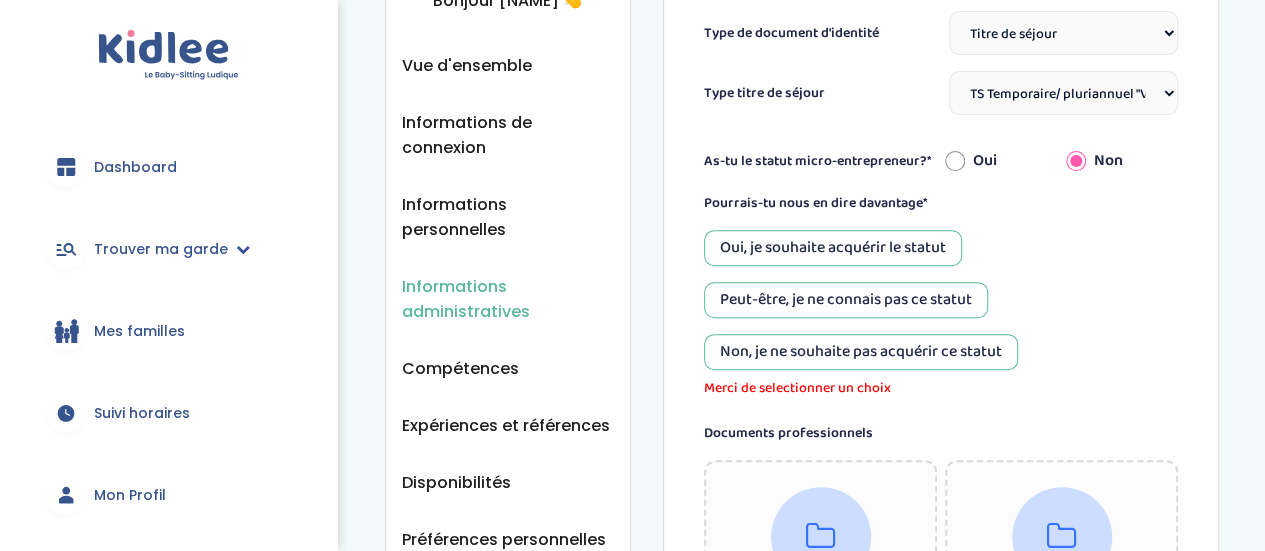 scroll, scrollTop: 249, scrollLeft: 0, axis: vertical 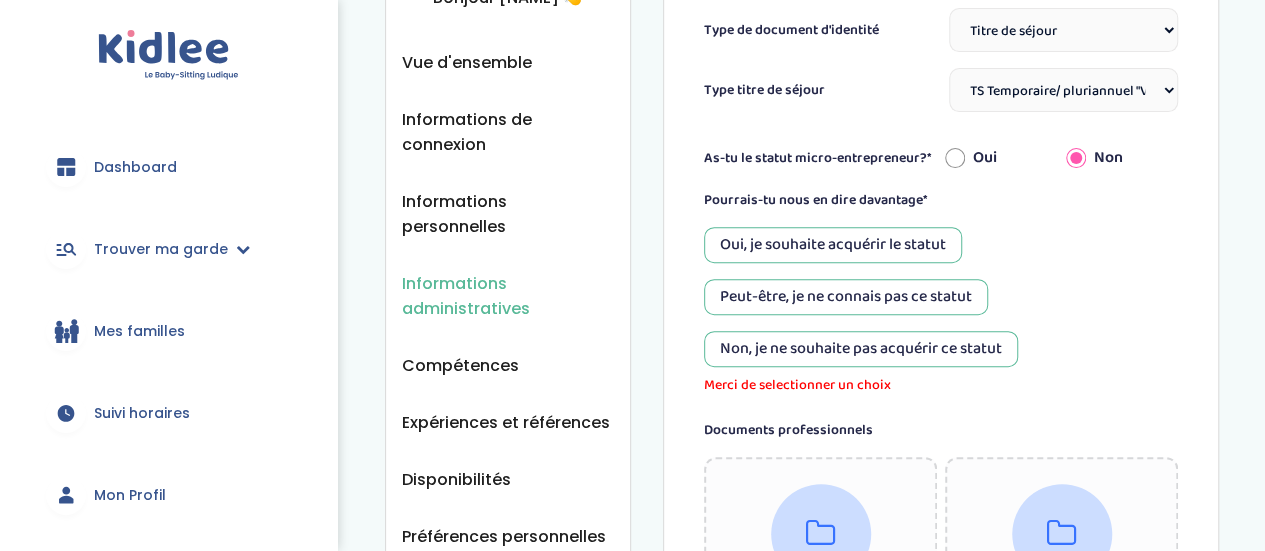 click on "Peut-être, je ne connais pas ce statut" at bounding box center (846, 297) 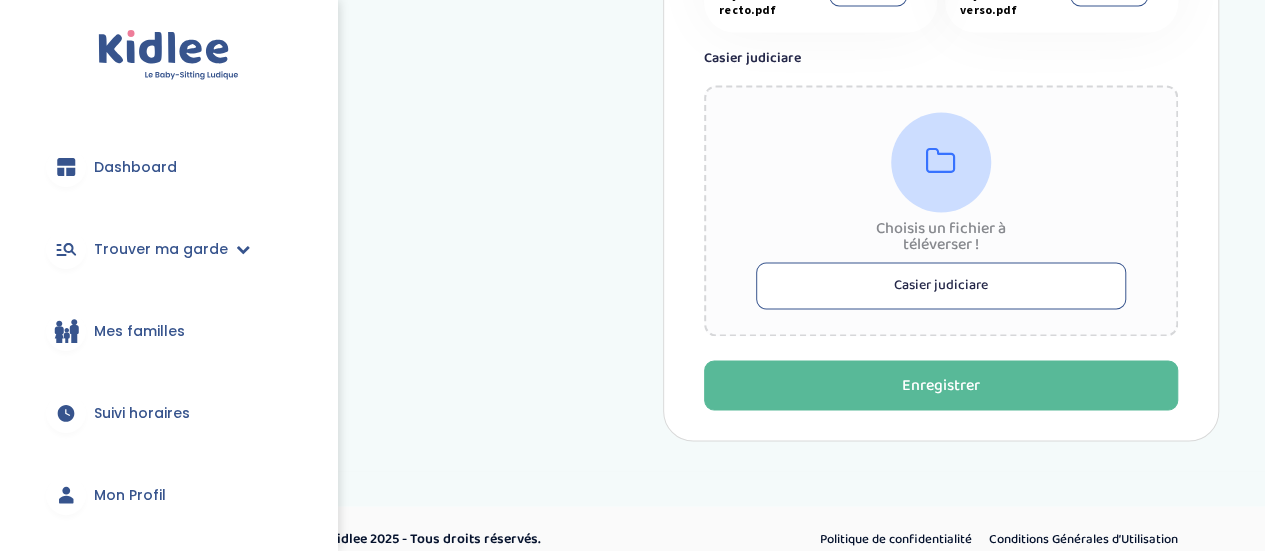 scroll, scrollTop: 1574, scrollLeft: 0, axis: vertical 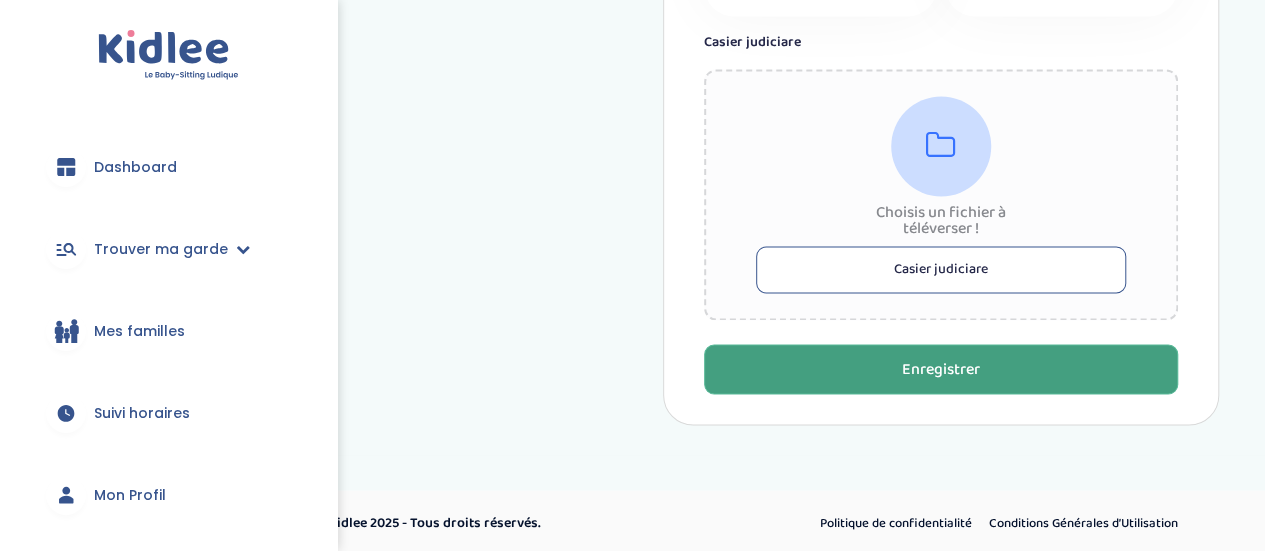 click on "Enregistrer" at bounding box center (941, 369) 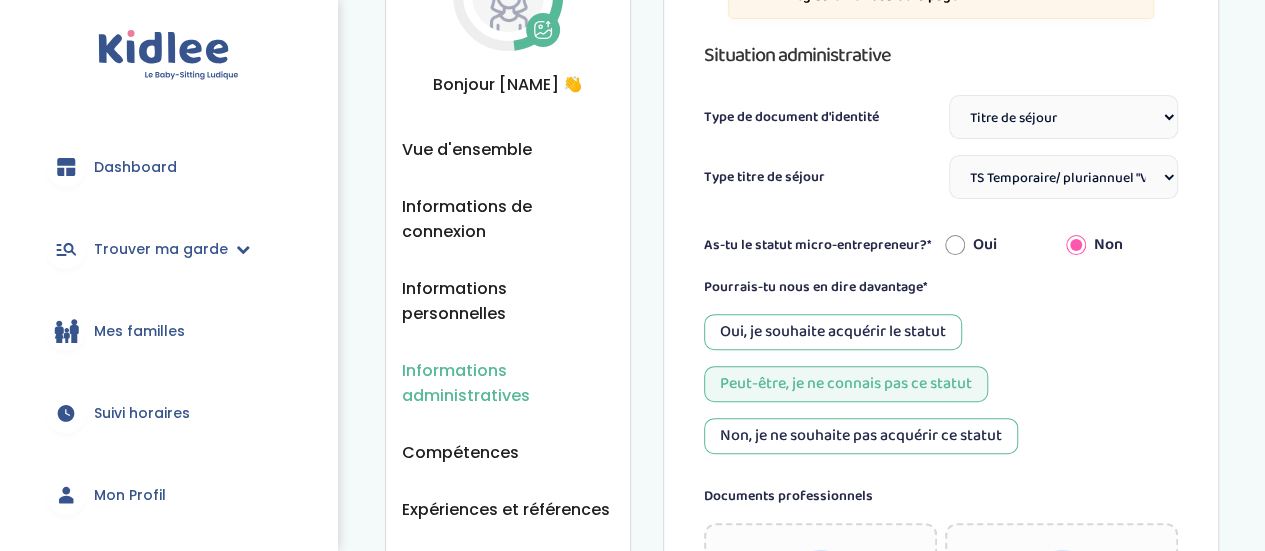 scroll, scrollTop: 214, scrollLeft: 0, axis: vertical 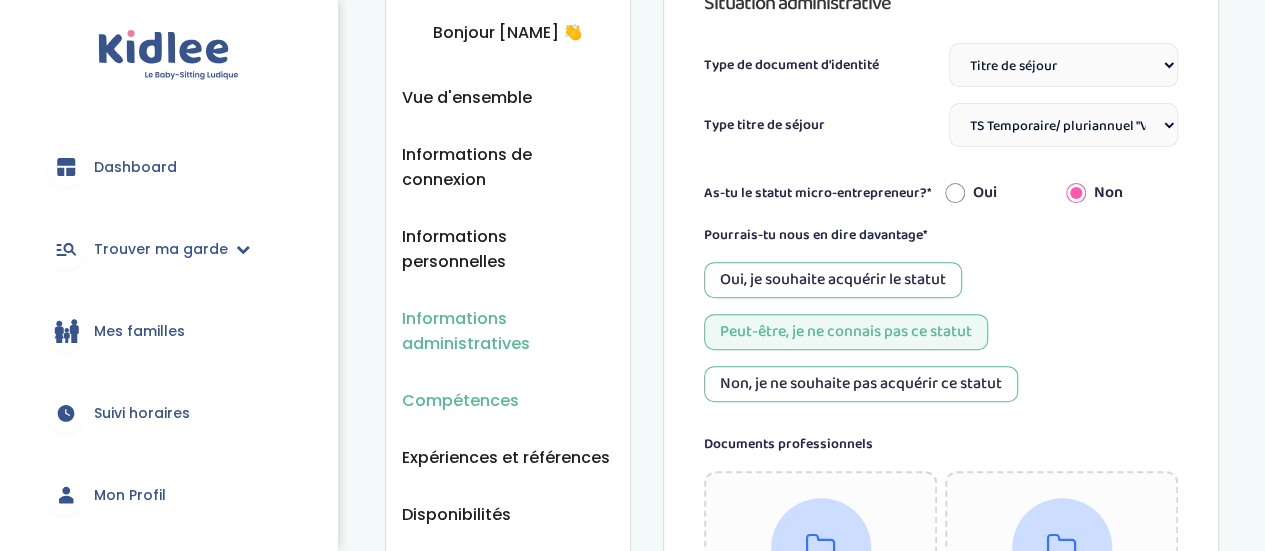 click on "Compétences" at bounding box center [460, 400] 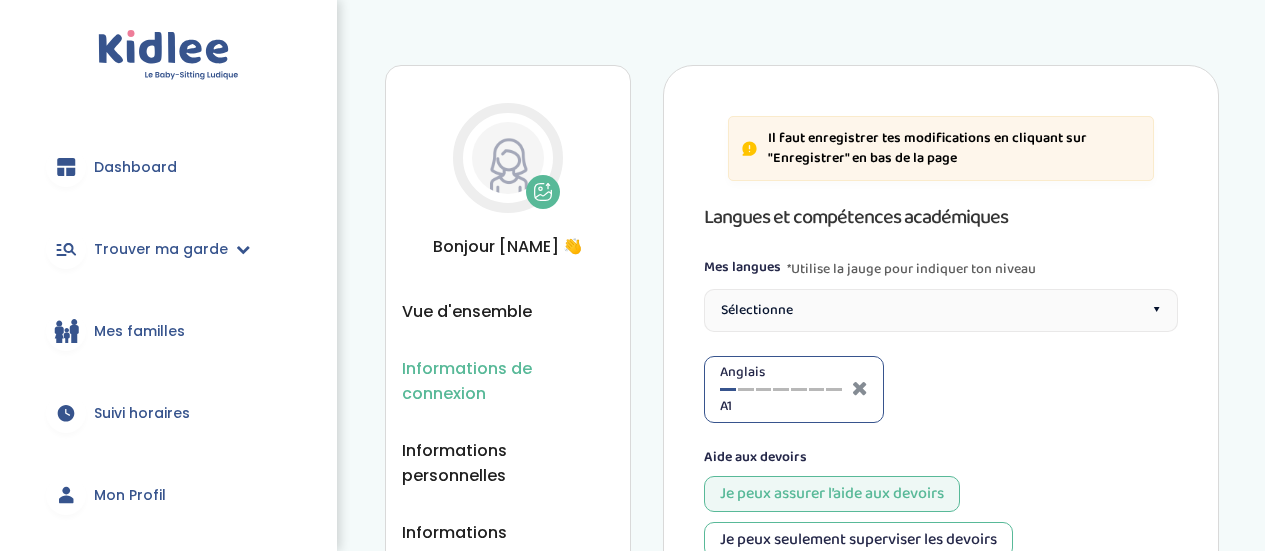 scroll, scrollTop: 0, scrollLeft: 0, axis: both 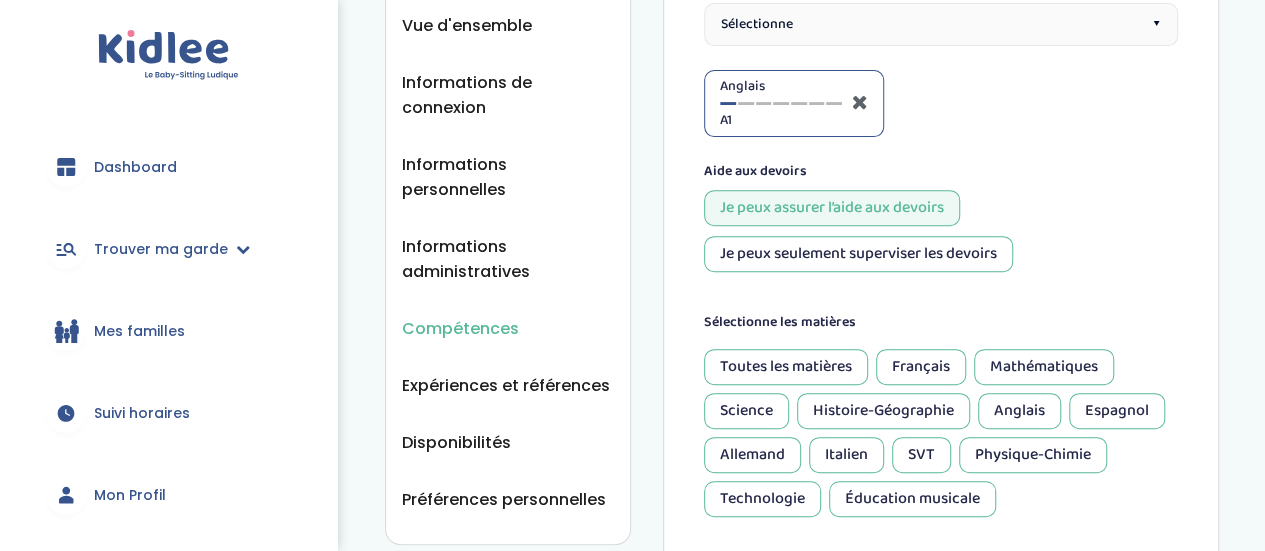 click at bounding box center [860, 102] 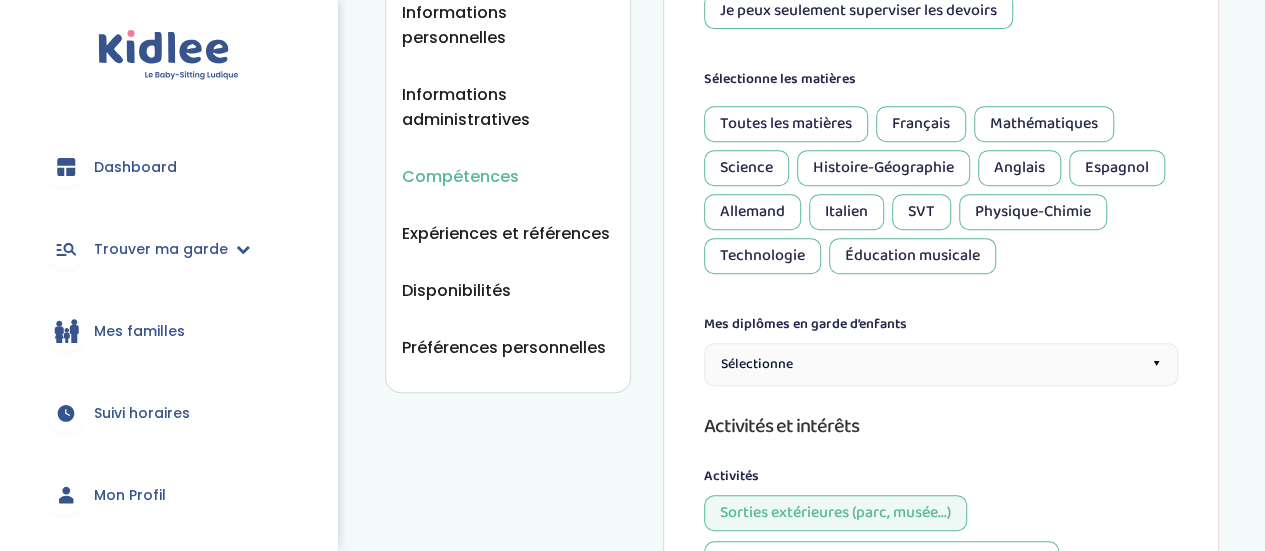 scroll, scrollTop: 424, scrollLeft: 0, axis: vertical 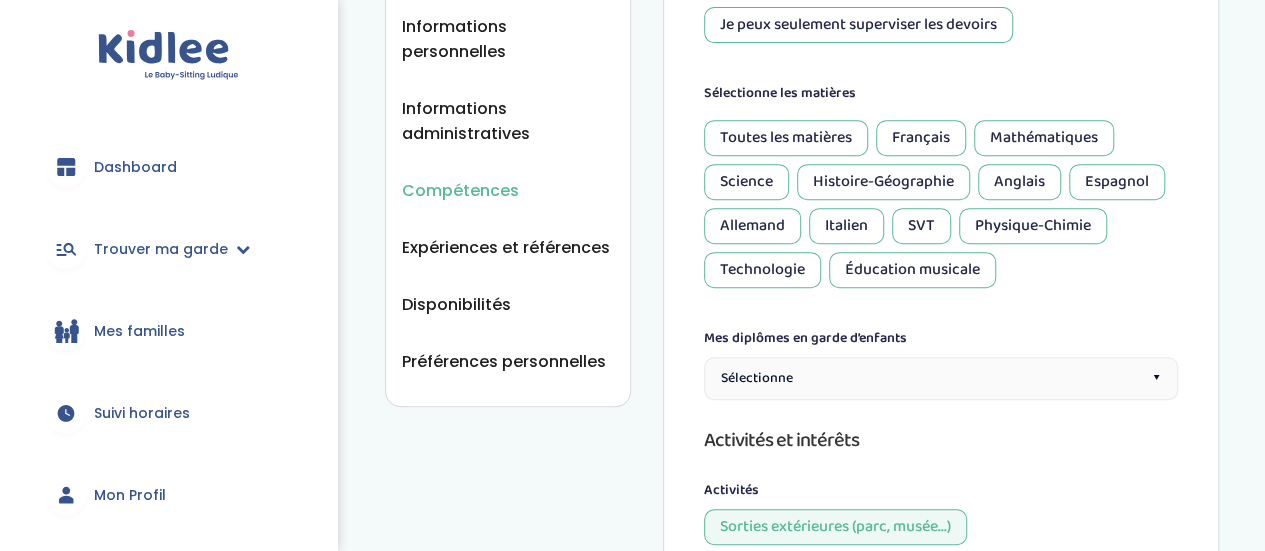 click on "Éducation musicale" at bounding box center [912, 270] 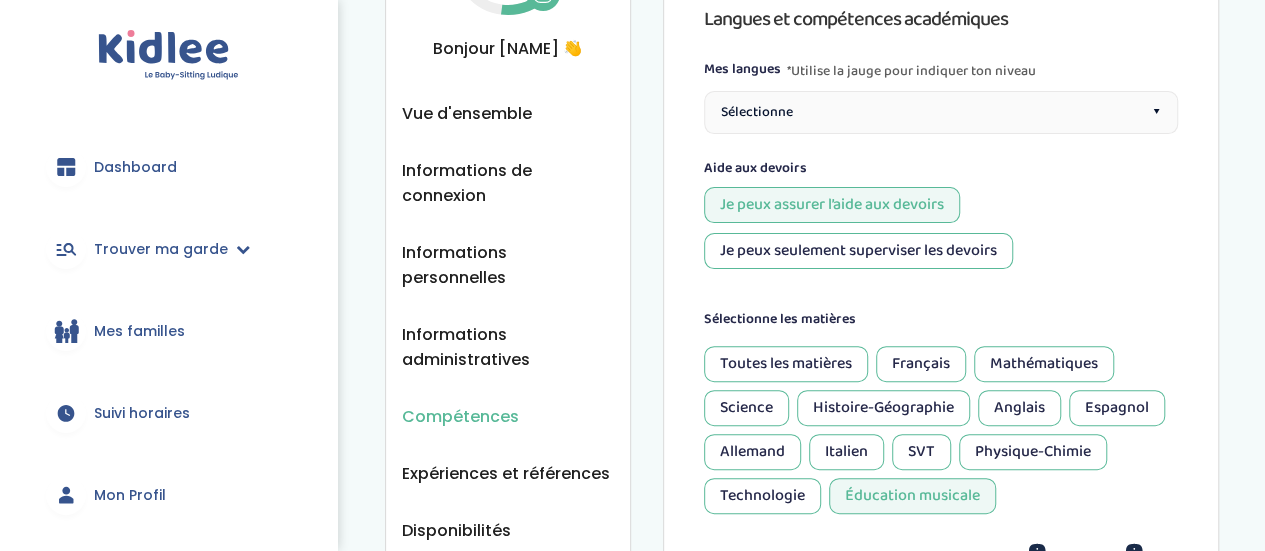 scroll, scrollTop: 185, scrollLeft: 0, axis: vertical 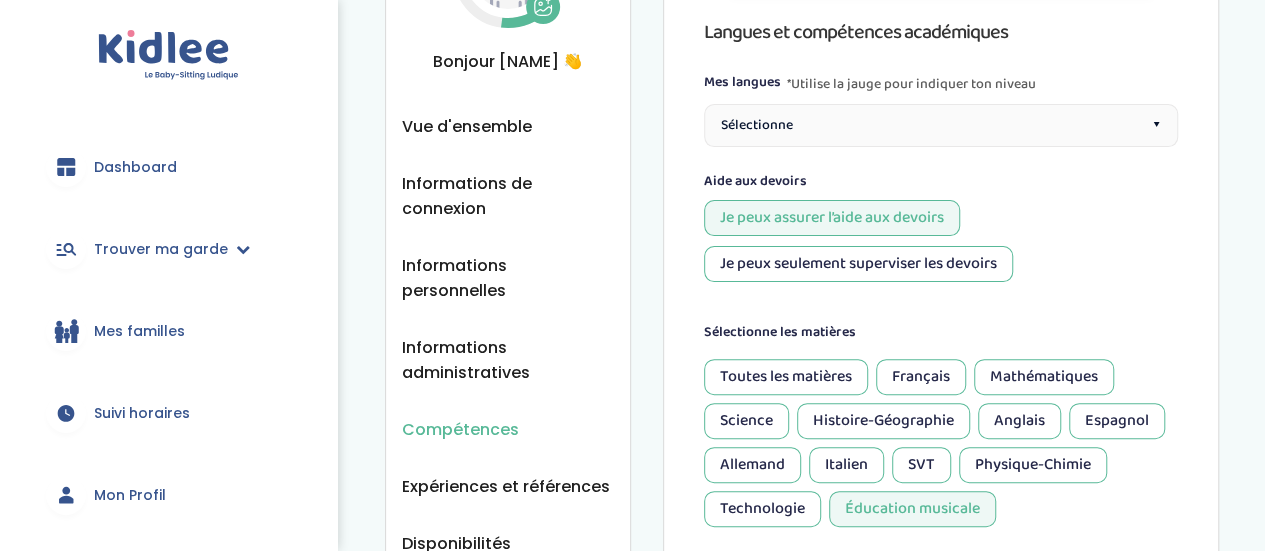 click on "Éducation musicale" at bounding box center [912, 509] 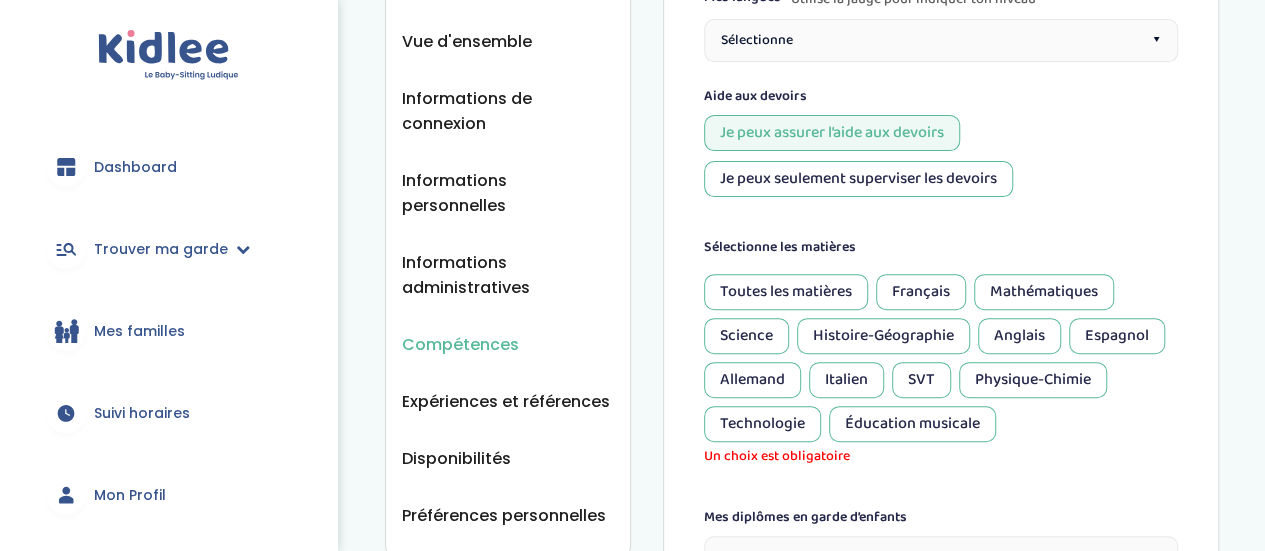 scroll, scrollTop: 270, scrollLeft: 0, axis: vertical 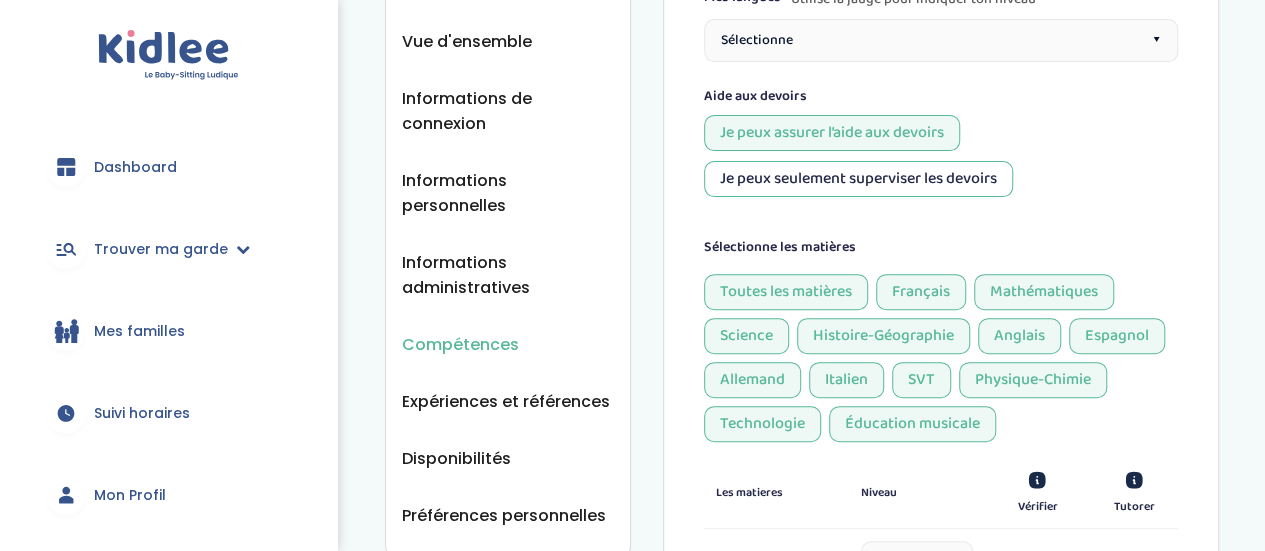 click on "Toutes les matières" at bounding box center (786, 292) 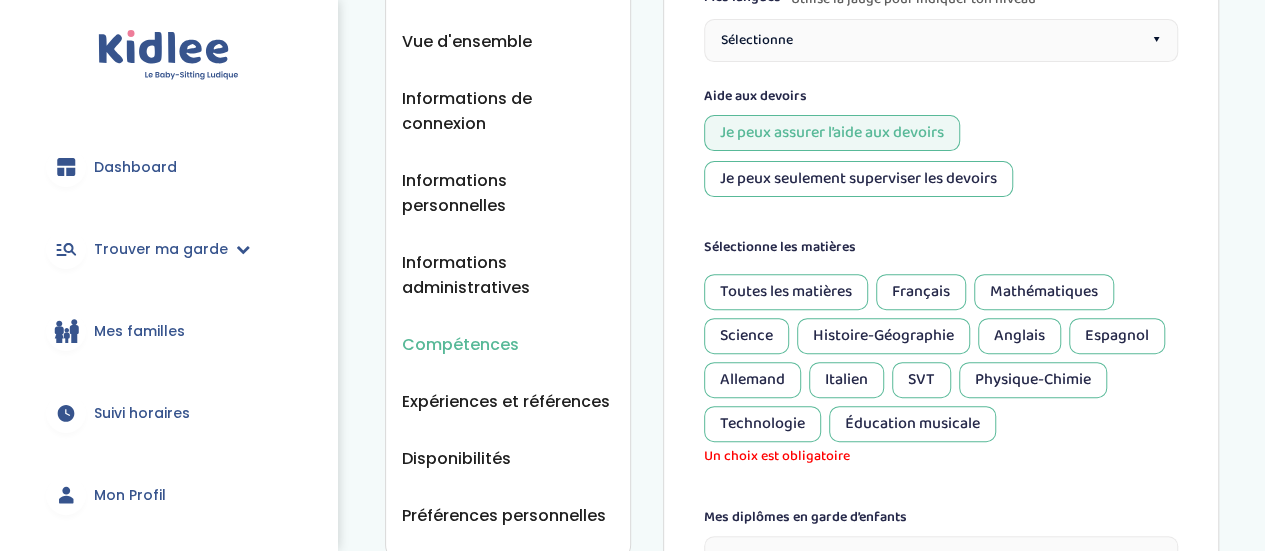 click on "Toutes les matières" at bounding box center (786, 292) 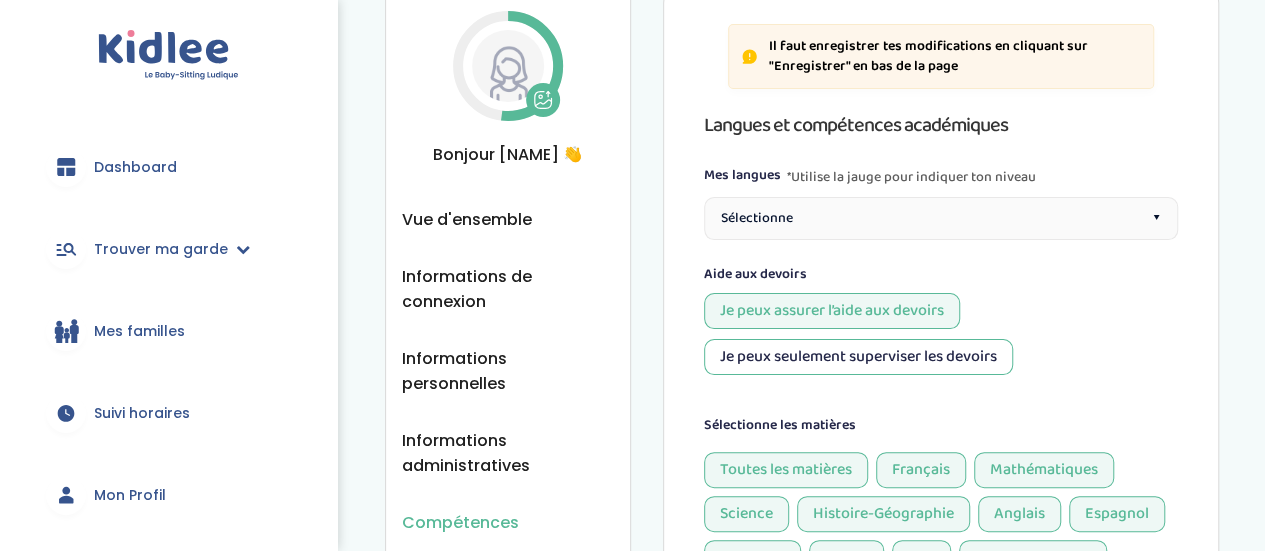 scroll, scrollTop: 0, scrollLeft: 0, axis: both 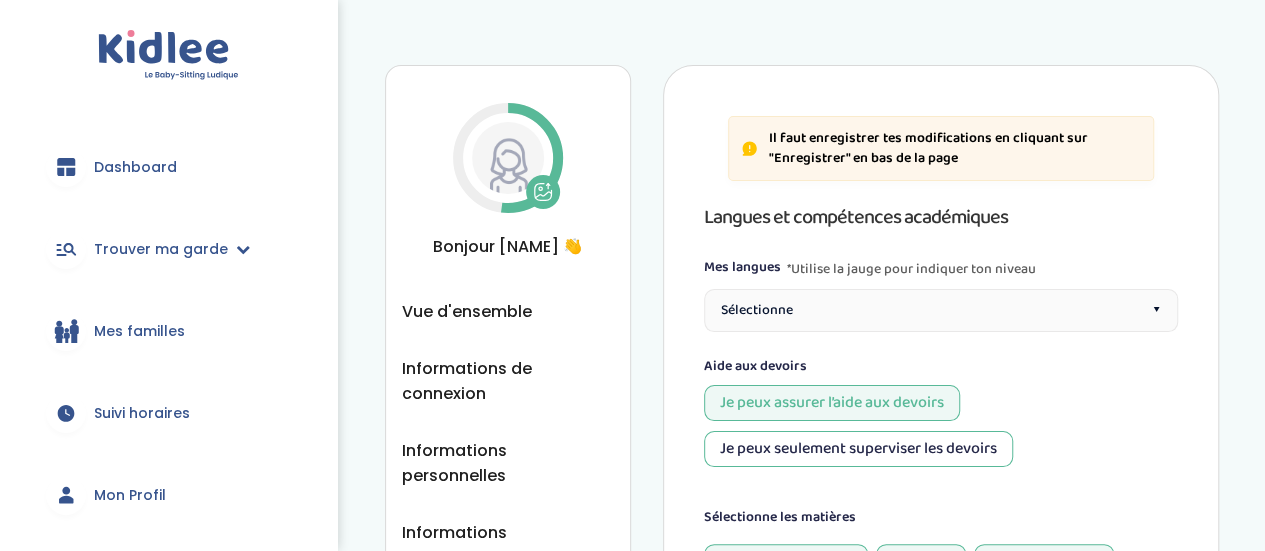click on "Sélectionne
▾" at bounding box center (941, 310) 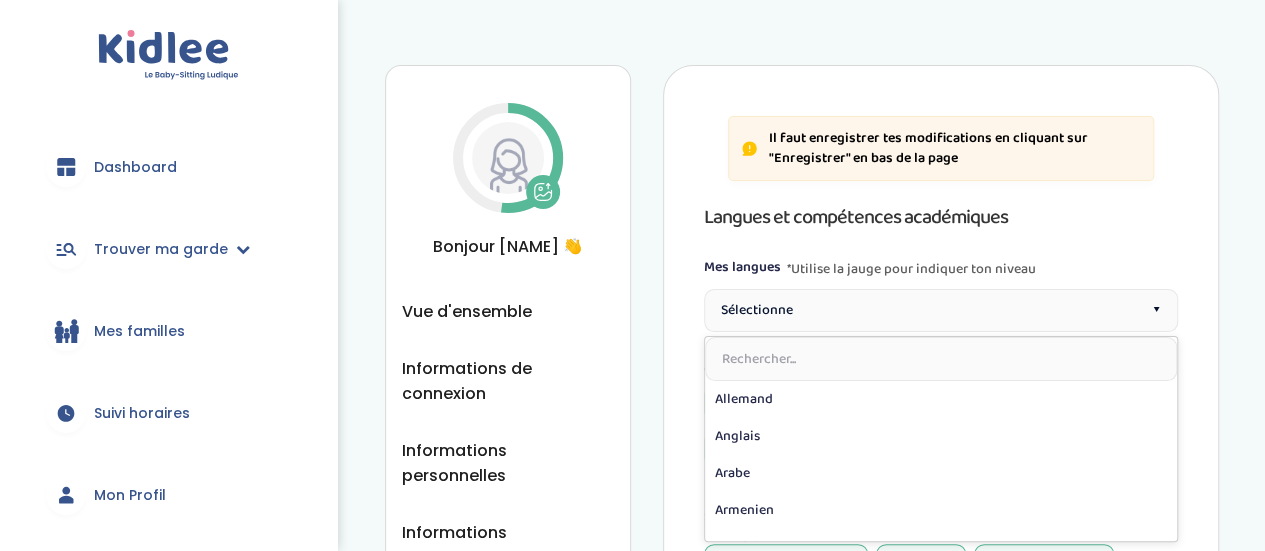 click on "Sélectionne
▾" at bounding box center (941, 310) 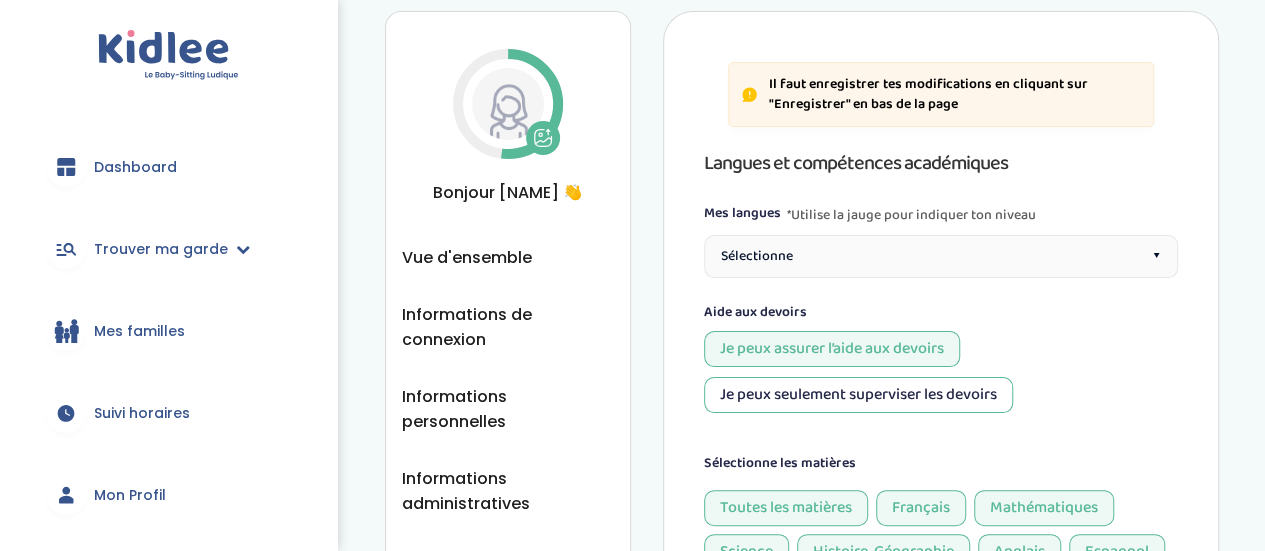 scroll, scrollTop: 55, scrollLeft: 0, axis: vertical 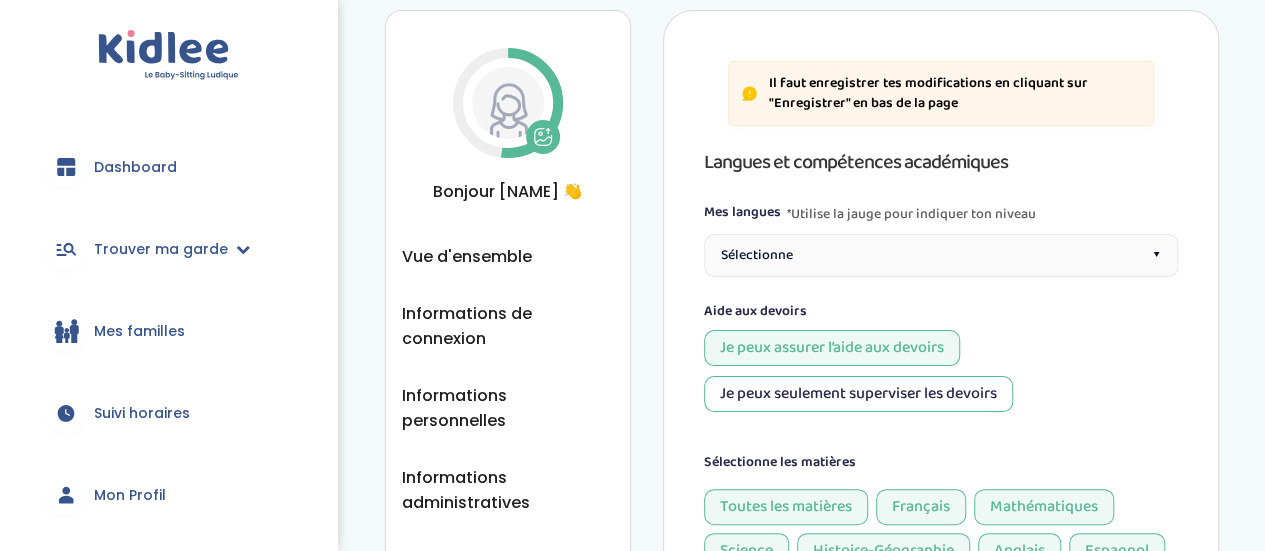 click on "Sélectionne
▾" at bounding box center (941, 255) 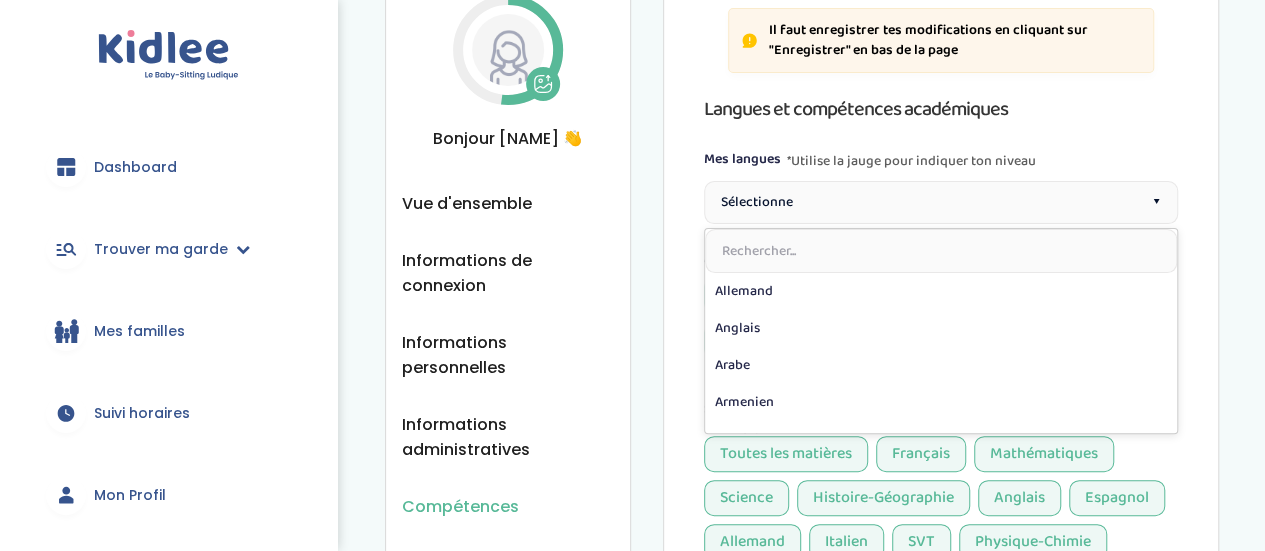 scroll, scrollTop: 132, scrollLeft: 0, axis: vertical 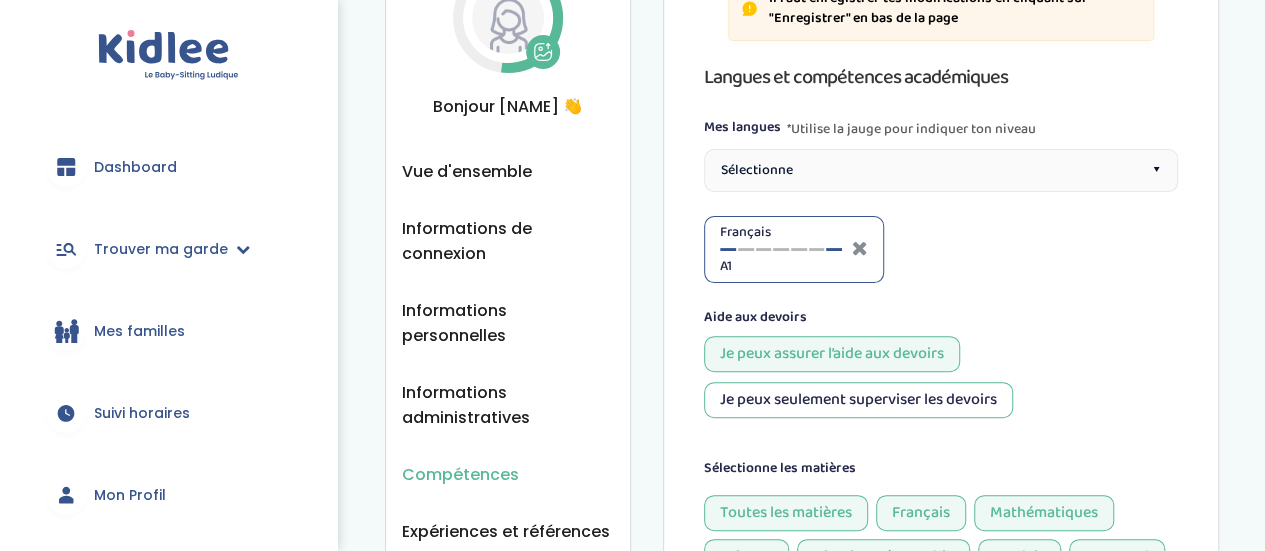 click at bounding box center [834, 249] 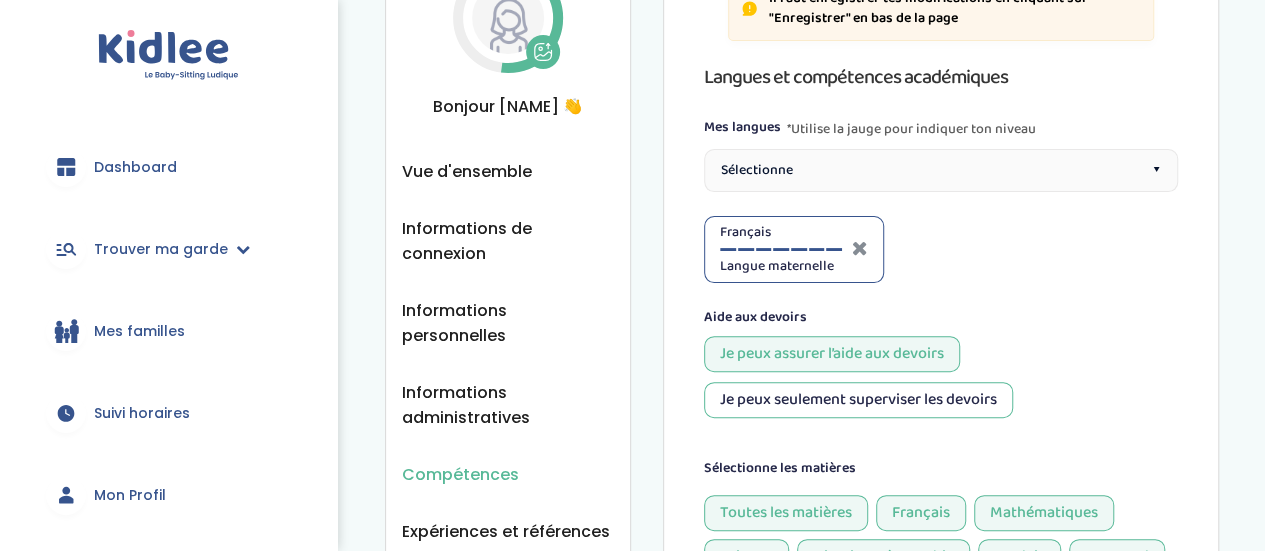 click on "Français
Langue maternelle" at bounding box center [781, 249] 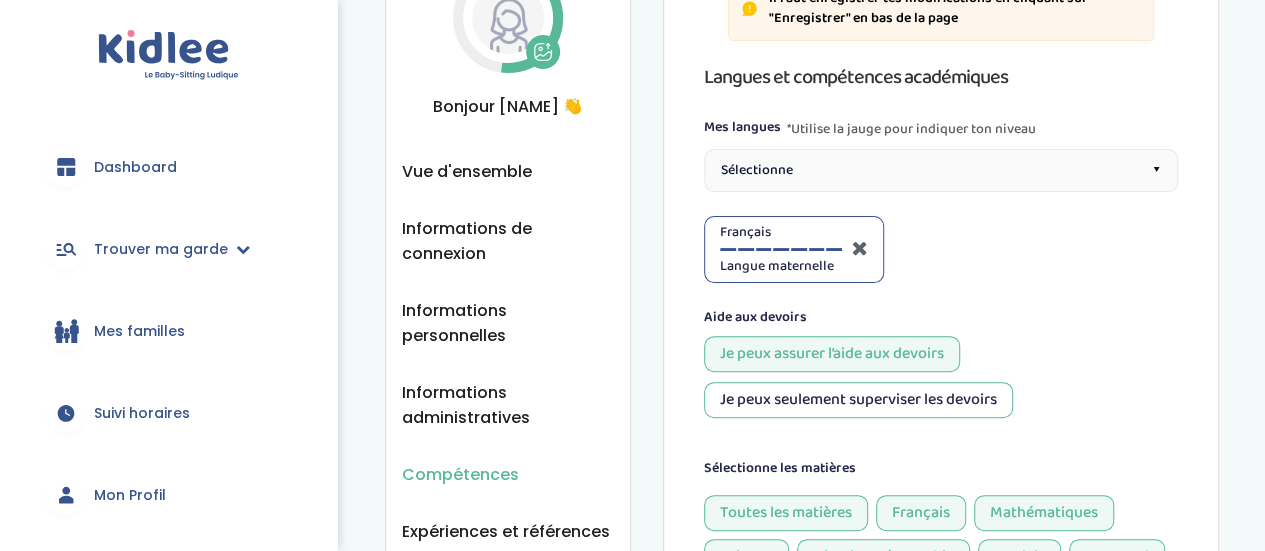click at bounding box center [860, 248] 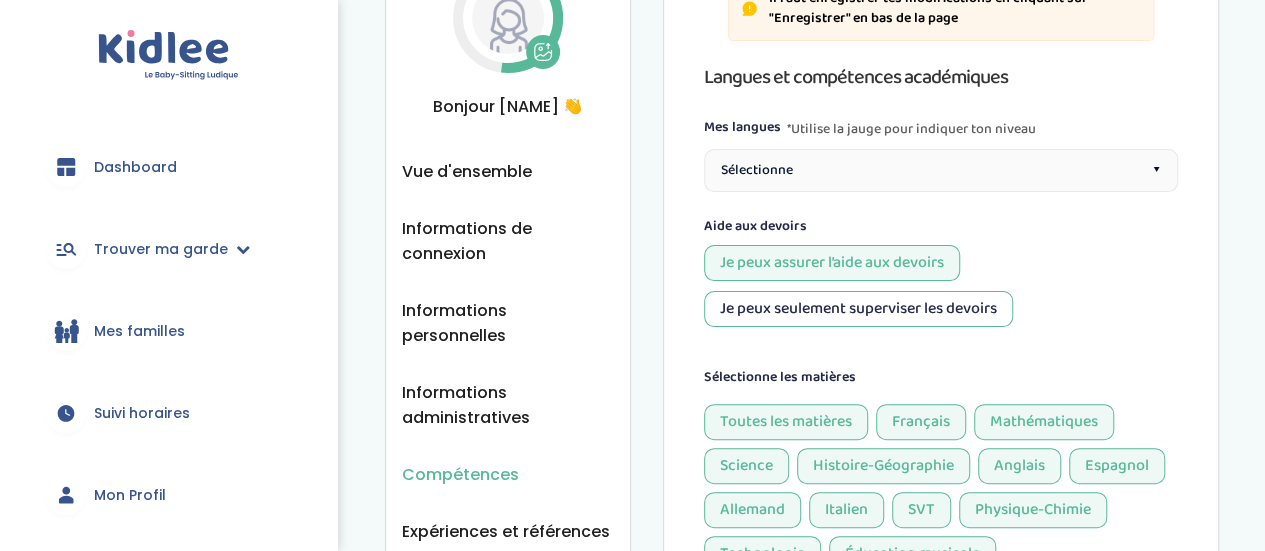 click on "Sélectionne
▾" at bounding box center (941, 170) 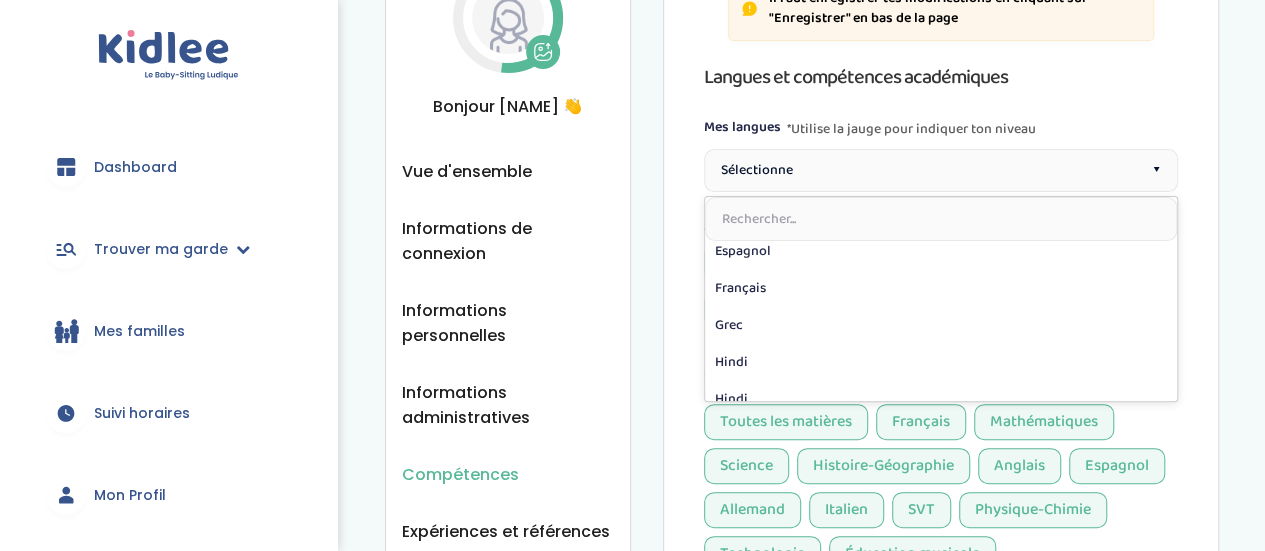 scroll, scrollTop: 305, scrollLeft: 0, axis: vertical 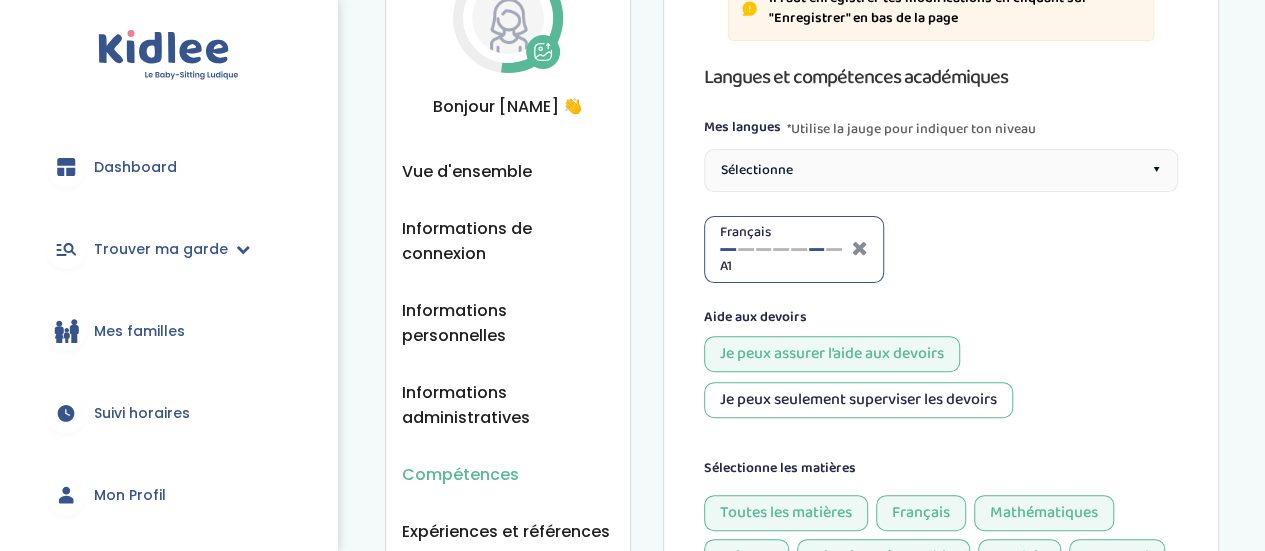 click at bounding box center (817, 249) 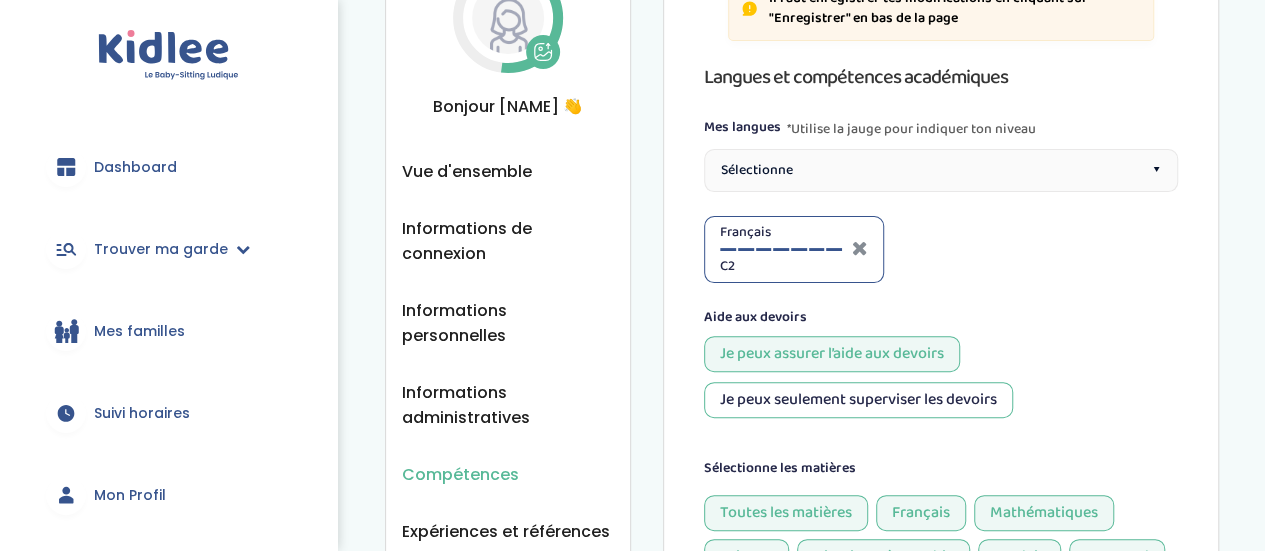 click at bounding box center [834, 249] 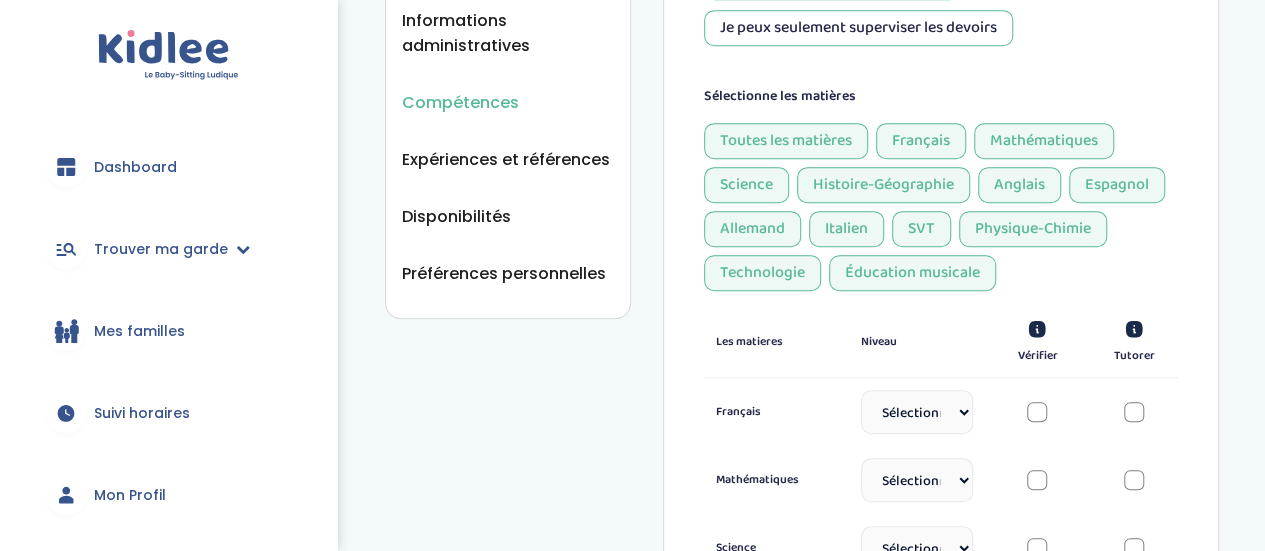 scroll, scrollTop: 406, scrollLeft: 0, axis: vertical 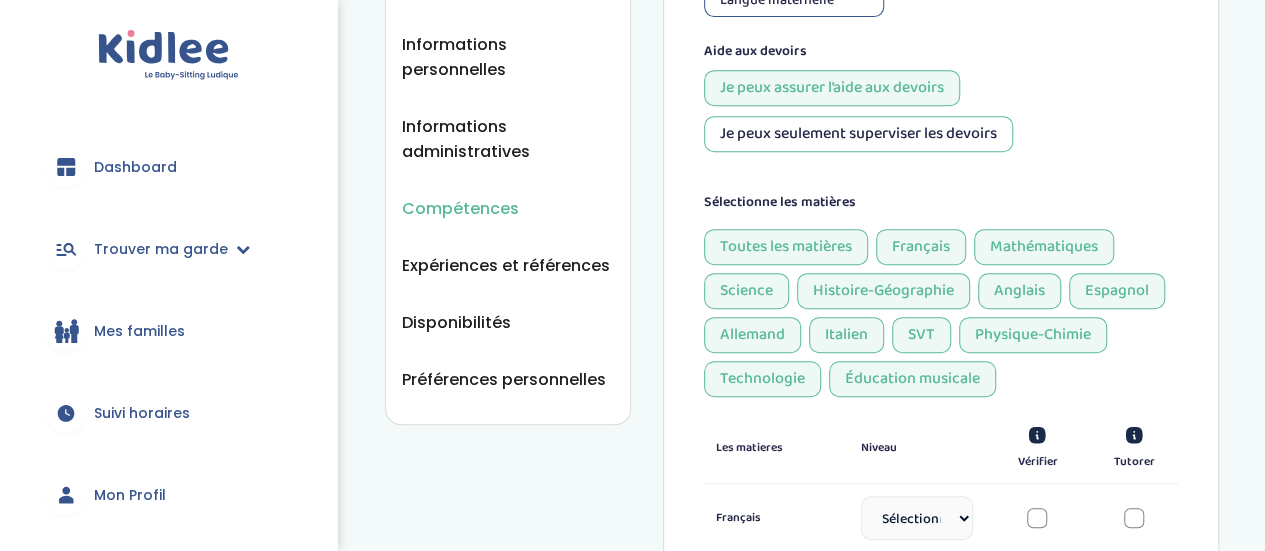 click on "Toutes les matières" at bounding box center [786, 247] 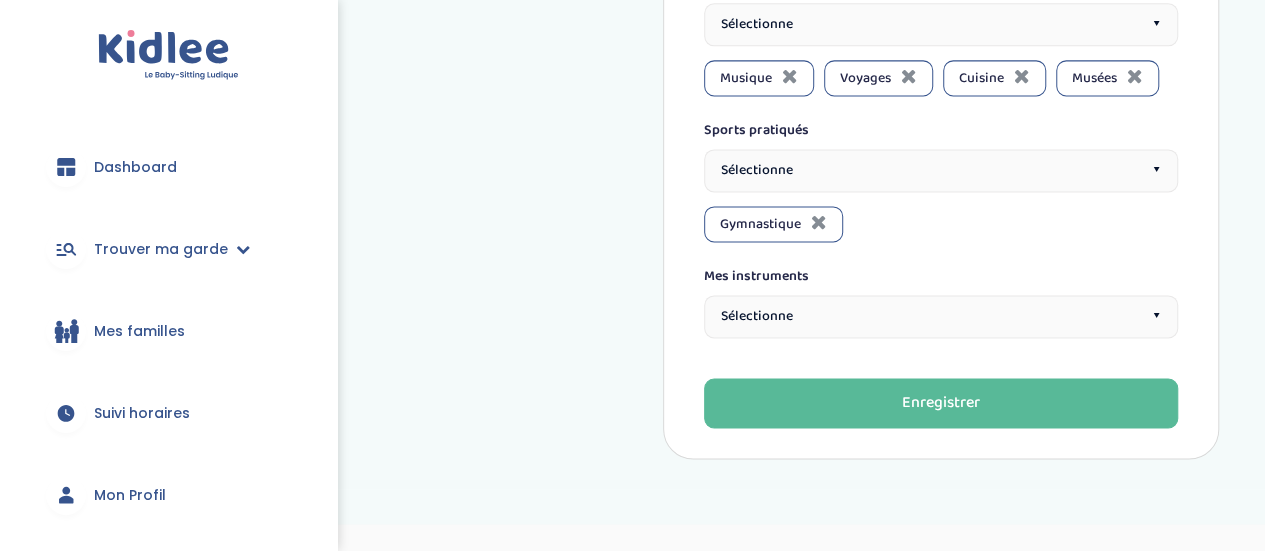 scroll, scrollTop: 1386, scrollLeft: 0, axis: vertical 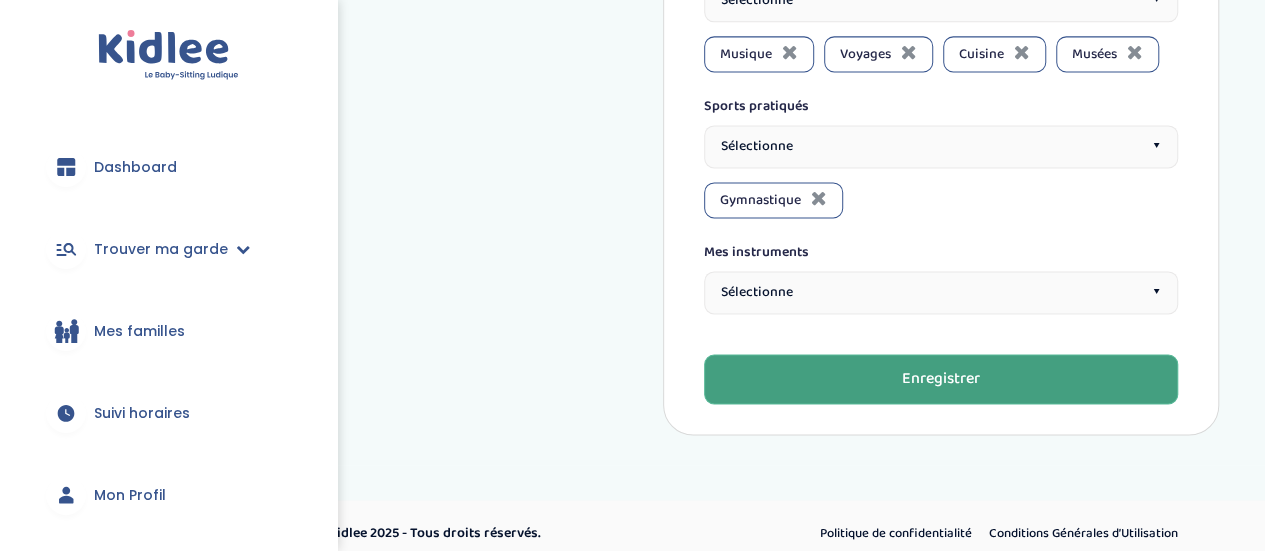 drag, startPoint x: 898, startPoint y: 232, endPoint x: 833, endPoint y: 390, distance: 170.84789 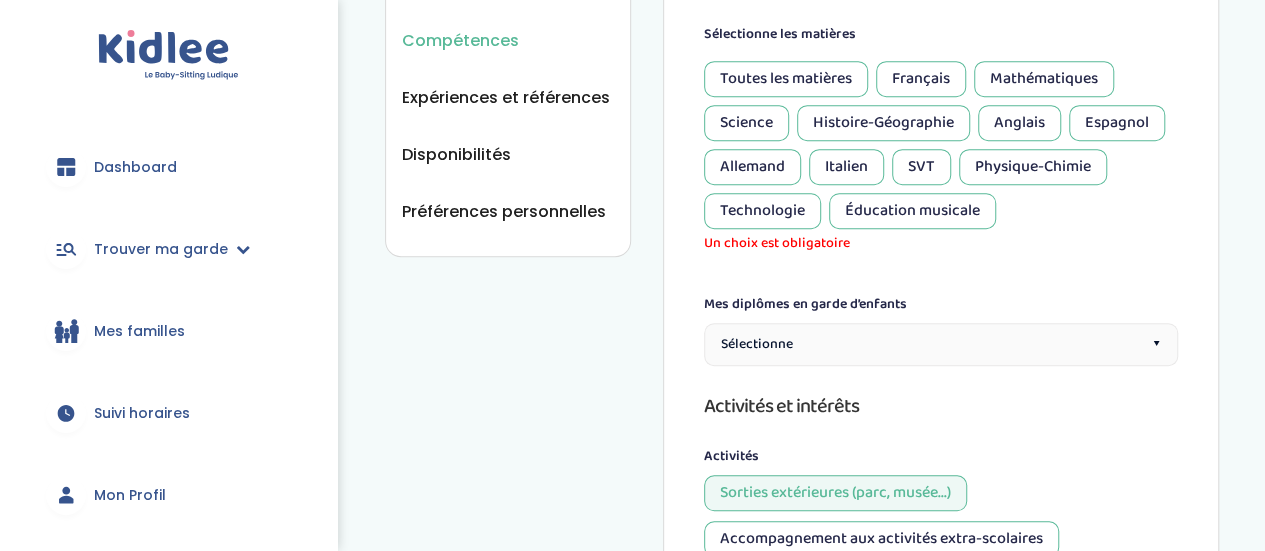 scroll, scrollTop: 576, scrollLeft: 0, axis: vertical 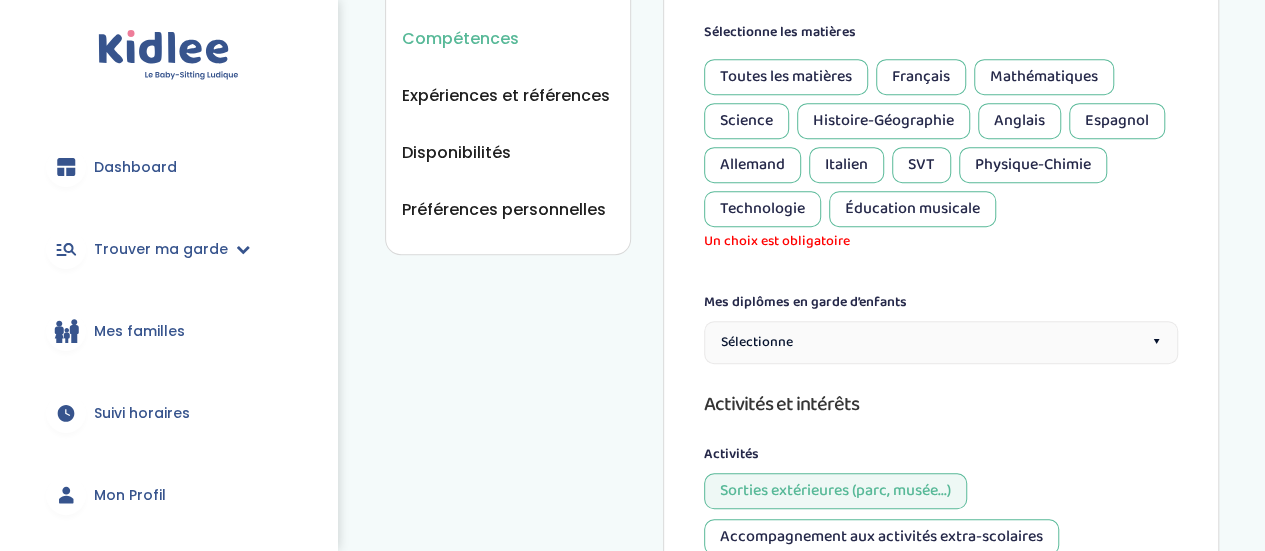 click on "Sélectionne
▾" at bounding box center [941, 342] 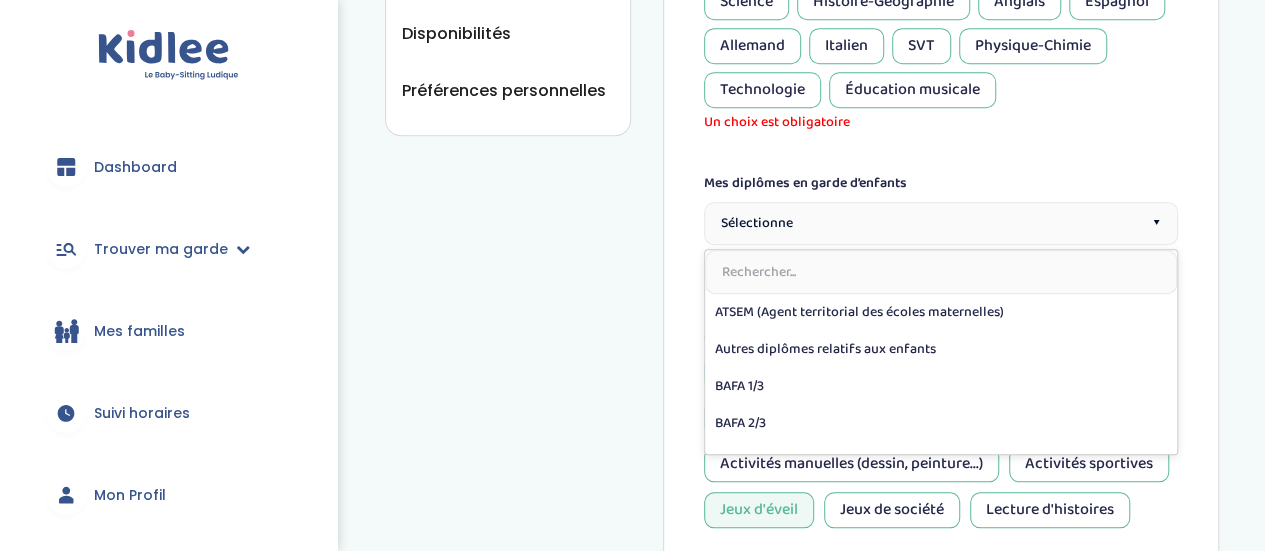 scroll, scrollTop: 696, scrollLeft: 0, axis: vertical 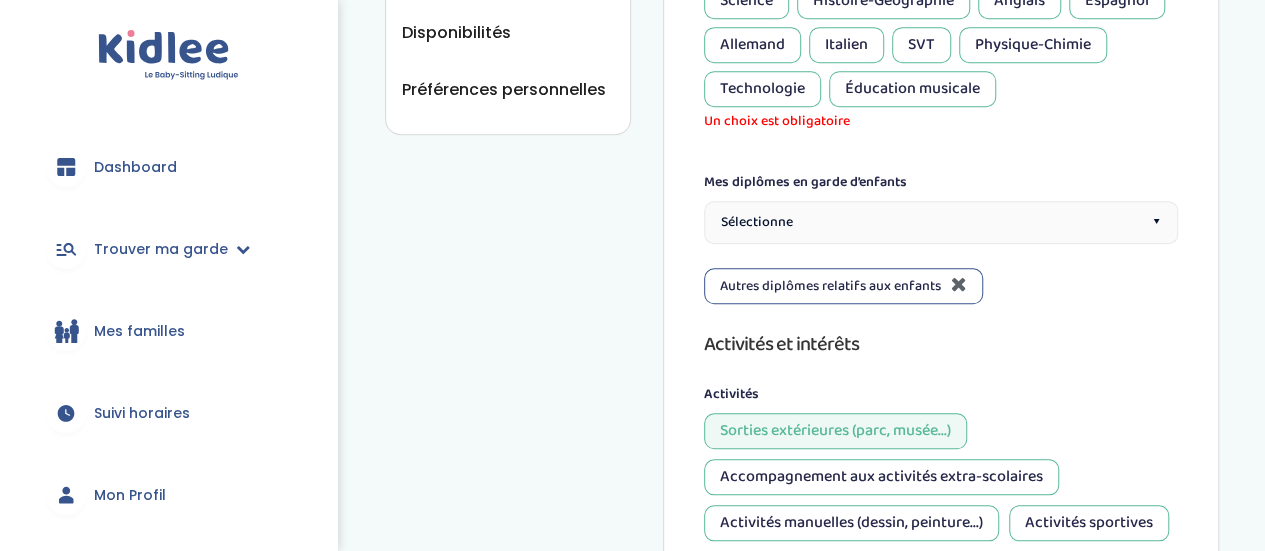 click at bounding box center [959, 284] 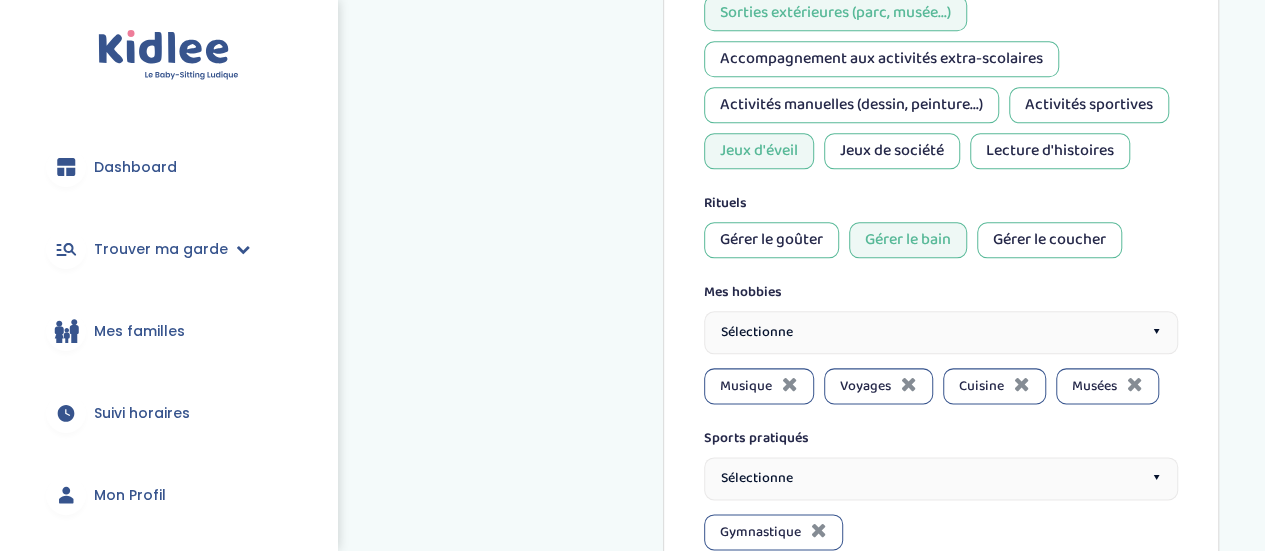 scroll, scrollTop: 1060, scrollLeft: 0, axis: vertical 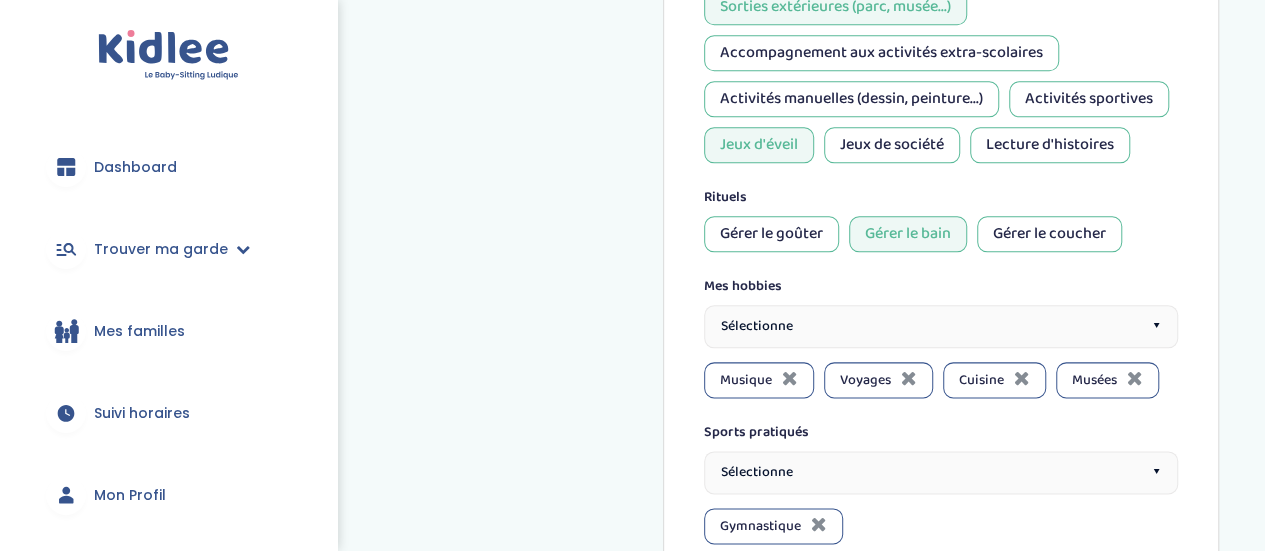 click on "Jeux de société" at bounding box center [892, 145] 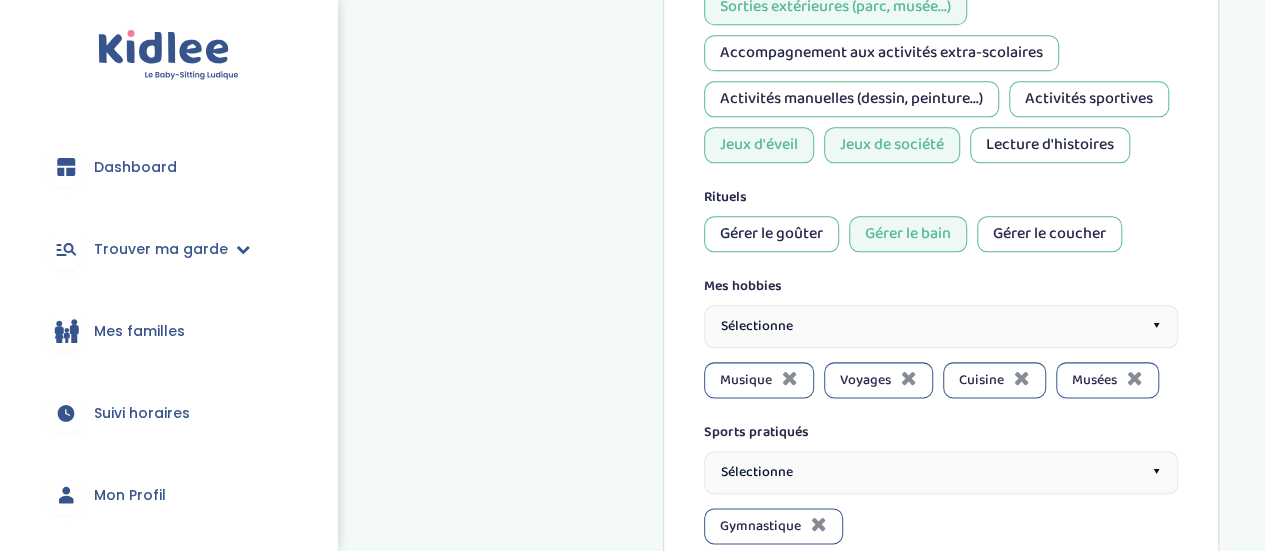 click on "Lecture d'histoires" at bounding box center [1050, 145] 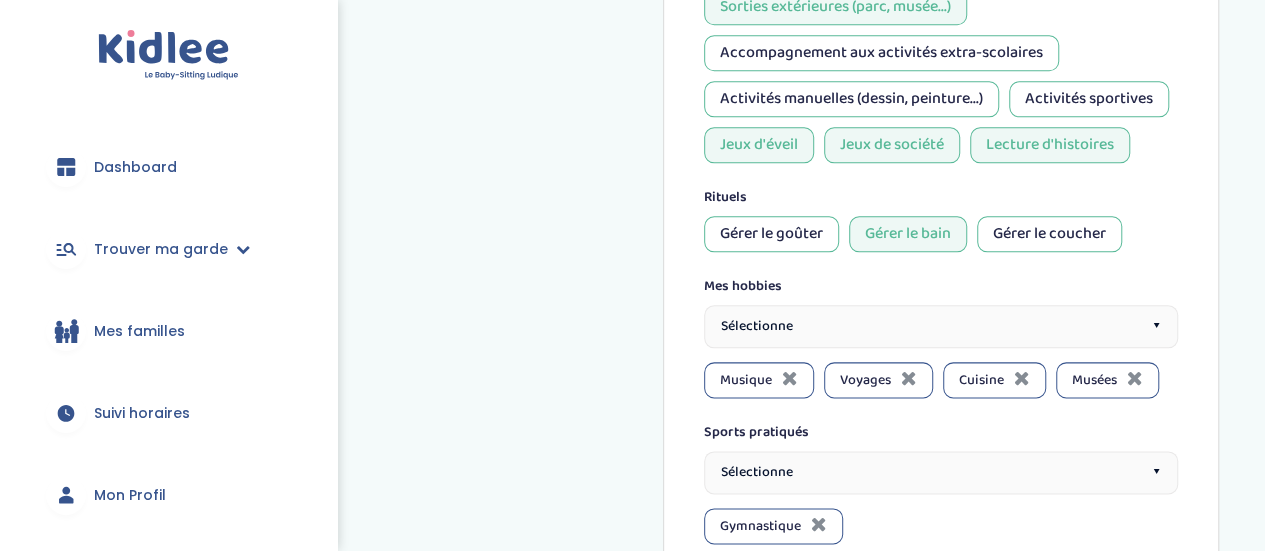 click on "Lecture d'histoires" at bounding box center [1050, 145] 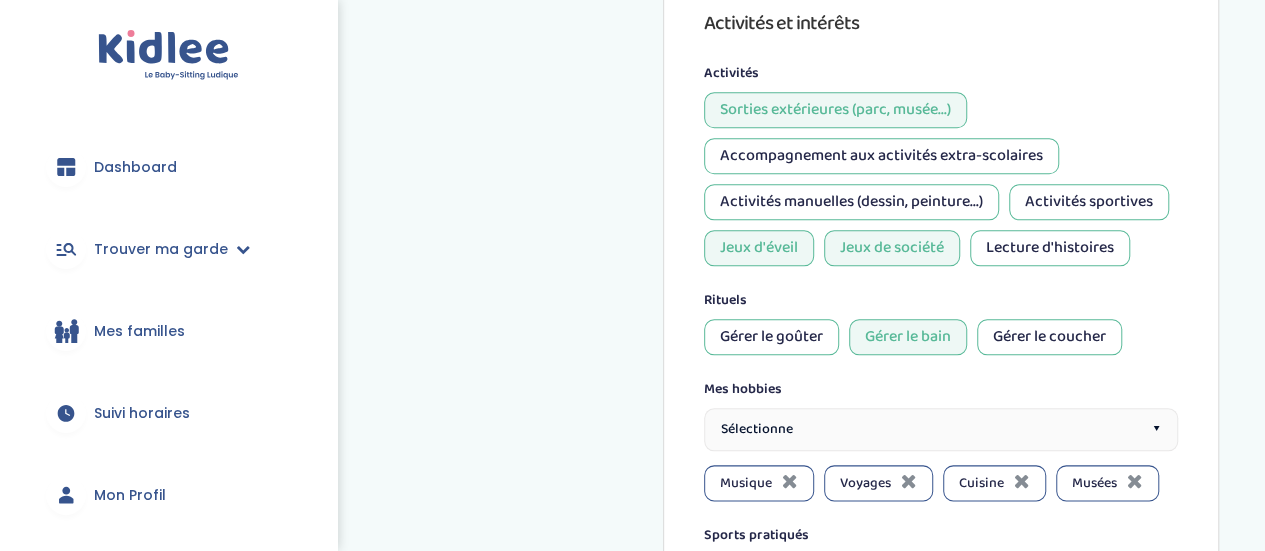 scroll, scrollTop: 956, scrollLeft: 0, axis: vertical 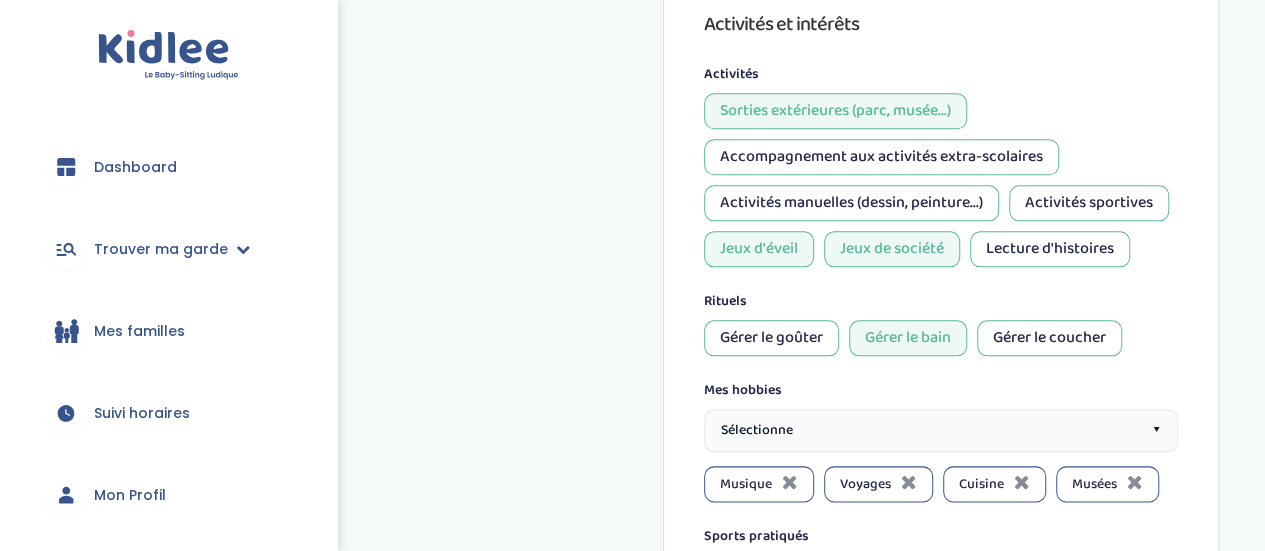 click on "Accompagnement aux activités extra-scolaires" at bounding box center [881, 157] 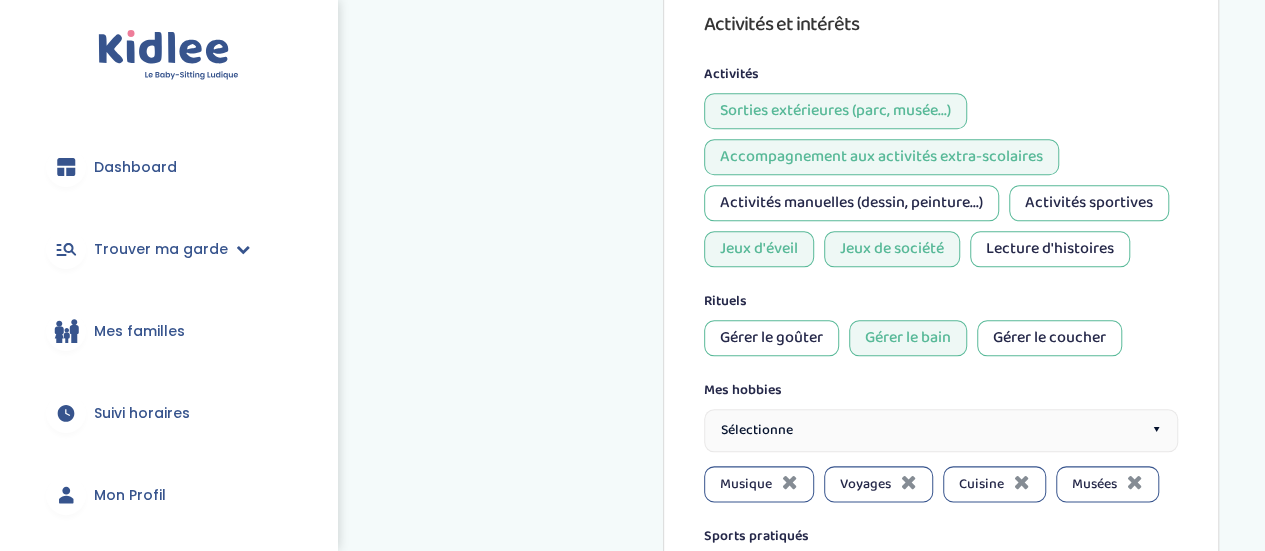 click on "Activités sportives" at bounding box center (1089, 203) 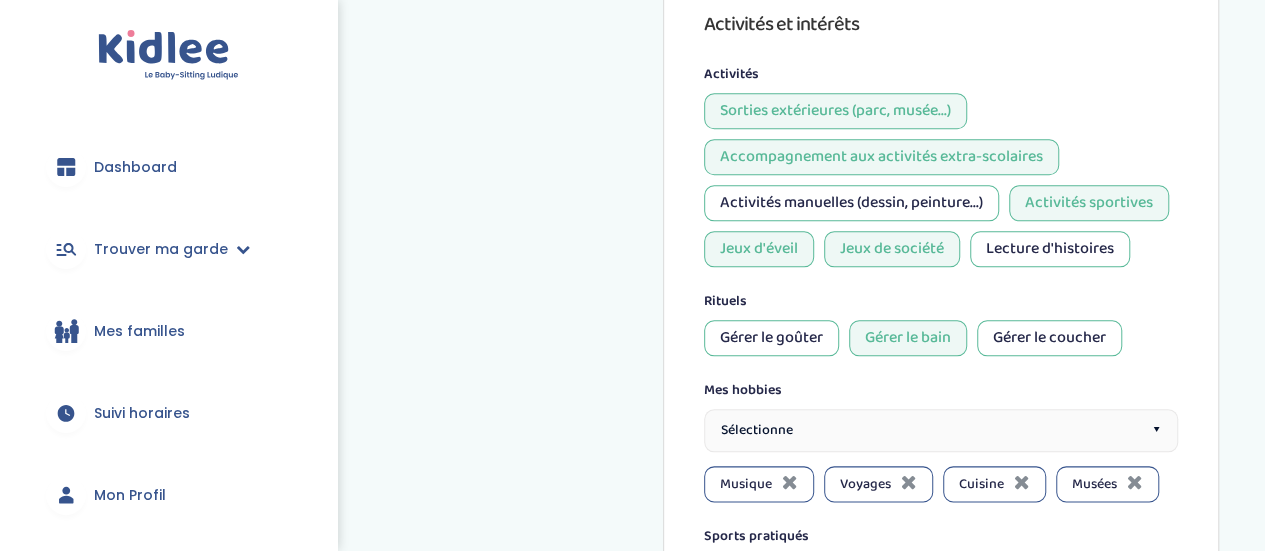 click on "Gérer le goûter" at bounding box center (771, 338) 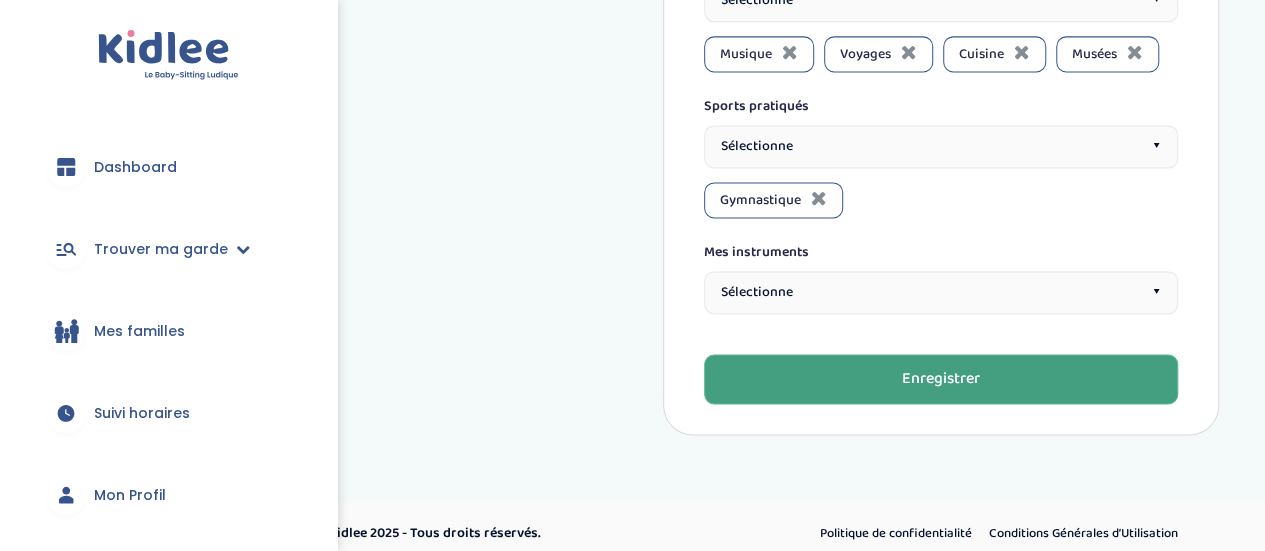 click on "Enregistrer" at bounding box center (941, 379) 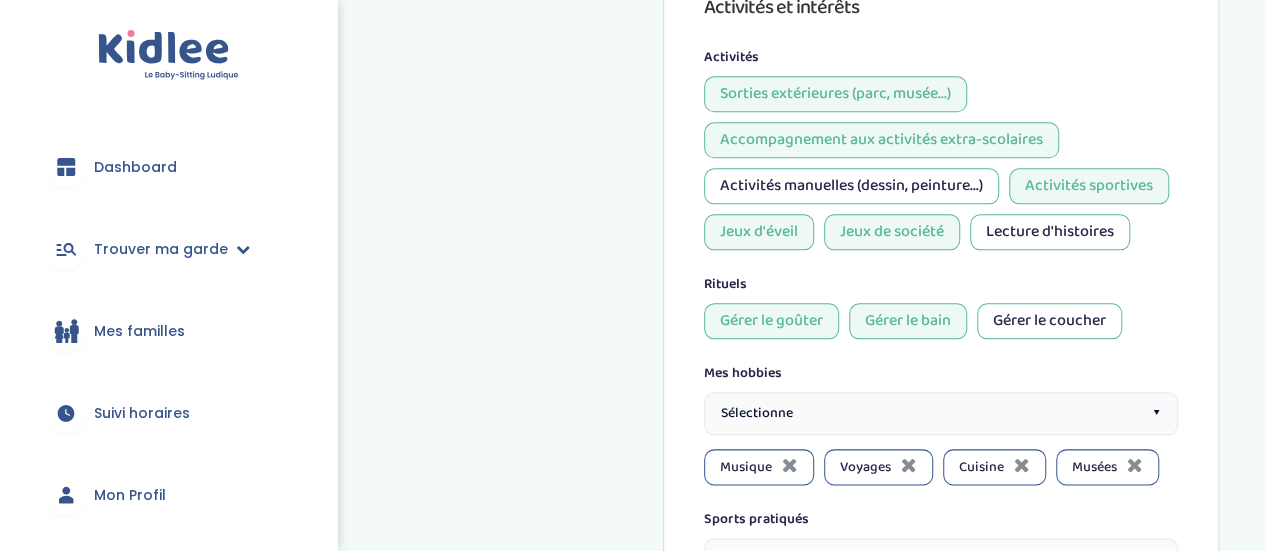 scroll, scrollTop: 974, scrollLeft: 0, axis: vertical 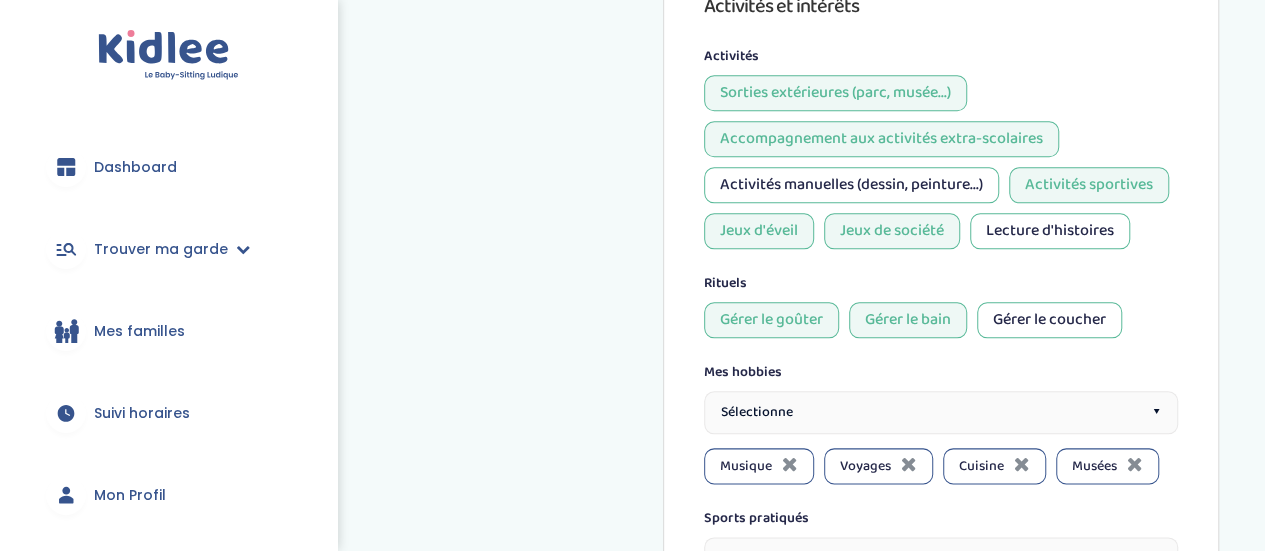click on "Activités sportives" at bounding box center (1089, 185) 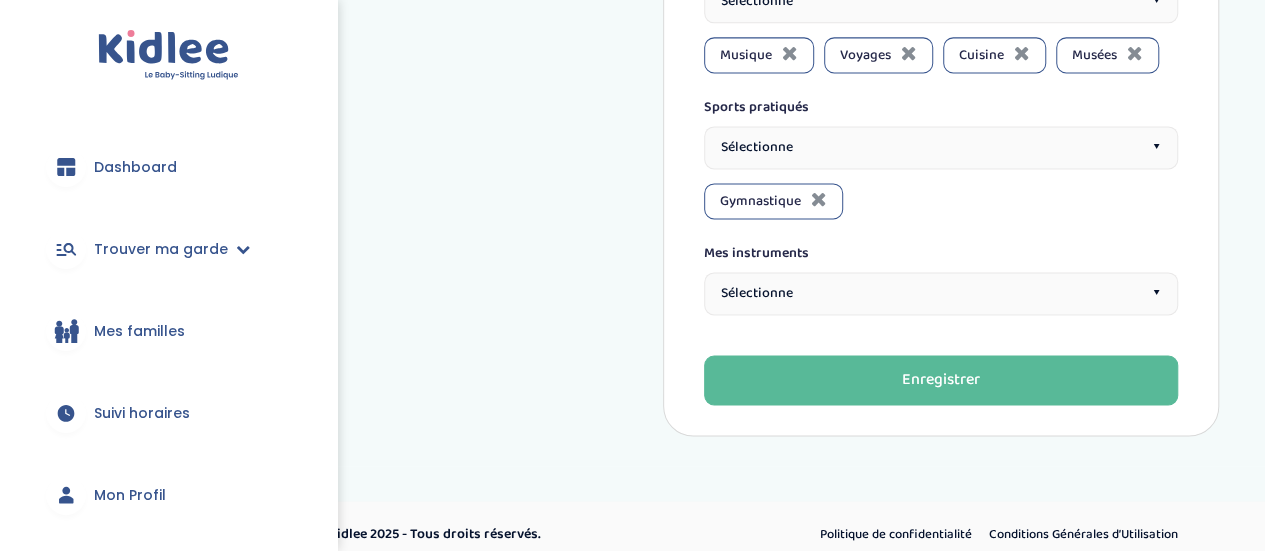scroll, scrollTop: 1386, scrollLeft: 0, axis: vertical 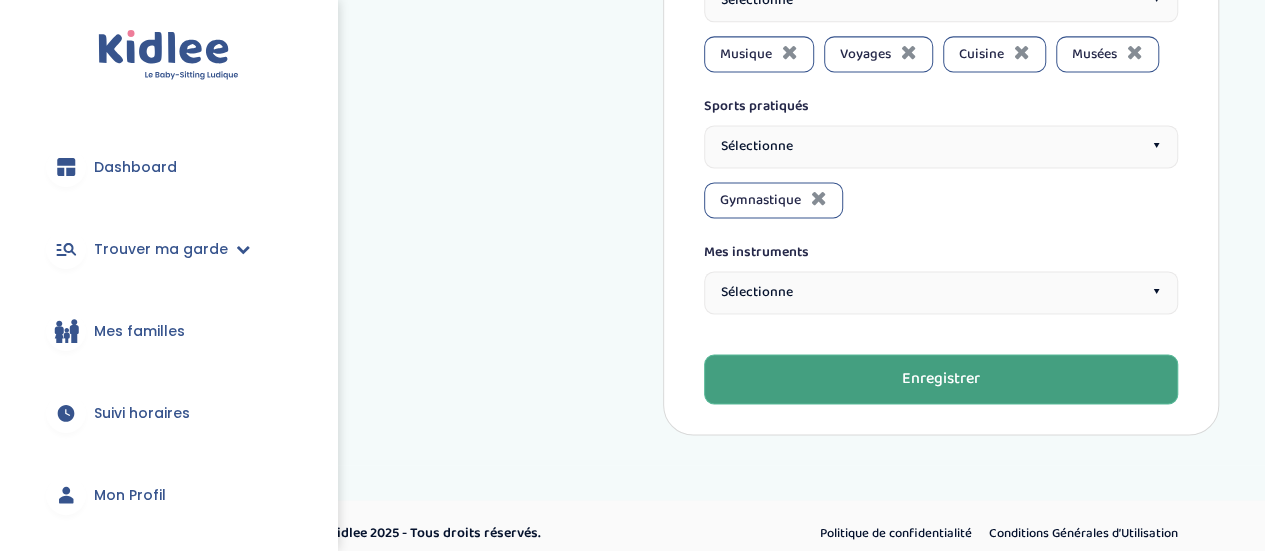 click on "Enregistrer" at bounding box center (941, 379) 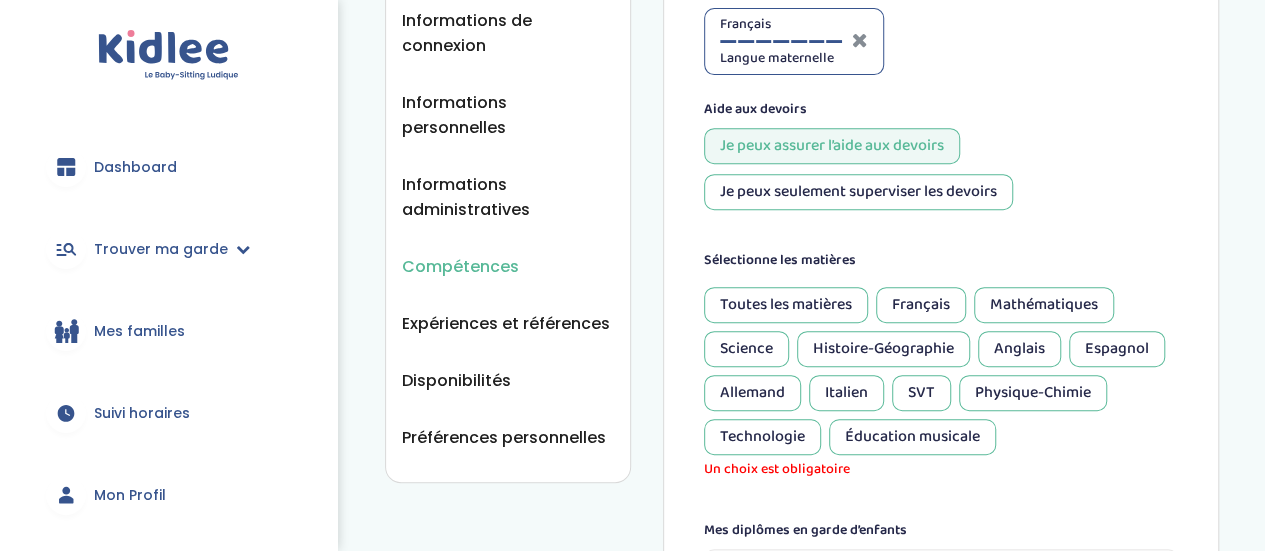 scroll, scrollTop: 356, scrollLeft: 0, axis: vertical 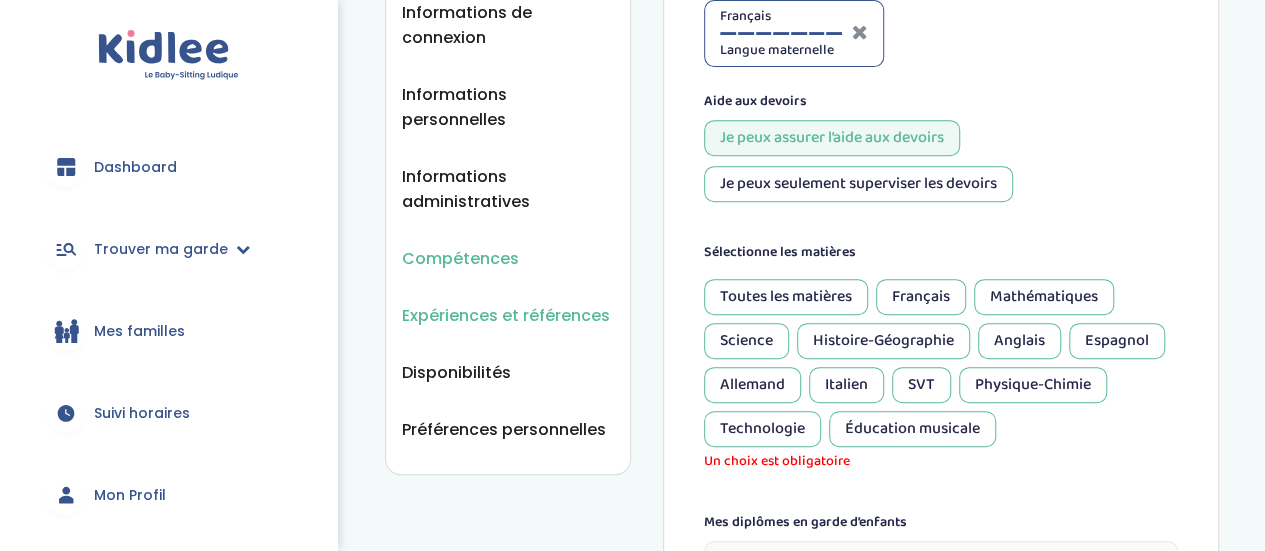 click on "Expériences et références" at bounding box center (506, 315) 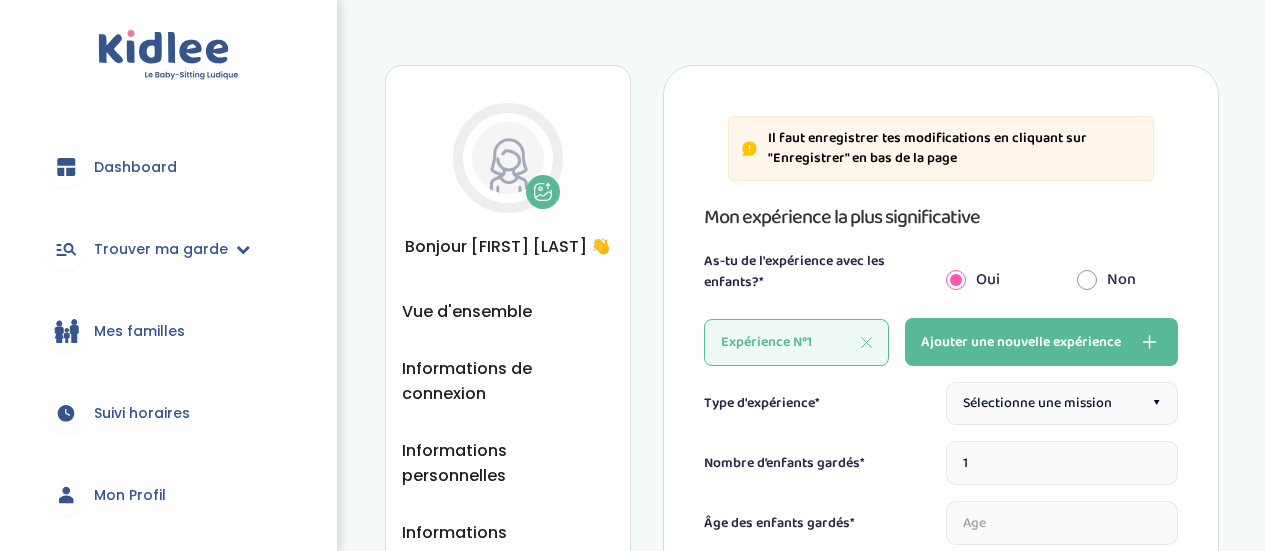 scroll, scrollTop: 0, scrollLeft: 0, axis: both 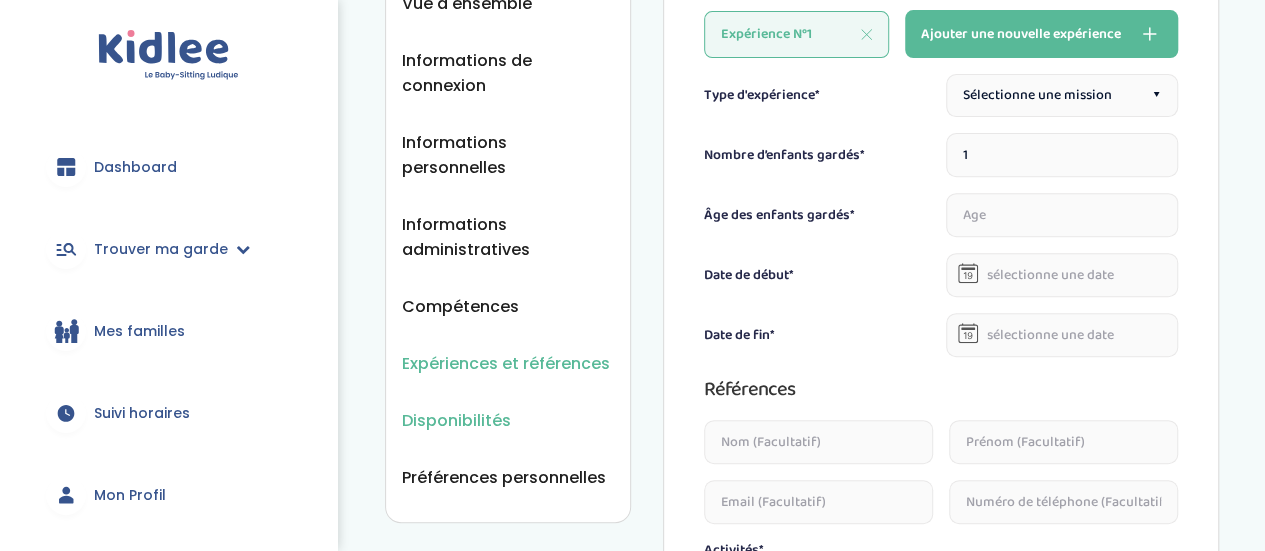 click on "Disponibilités" at bounding box center (456, 420) 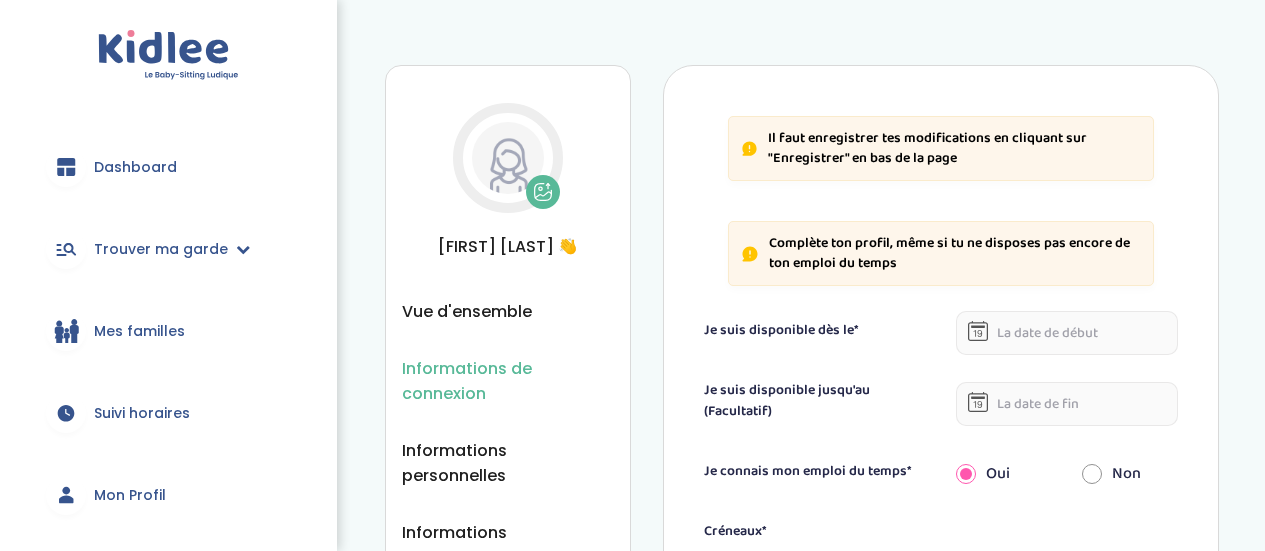 scroll, scrollTop: 0, scrollLeft: 0, axis: both 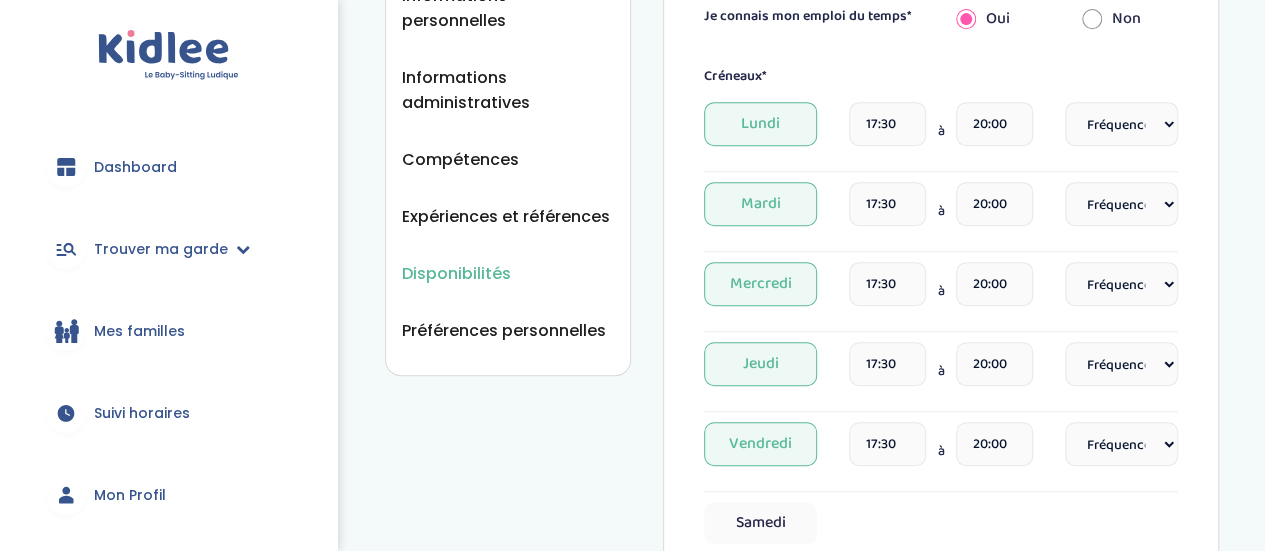 click on "Mercredi" at bounding box center (760, 284) 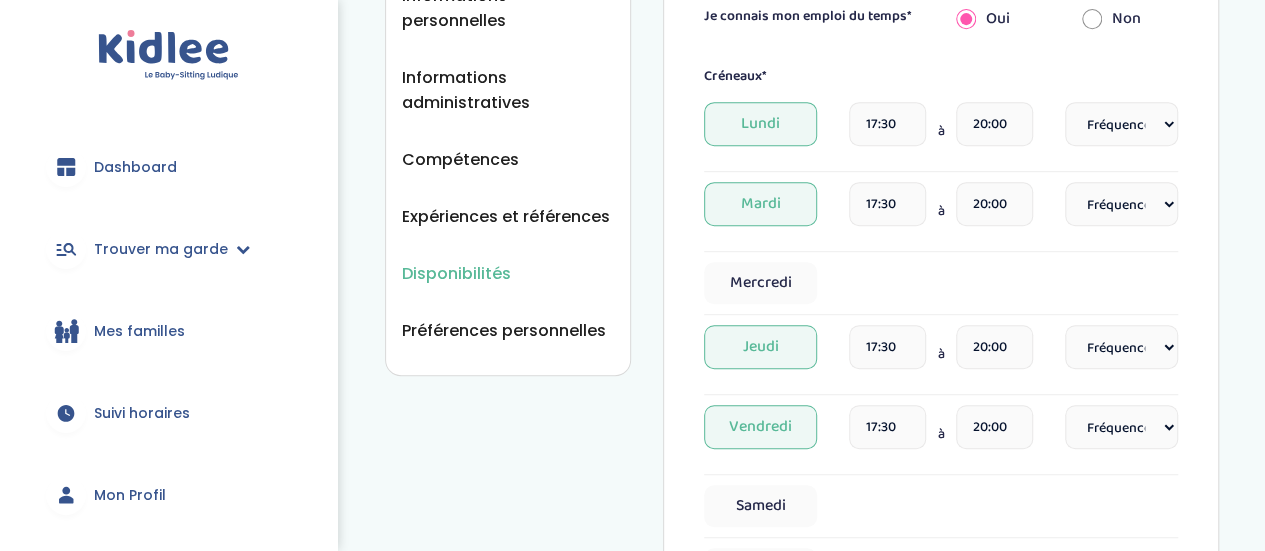 click on "Fréquence   Toutes les semaines
Toutes les 2
semaines   Tous les mois" at bounding box center (1121, 204) 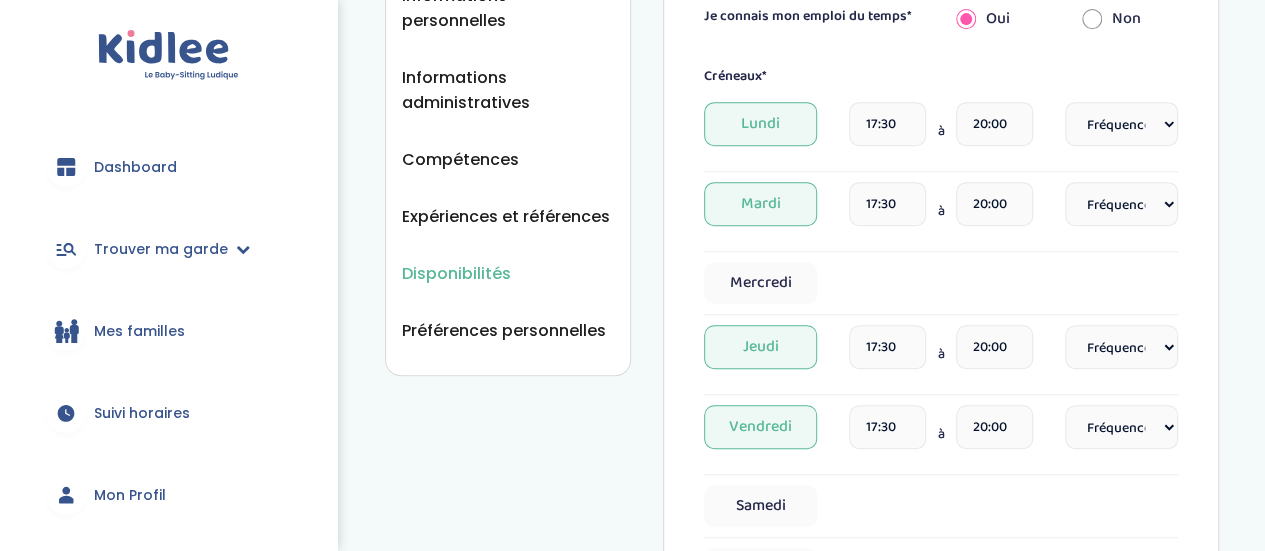 click on "17:30" at bounding box center (888, 204) 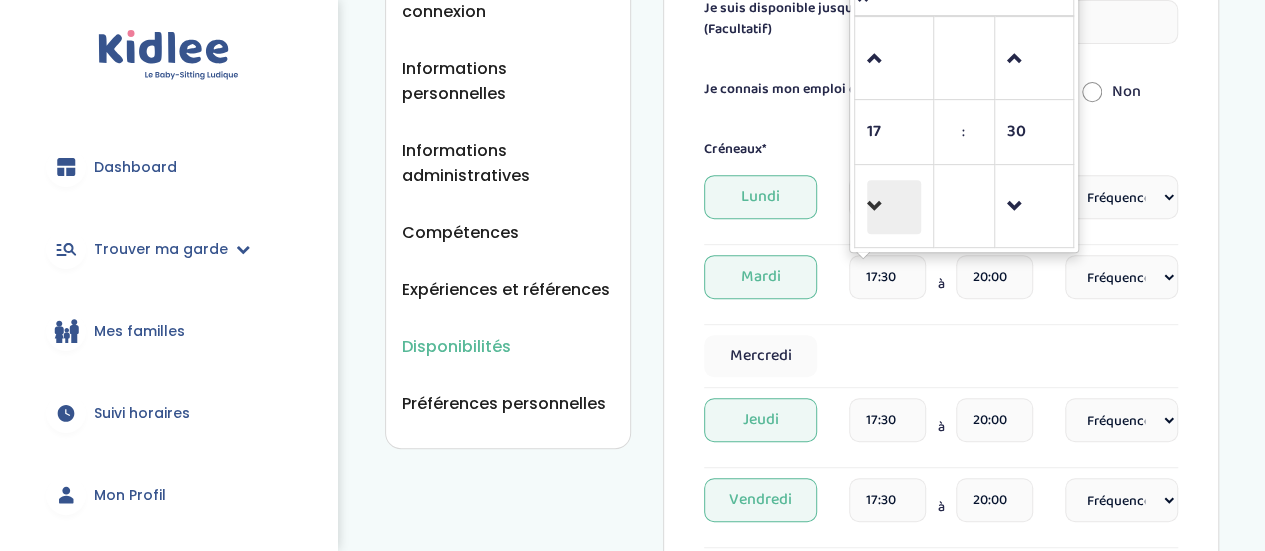 scroll, scrollTop: 324, scrollLeft: 0, axis: vertical 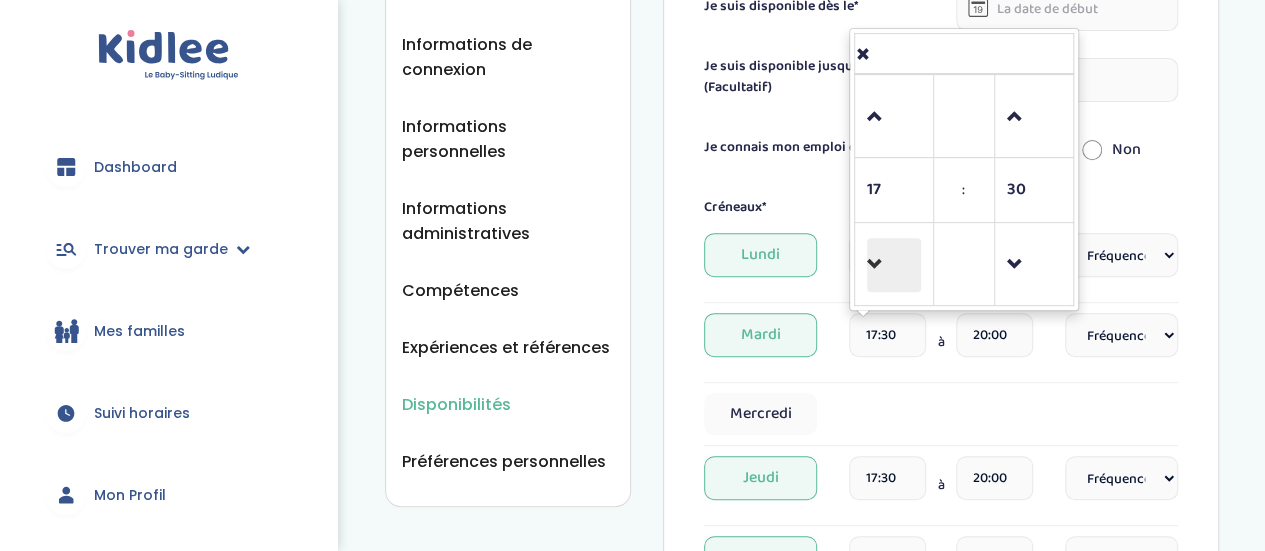 click at bounding box center (894, 117) 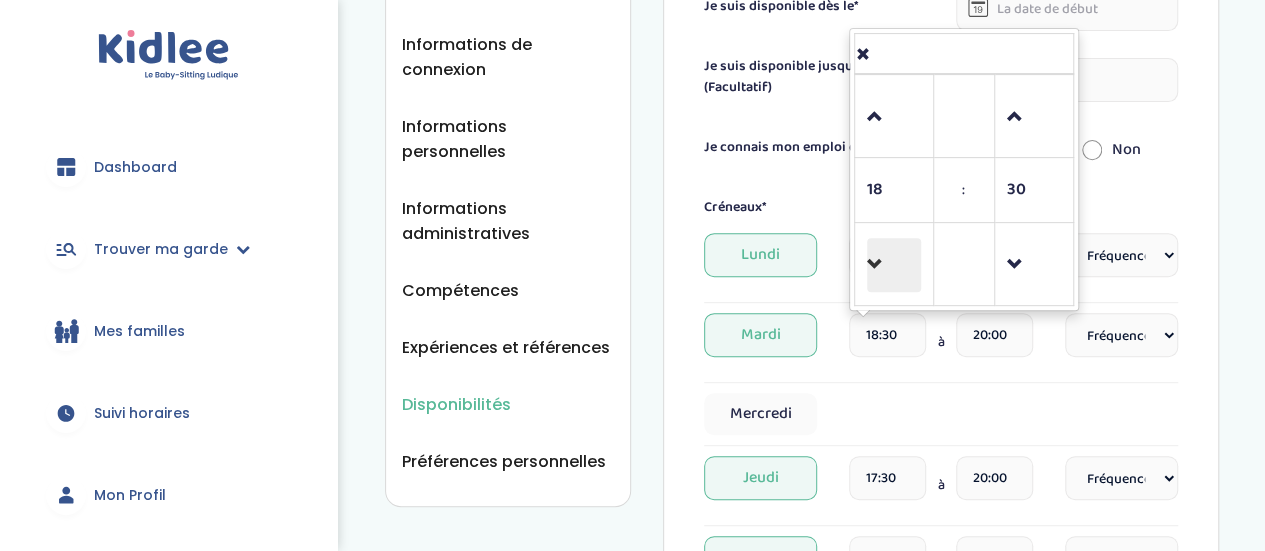 click at bounding box center (894, 265) 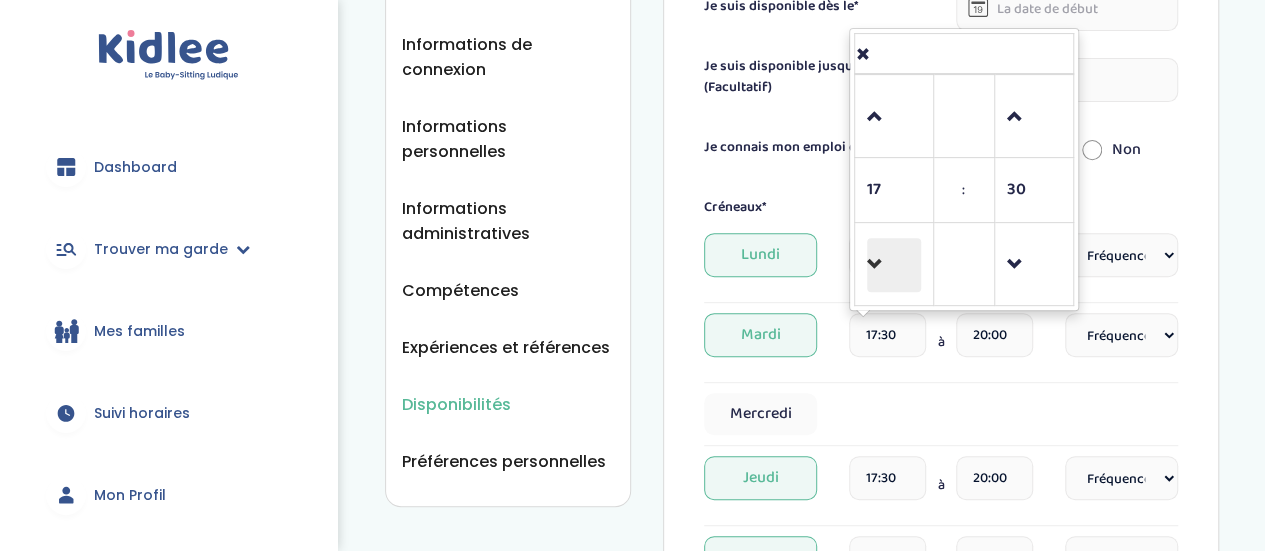 click at bounding box center [894, 265] 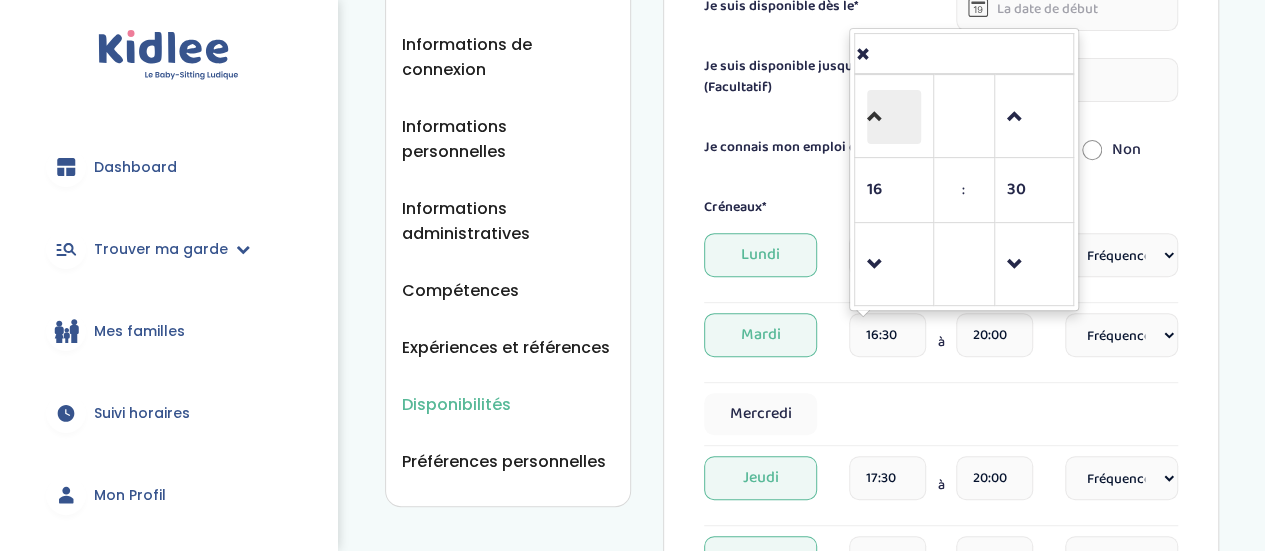 click at bounding box center [894, 117] 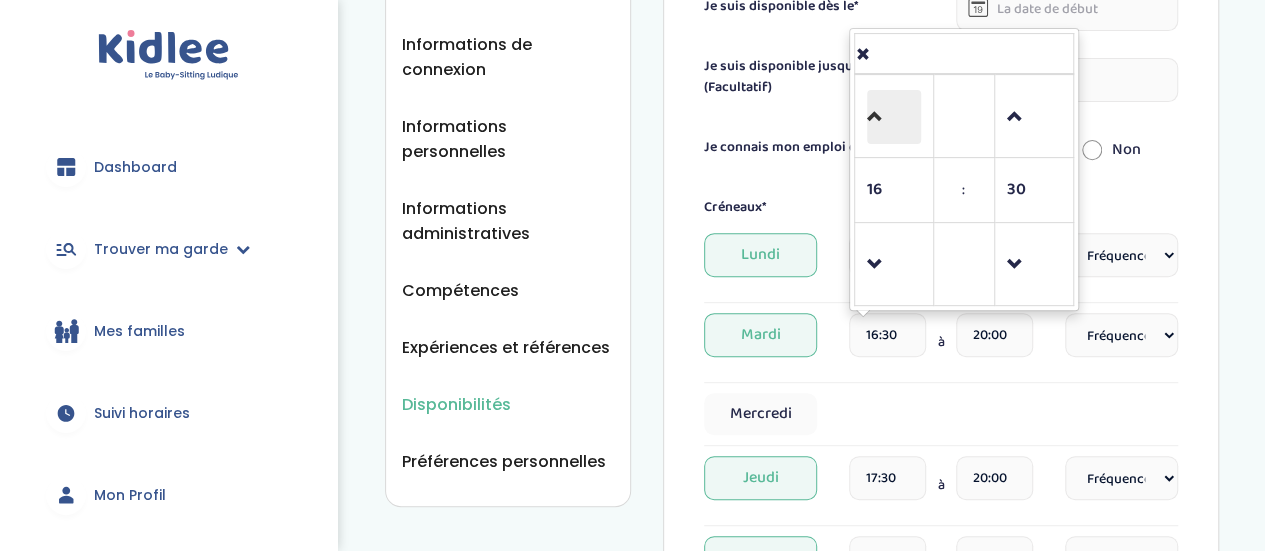 type on "17:30" 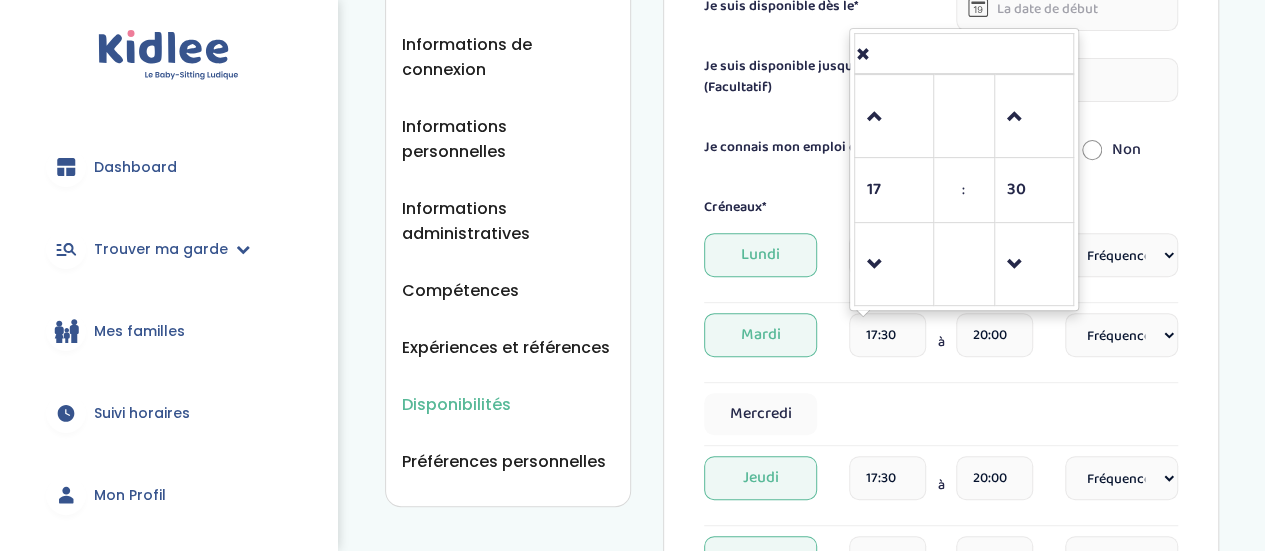 click on "Créneaux*   Lundi   17:30   à   20:00     Fréquence   Toutes les semaines
Toutes les 2
semaines   Tous les mois
Mardi   17:30 17 : 30 00 01 02 03 04 05 06 07 08 09 10 11 12 13 14 15 16 17 18 19 20 21 22 23 00 15 30 45   à   20:00     Fréquence   Toutes les semaines
Toutes les 2
semaines   Tous les mois
Mercredi       Jeudi   17:30   à   20:00     Fréquence   Toutes les semaines
Toutes les 2
semaines   Tous les mois
Vendredi   17:30   à   20:00     Fréquence   Toutes les semaines
Toutes les 2
semaines   Tous les mois
Samedi       Dimanche" at bounding box center (941, 459) 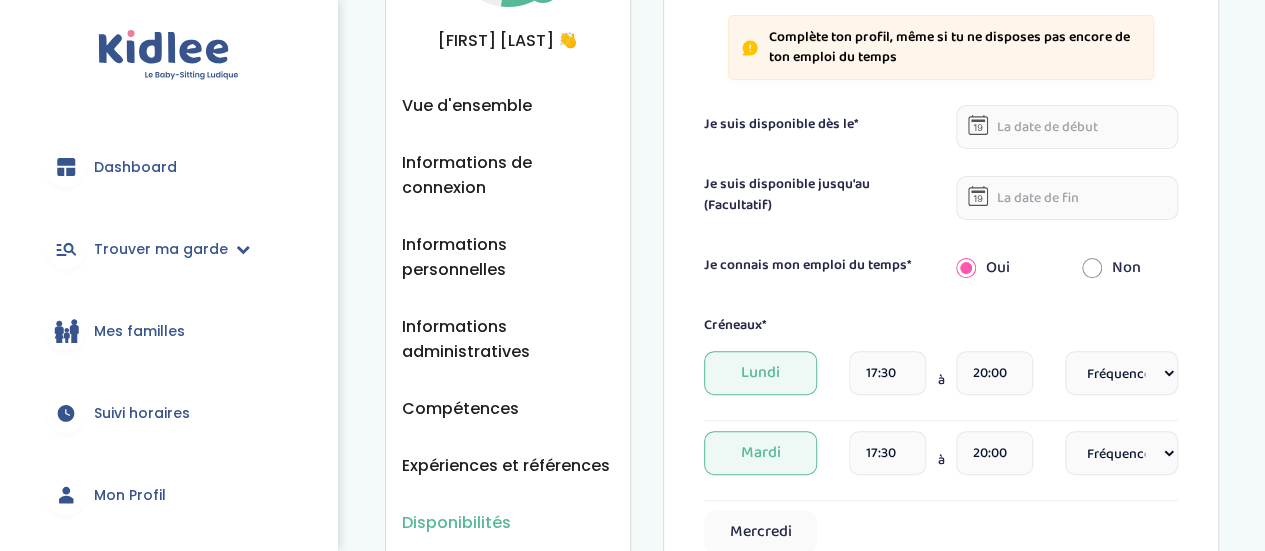 scroll, scrollTop: 175, scrollLeft: 0, axis: vertical 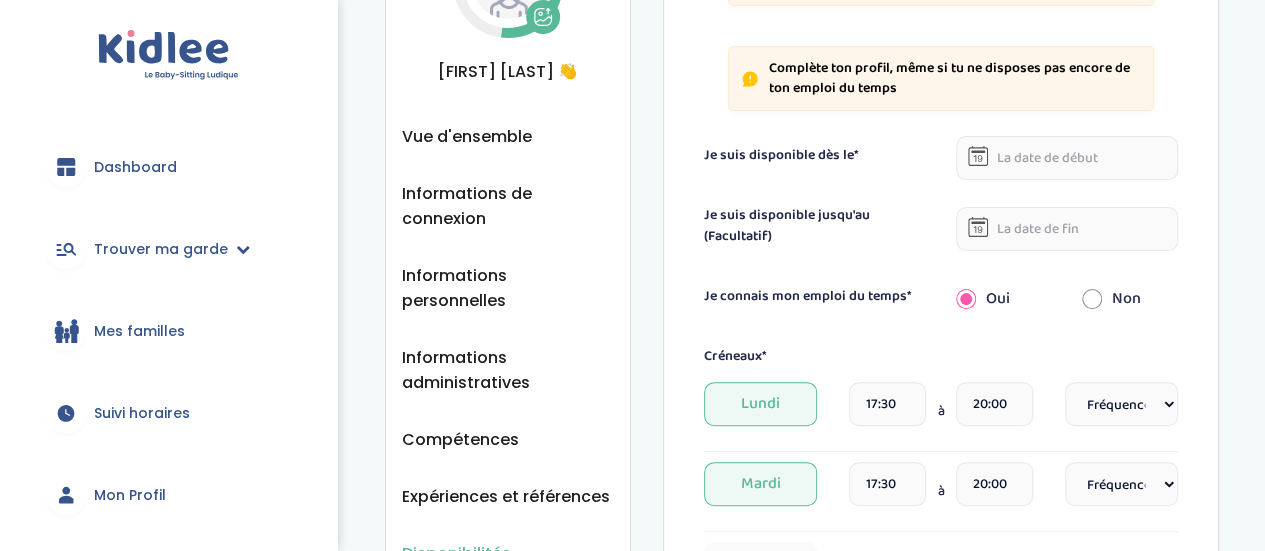 click 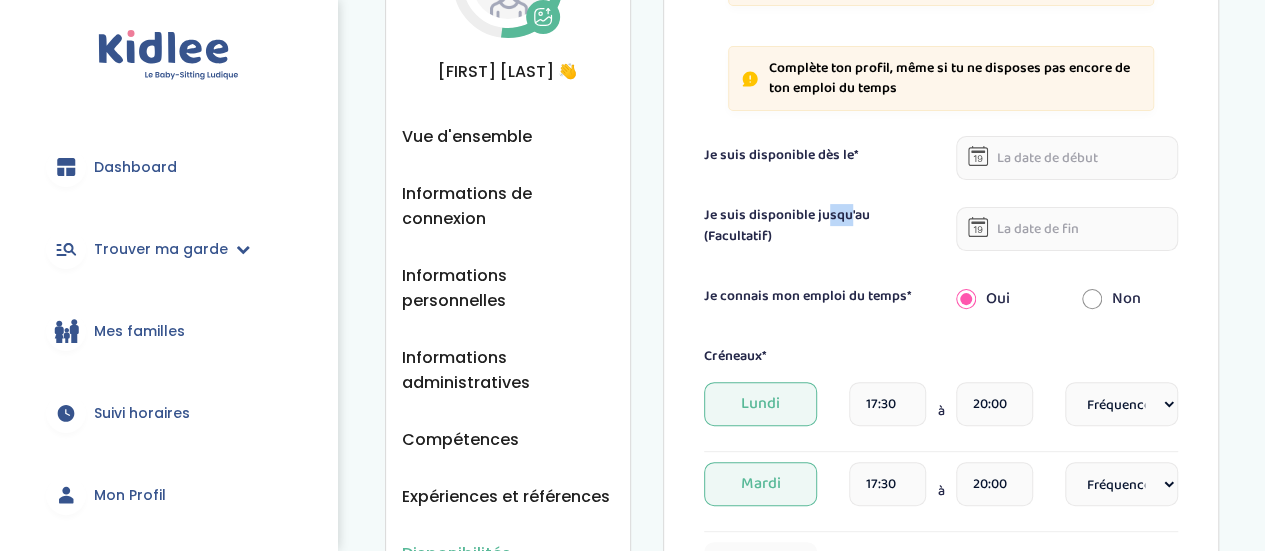 click 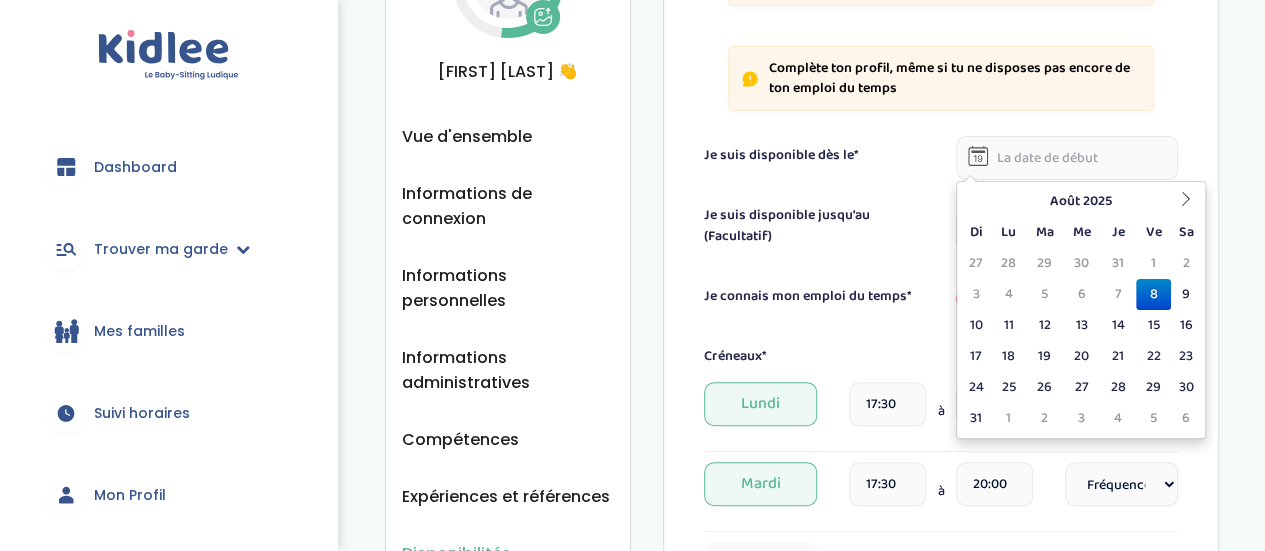 click at bounding box center [1067, 158] 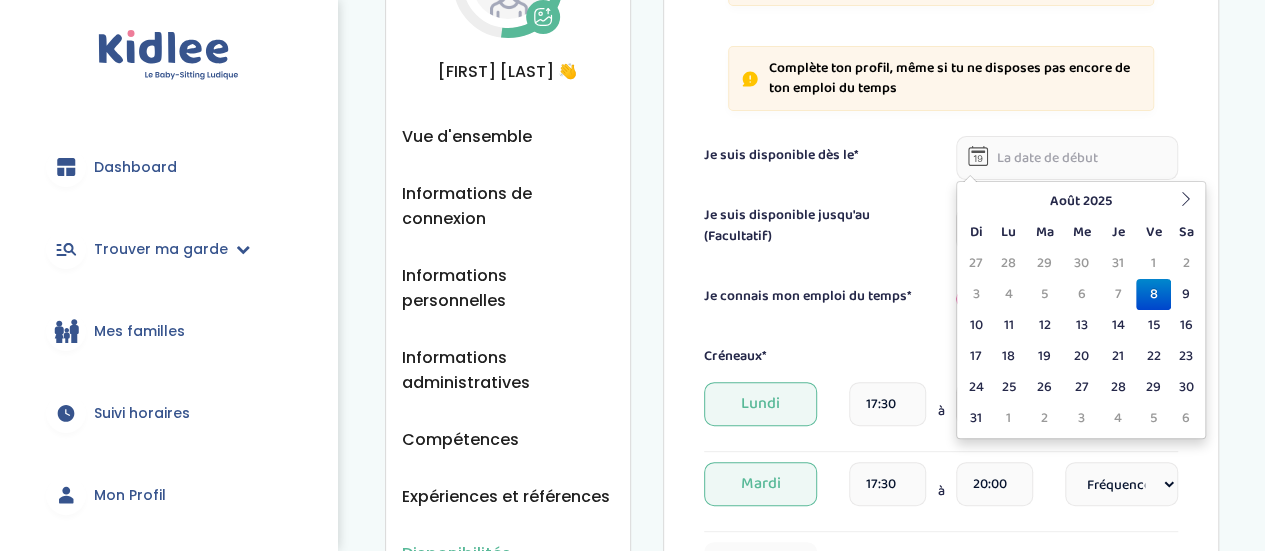 click on "8" at bounding box center (1153, 294) 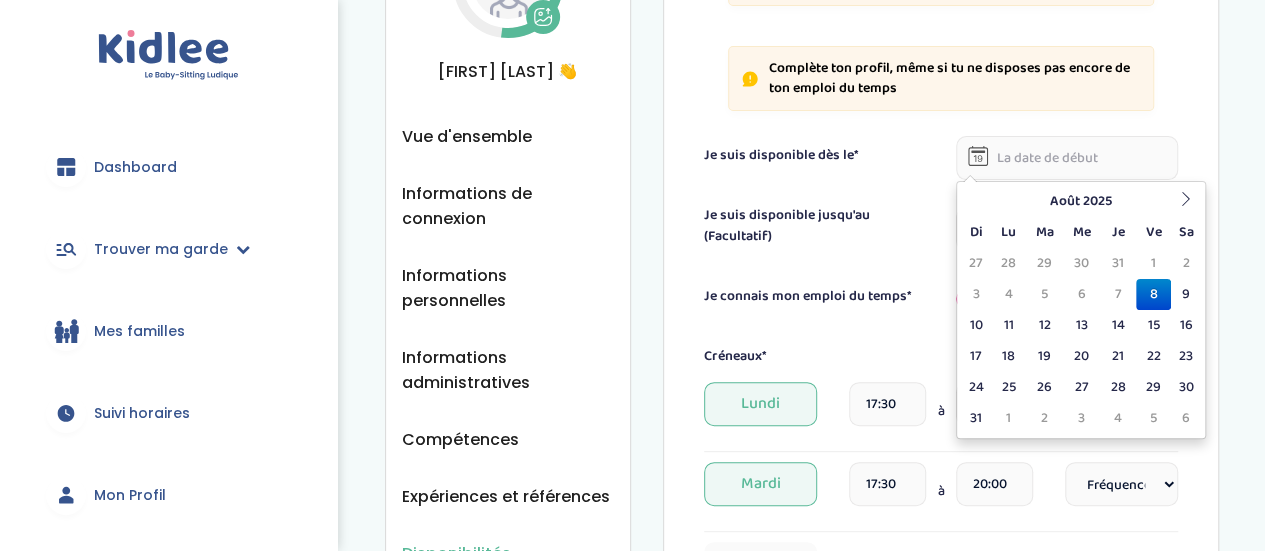 type on "08-08-2025" 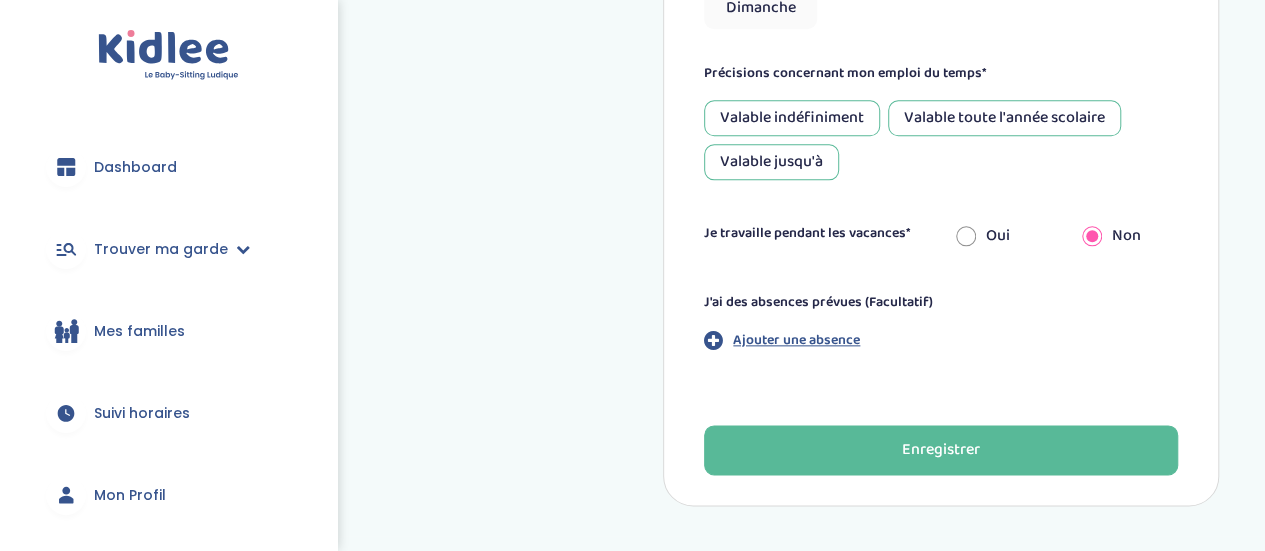 scroll, scrollTop: 1026, scrollLeft: 0, axis: vertical 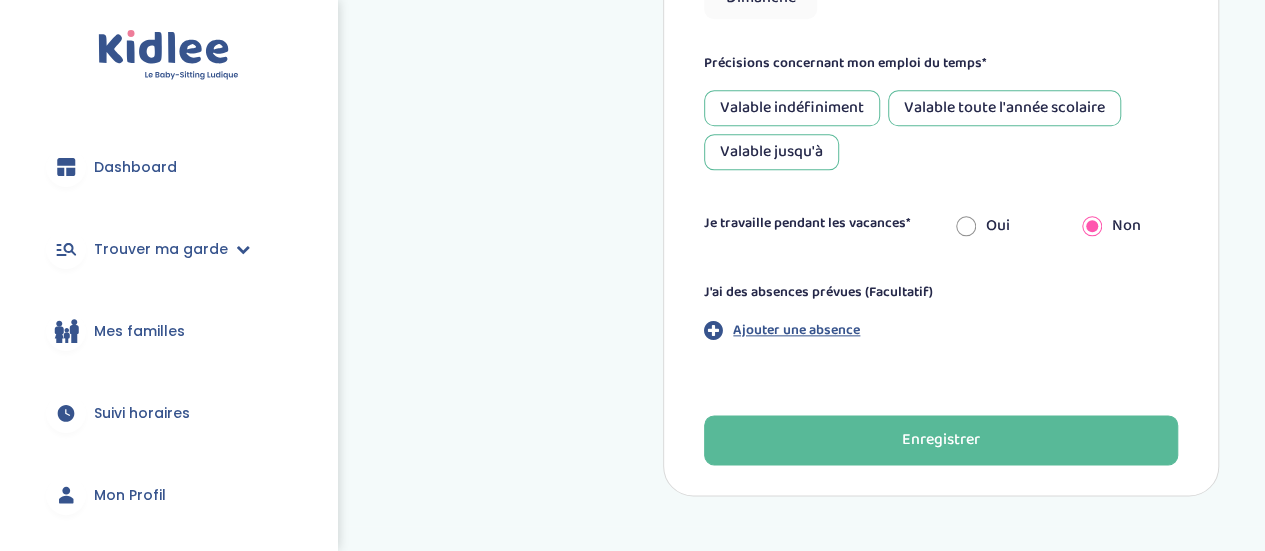 click on "Oui" at bounding box center [1004, 226] 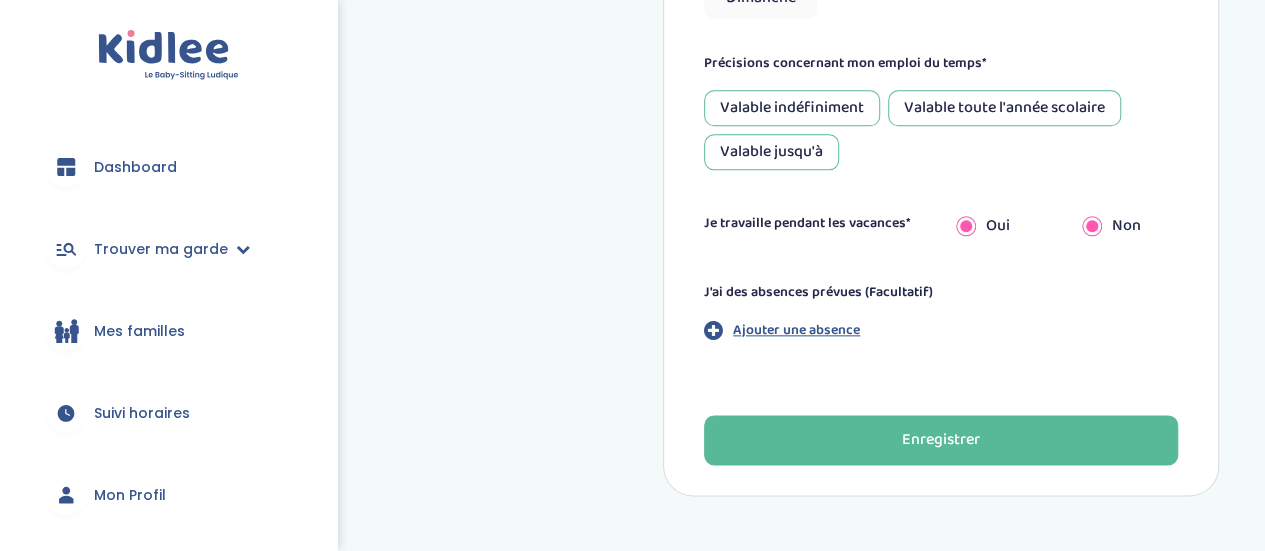 radio on "false" 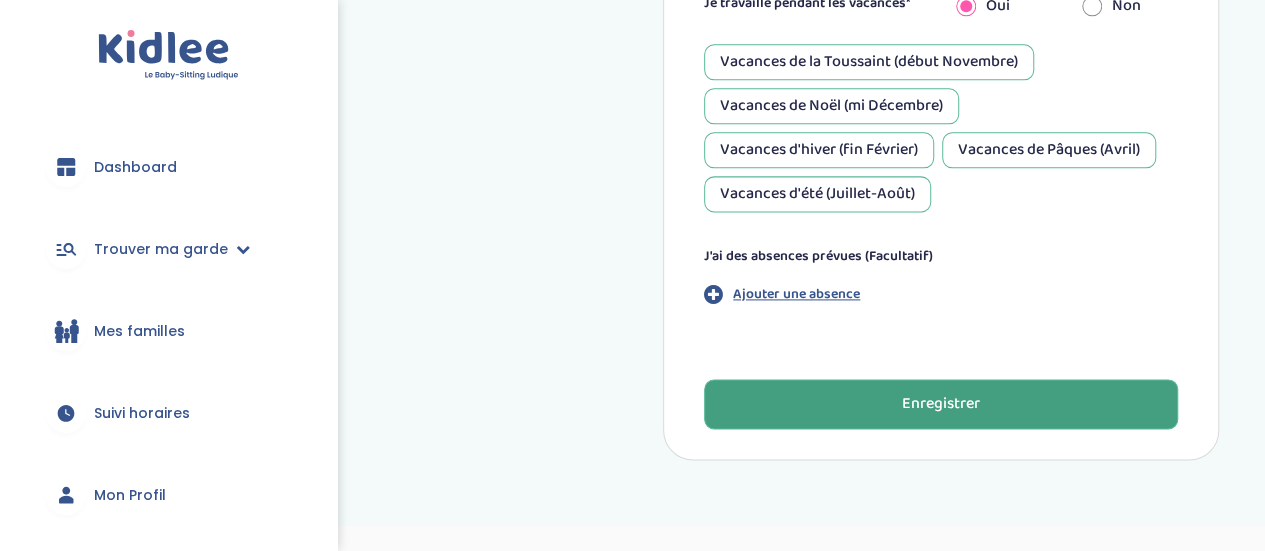 click on "Enregistrer" at bounding box center [941, 404] 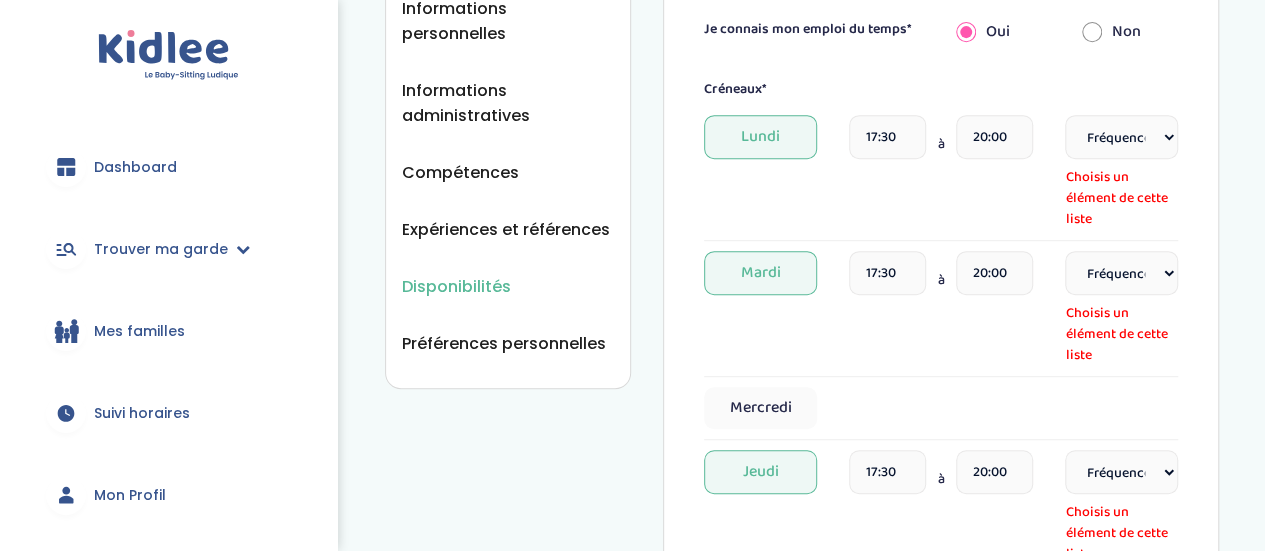scroll, scrollTop: 396, scrollLeft: 0, axis: vertical 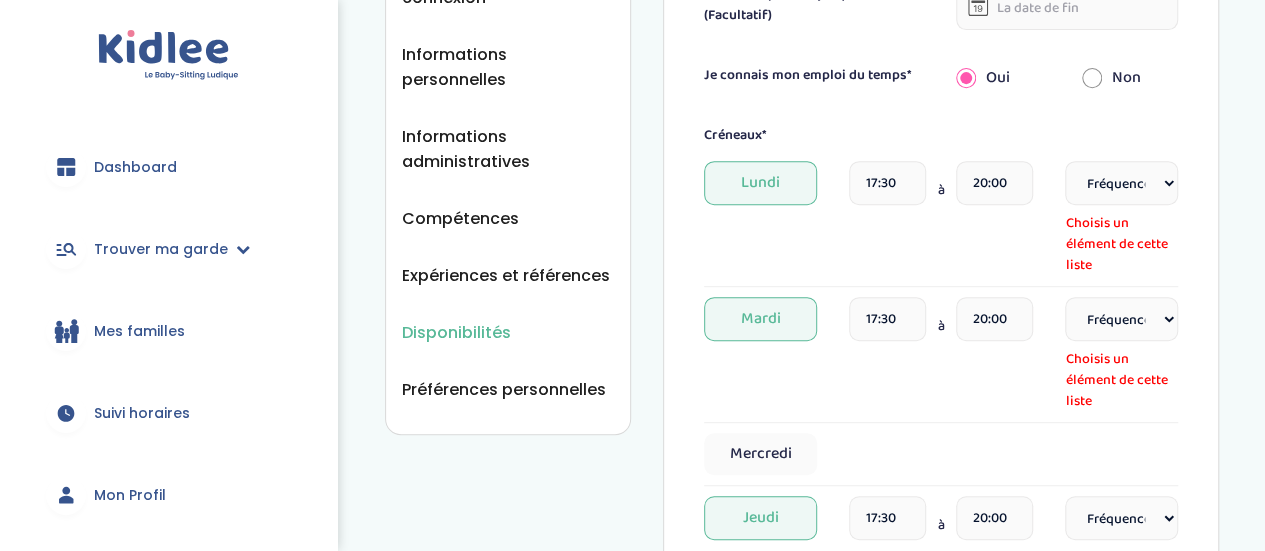 click on "Fréquence   Toutes les semaines
Toutes les 2
semaines   Tous les mois" at bounding box center (1121, 183) 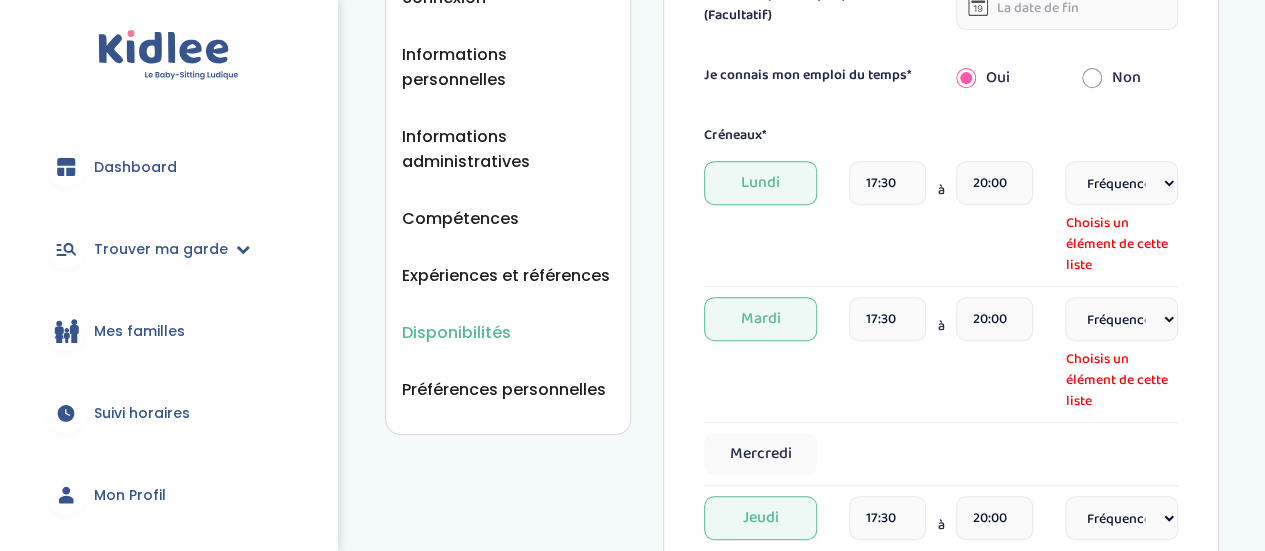click on "Fréquence   Toutes les semaines
Toutes les 2
semaines   Tous les mois" at bounding box center (1121, 183) 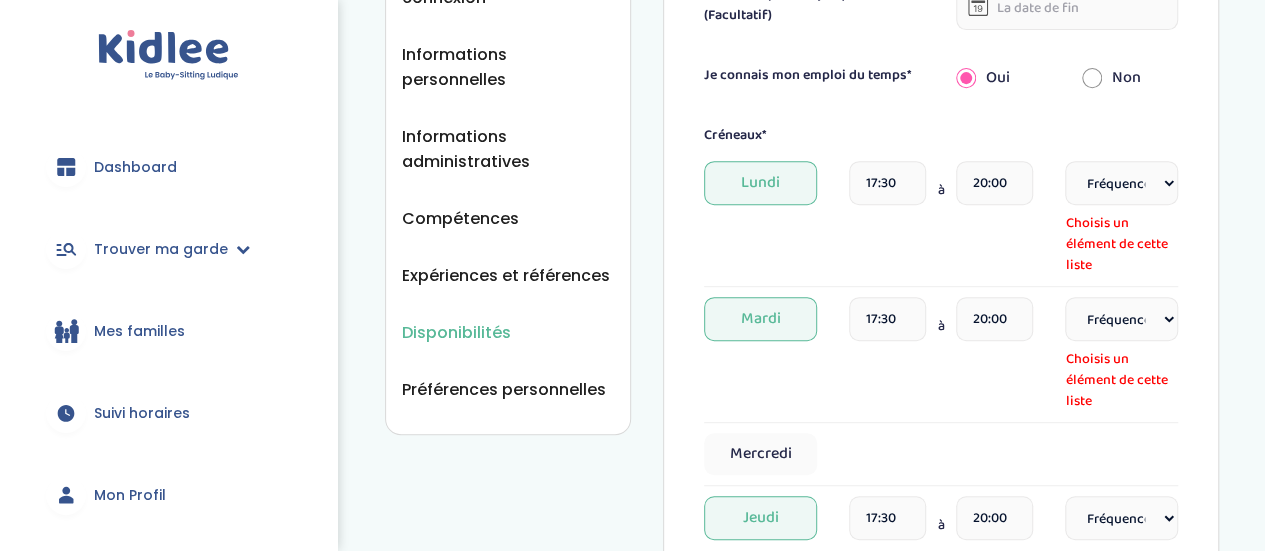 click on "Fréquence   Toutes les semaines
Toutes les 2
semaines   Tous les mois" at bounding box center [1121, 183] 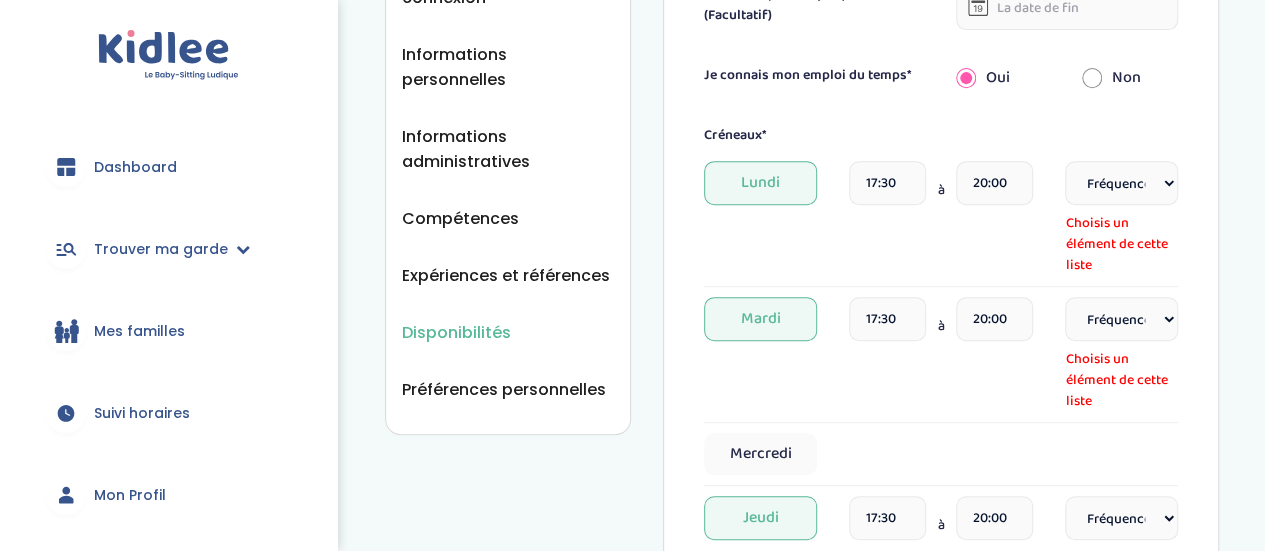 select on "1" 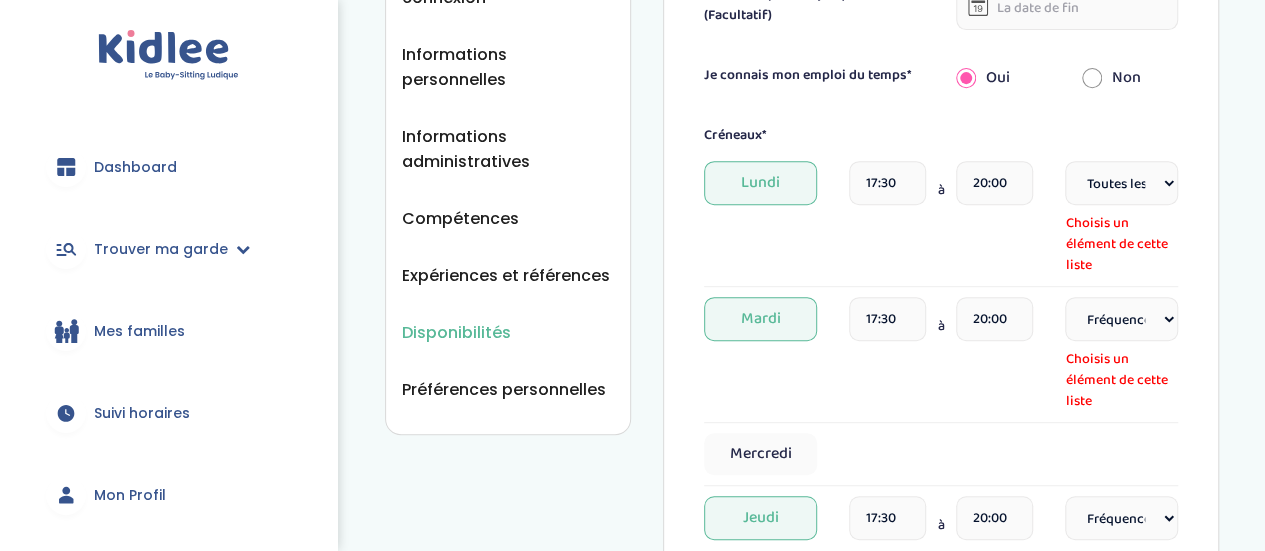 click on "Fréquence   Toutes les semaines
Toutes les 2
semaines   Tous les mois" at bounding box center [1121, 183] 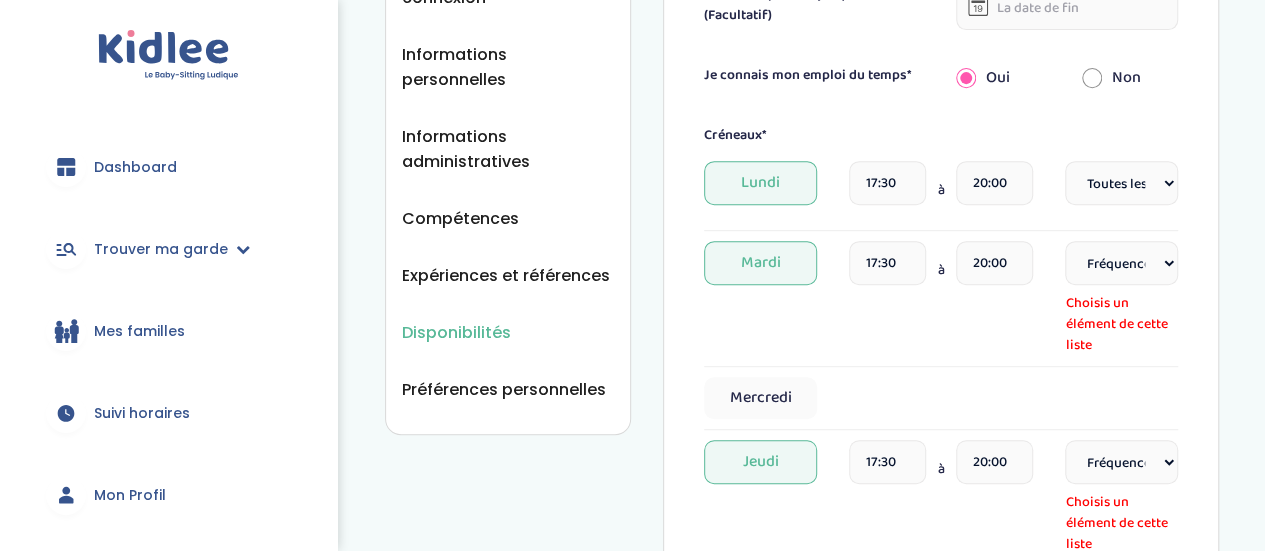 click on "Fréquence   Toutes les semaines
Toutes les 2
semaines   Tous les mois" at bounding box center (1121, 263) 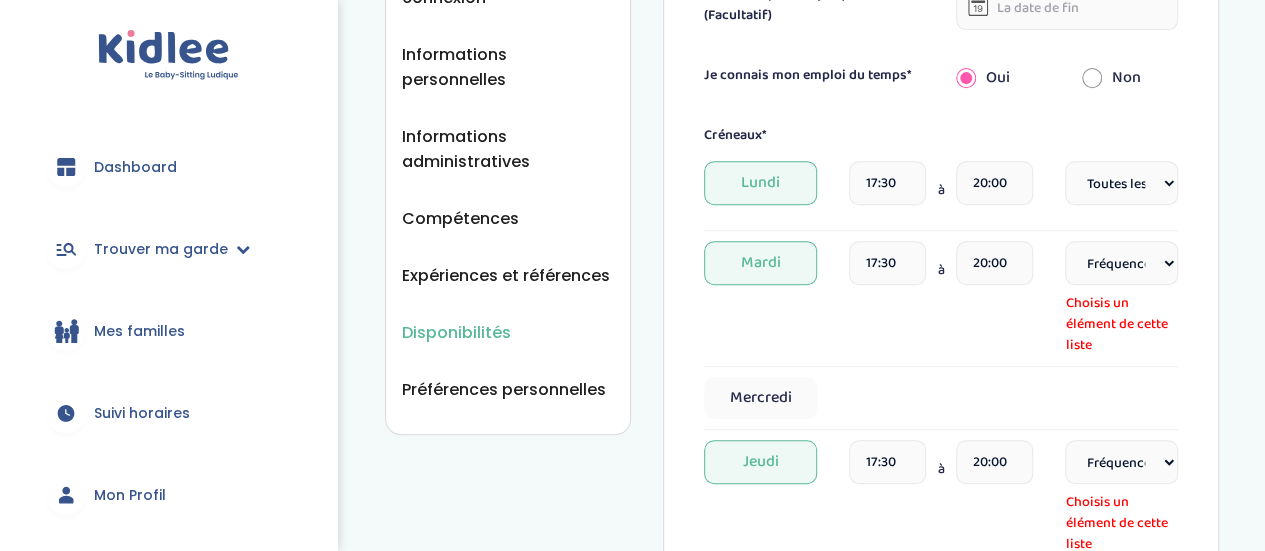 select on "1" 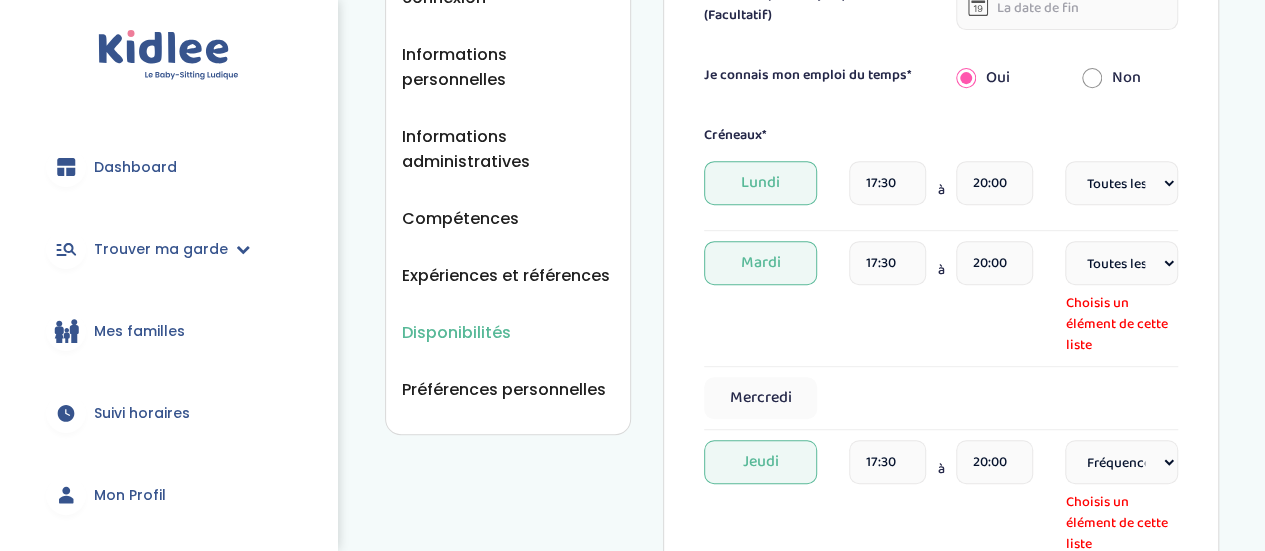 click on "Fréquence   Toutes les semaines
Toutes les 2
semaines   Tous les mois" at bounding box center [1121, 263] 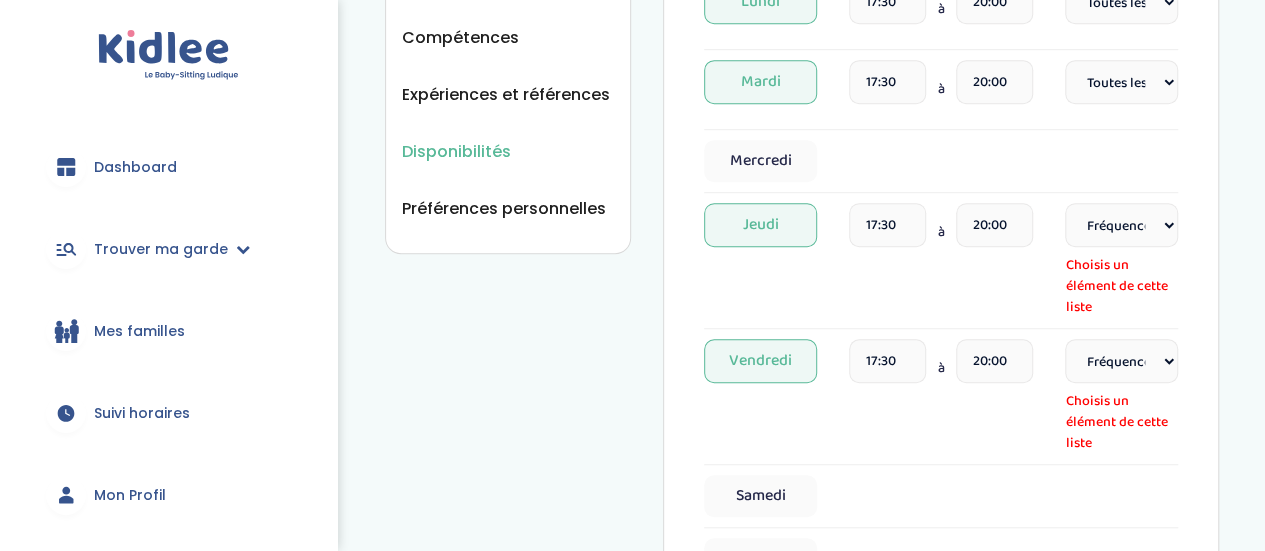 scroll, scrollTop: 580, scrollLeft: 0, axis: vertical 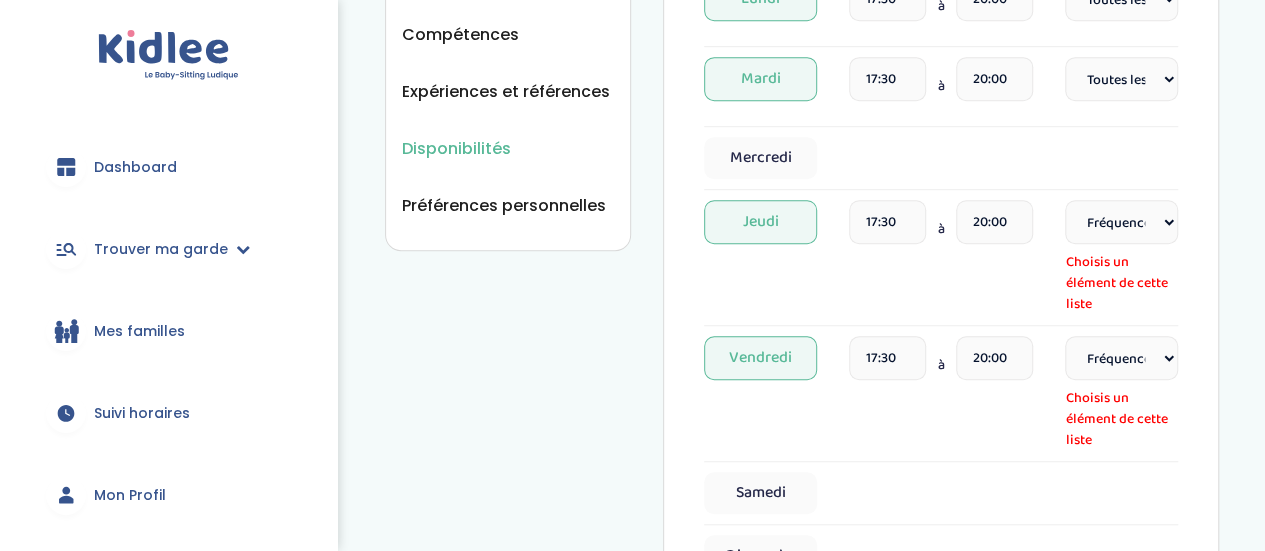 click on "Fréquence   Toutes les semaines
Toutes les 2
semaines   Tous les mois" at bounding box center [1121, 222] 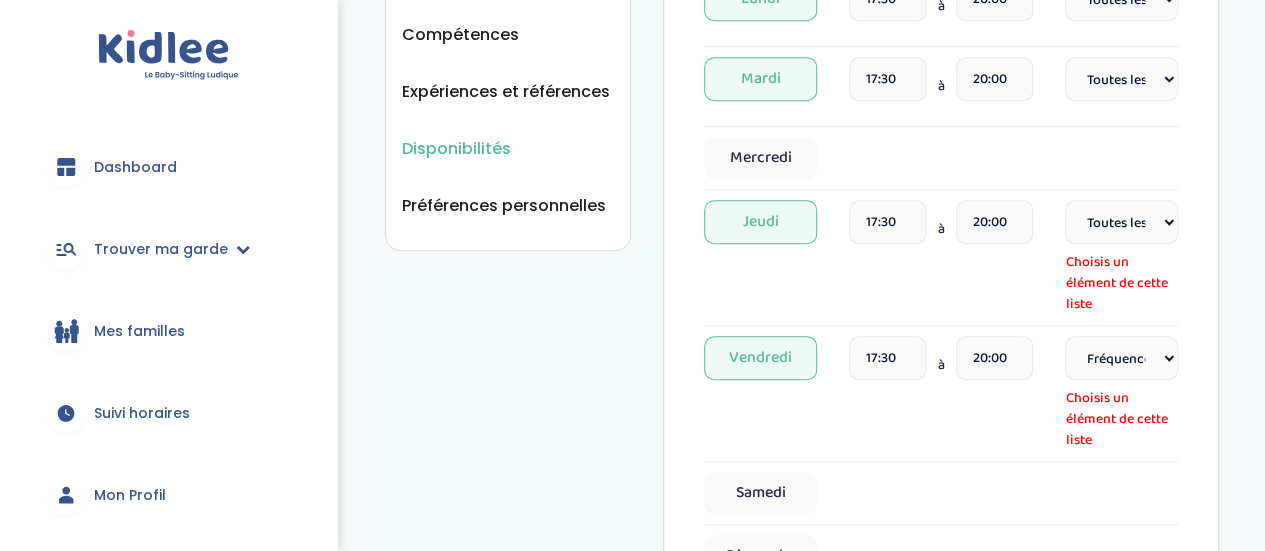 click on "Fréquence   Toutes les semaines
Toutes les 2
semaines   Tous les mois" at bounding box center (1121, 222) 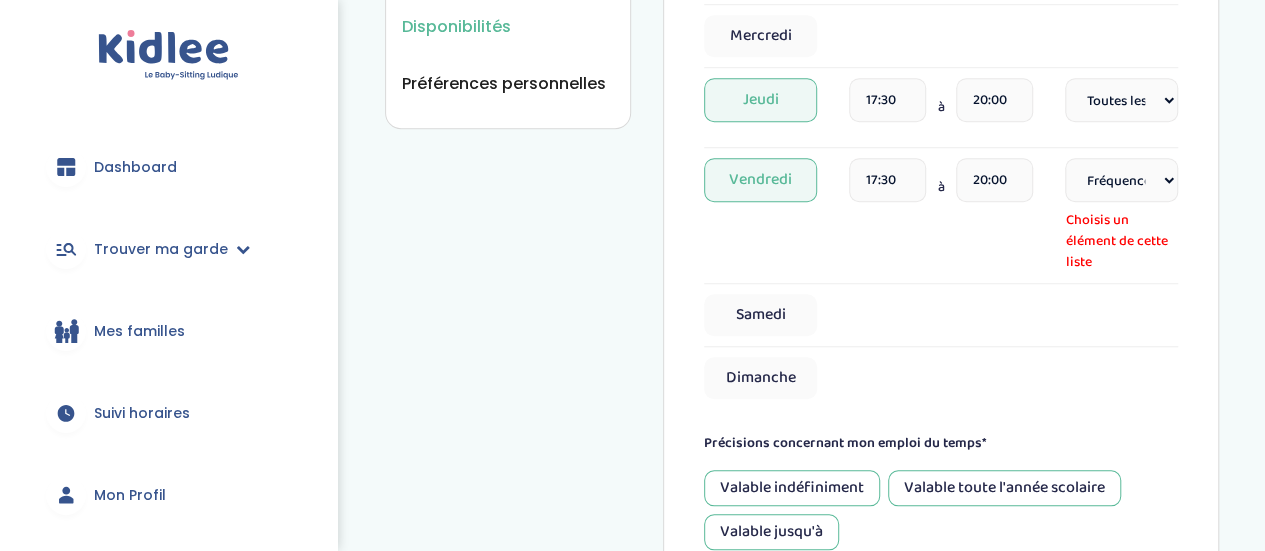scroll, scrollTop: 705, scrollLeft: 0, axis: vertical 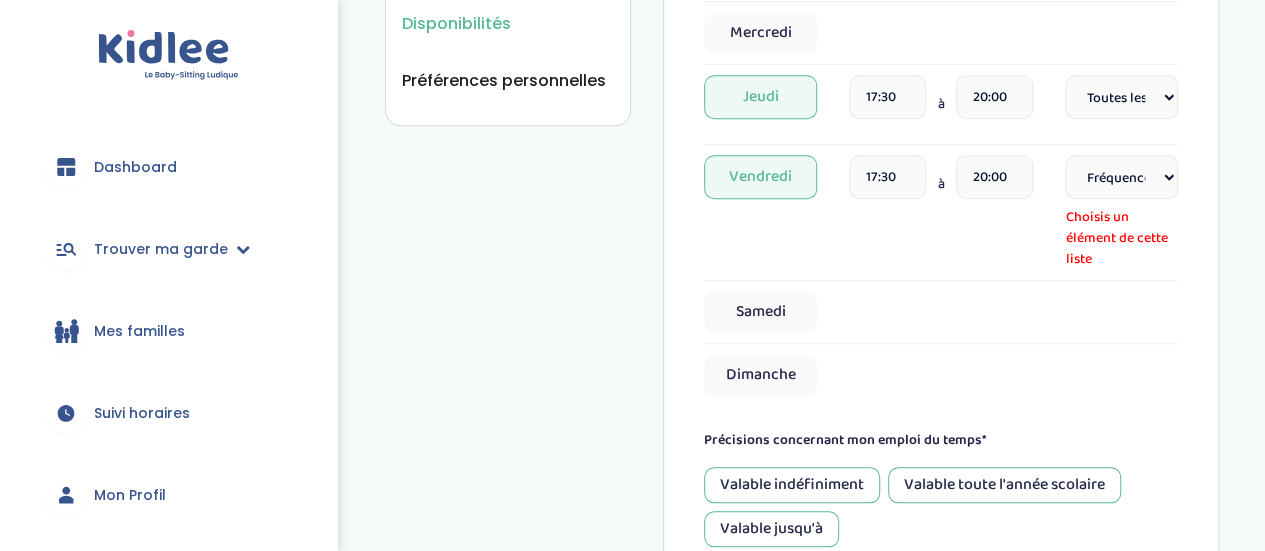 click on "Fréquence   Toutes les semaines
Toutes les 2
semaines   Tous les mois" at bounding box center [1121, 177] 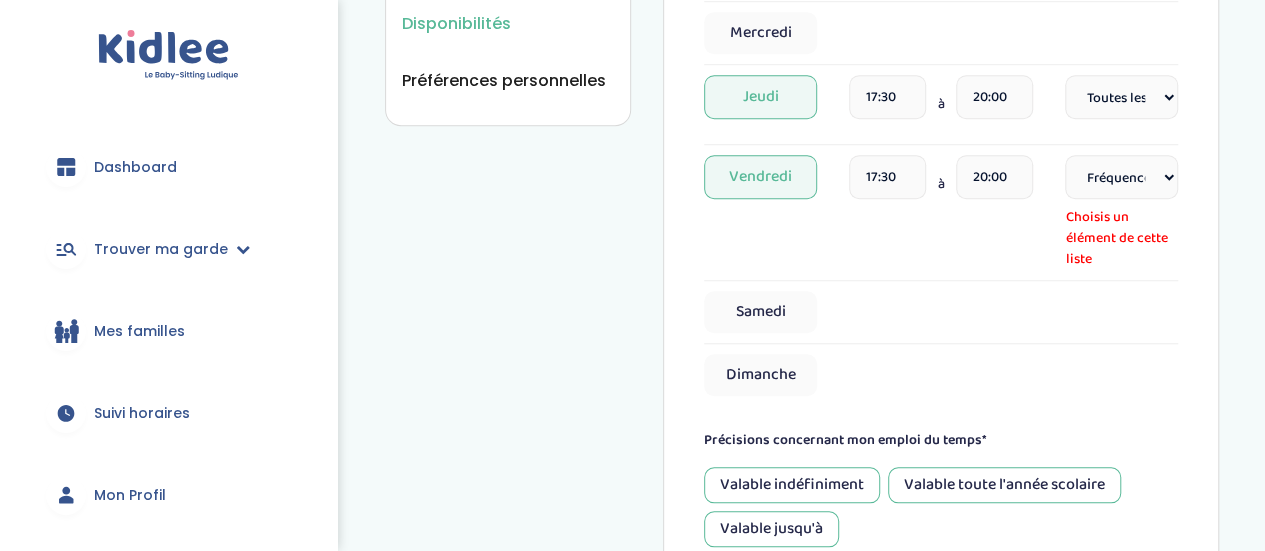 select on "1" 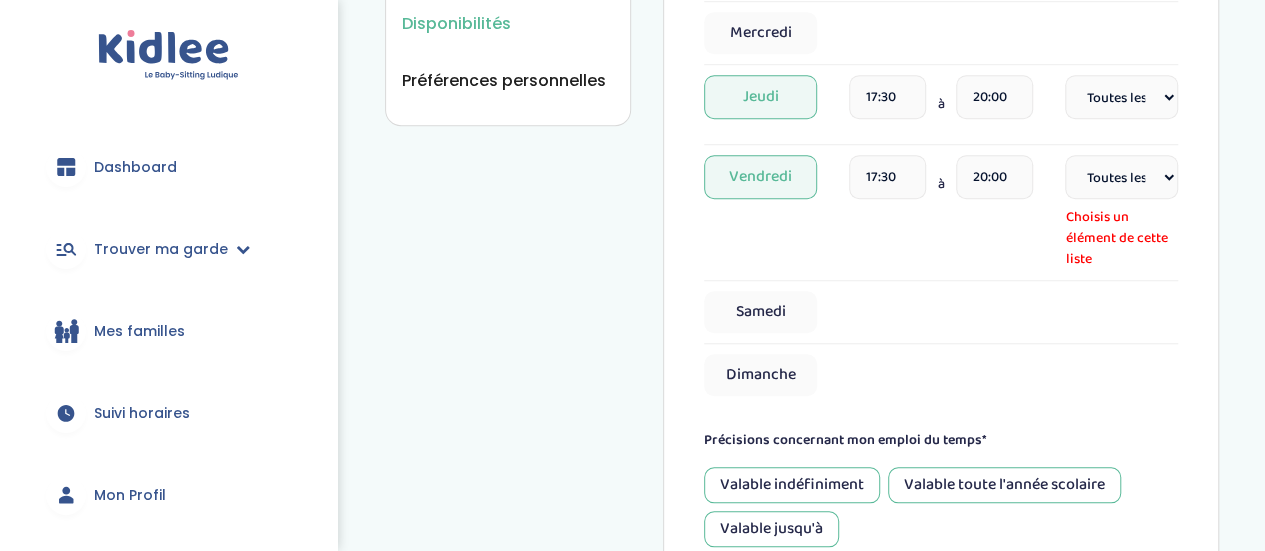 click on "Fréquence   Toutes les semaines
Toutes les 2
semaines   Tous les mois" at bounding box center (1121, 177) 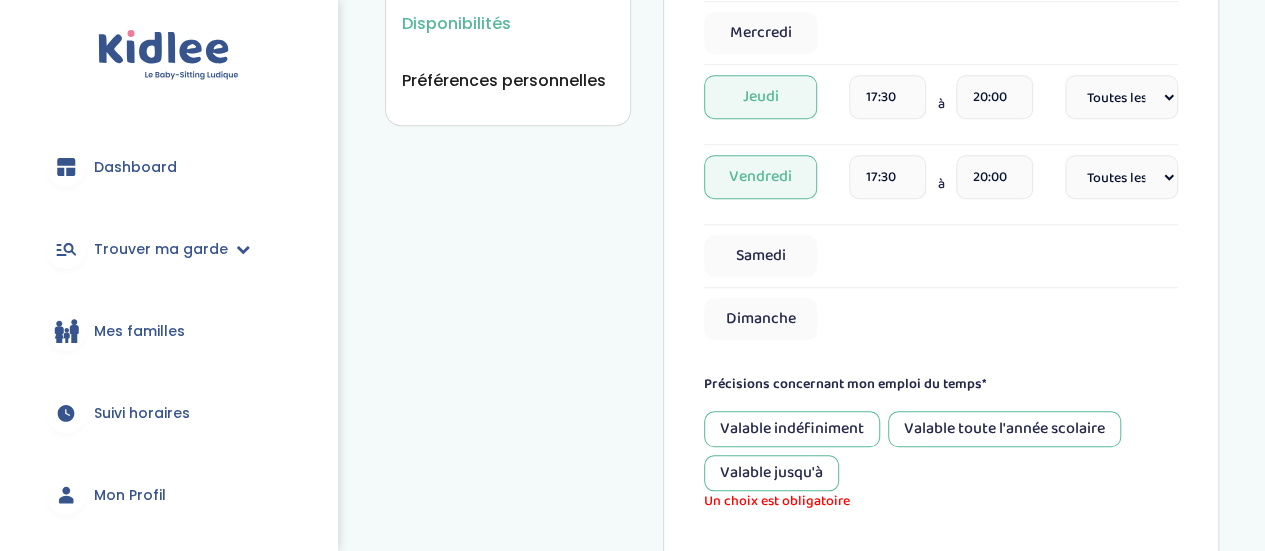 click on "Samedi" at bounding box center [941, 256] 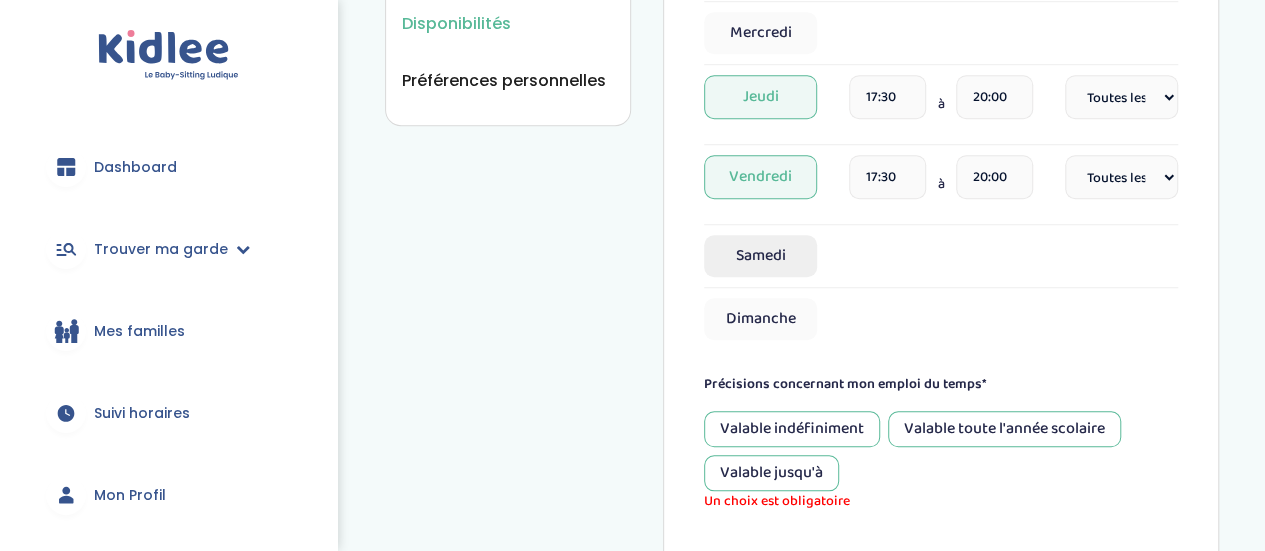 click on "Samedi" at bounding box center (760, 256) 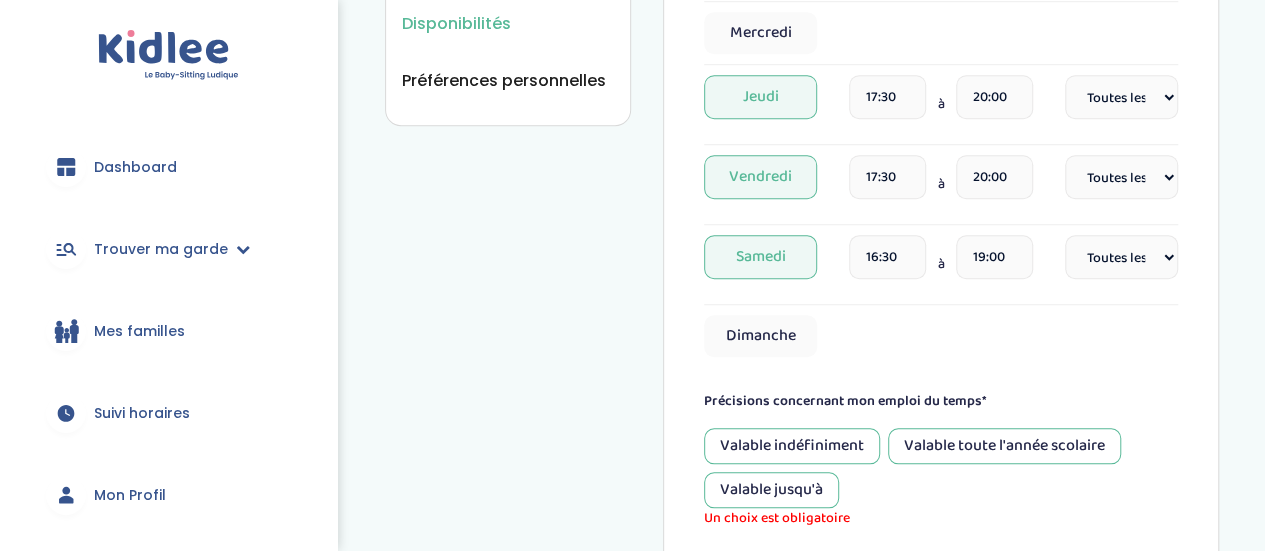 click on "Fréquence   Toutes les semaines
Toutes les 2
semaines   Tous les mois" at bounding box center (1121, 257) 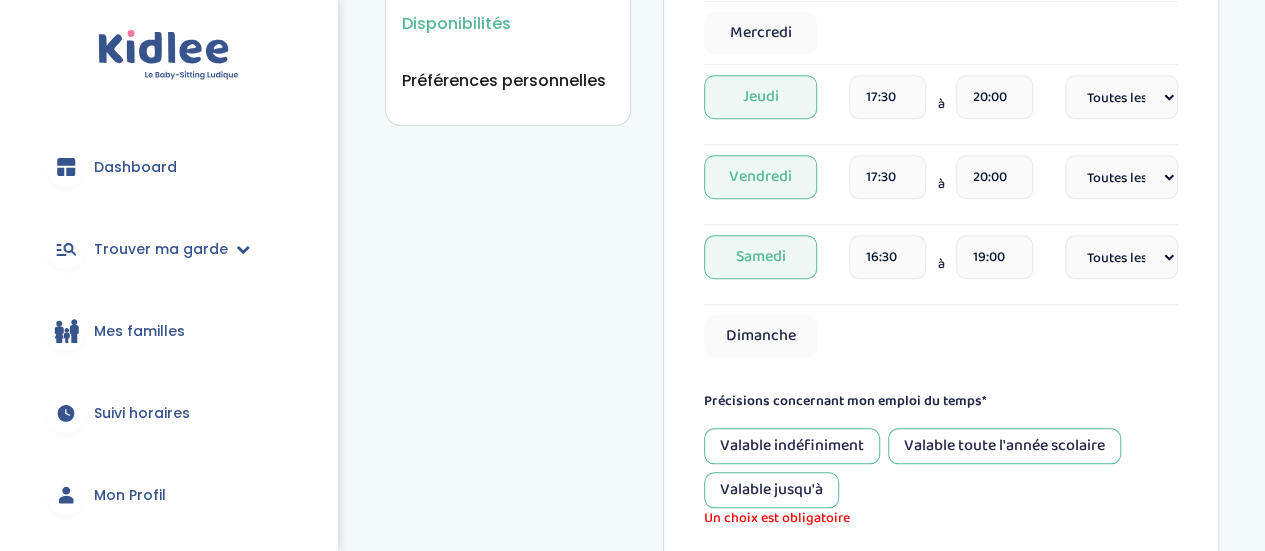 click on "Dimanche" at bounding box center [941, 336] 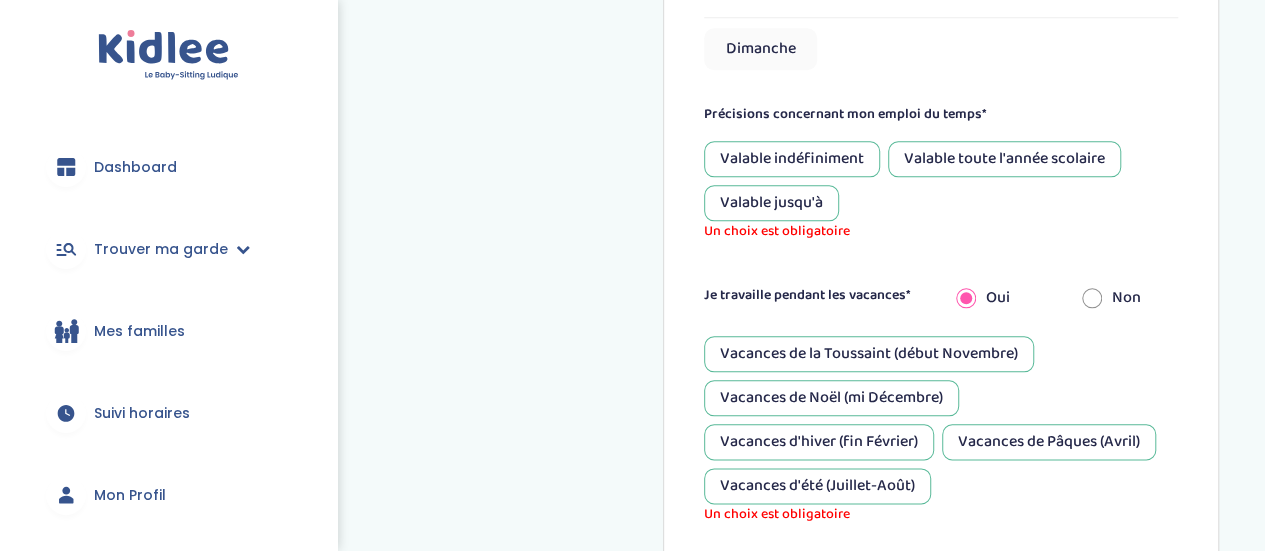 scroll, scrollTop: 990, scrollLeft: 0, axis: vertical 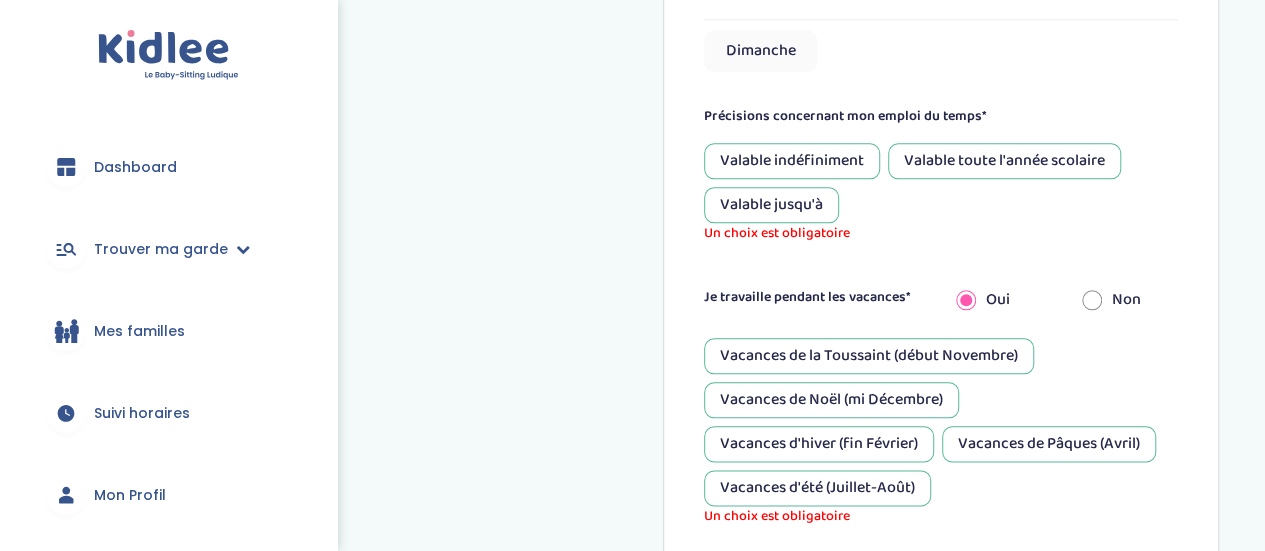 click on "Valable indéfiniment" at bounding box center (792, 161) 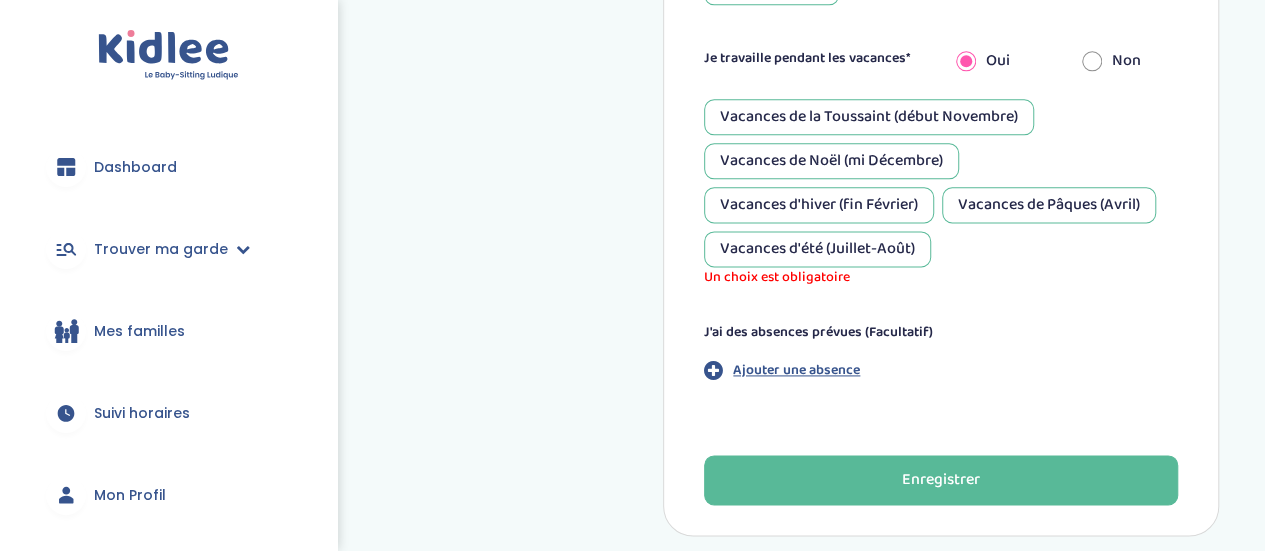 scroll, scrollTop: 1210, scrollLeft: 0, axis: vertical 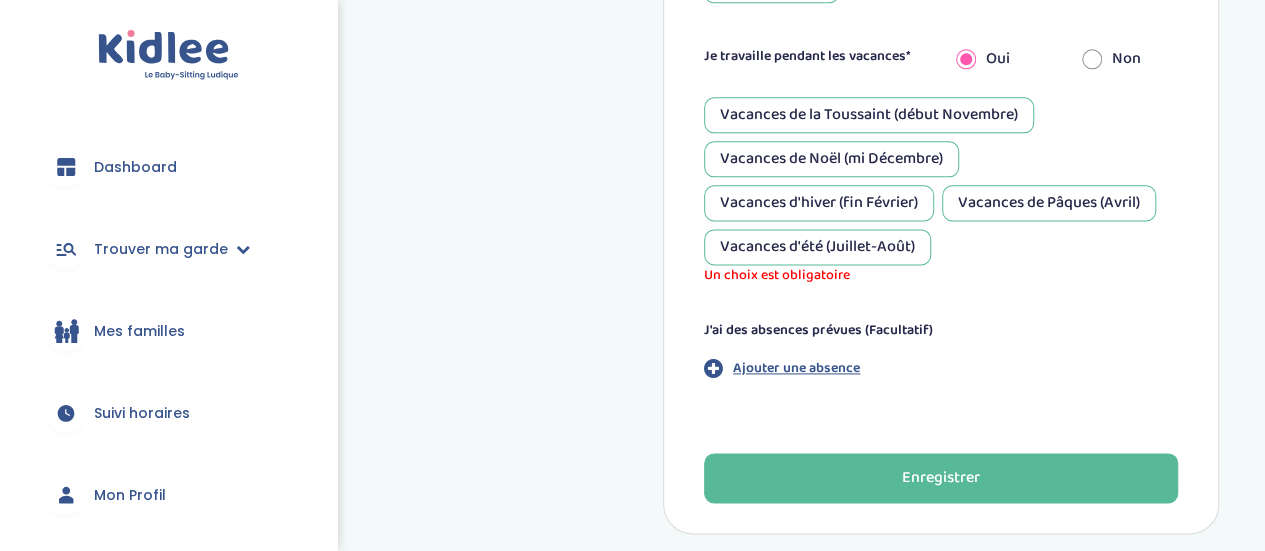 drag, startPoint x: 846, startPoint y: 101, endPoint x: 818, endPoint y: 142, distance: 49.648766 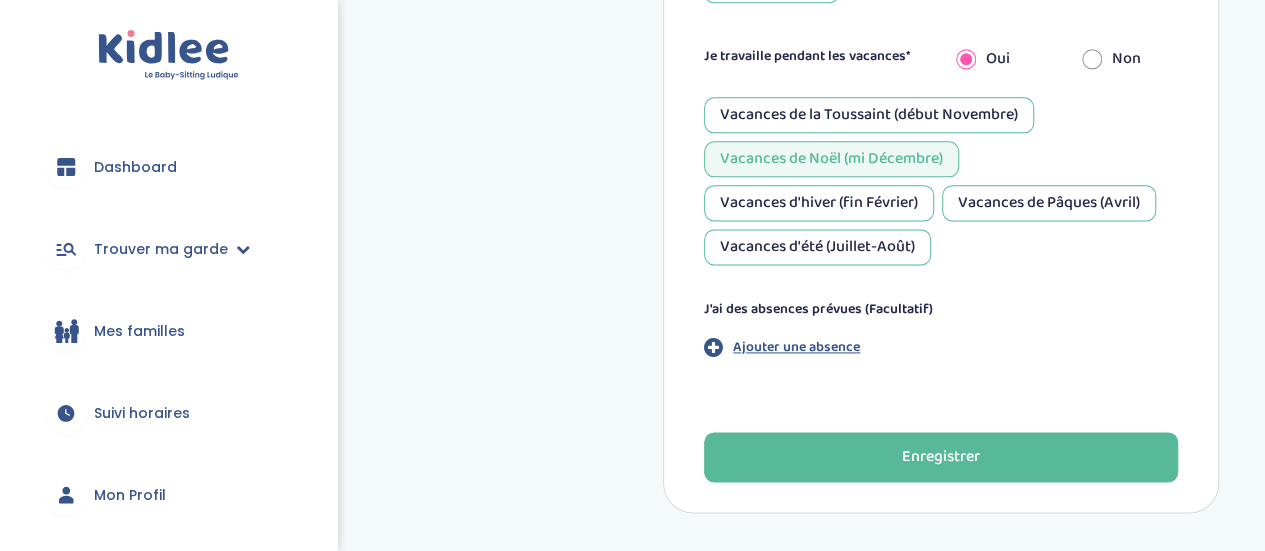 click on "Vacances de la Toussaint (début Novembre)" at bounding box center [869, 115] 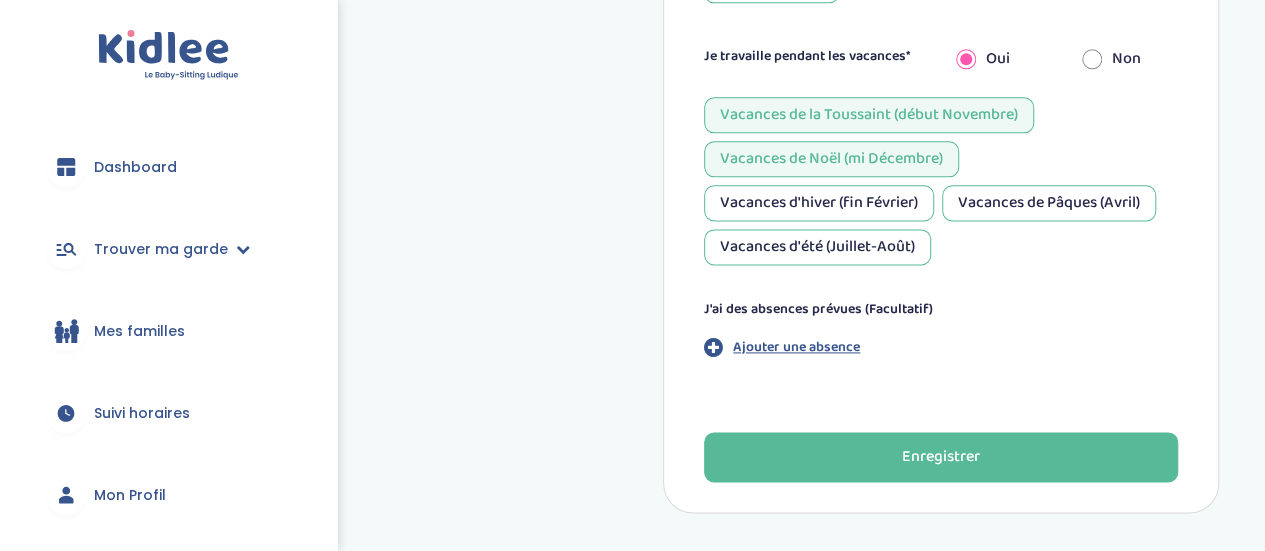 click on "Vacances d'hiver (fin Février)" at bounding box center (819, 203) 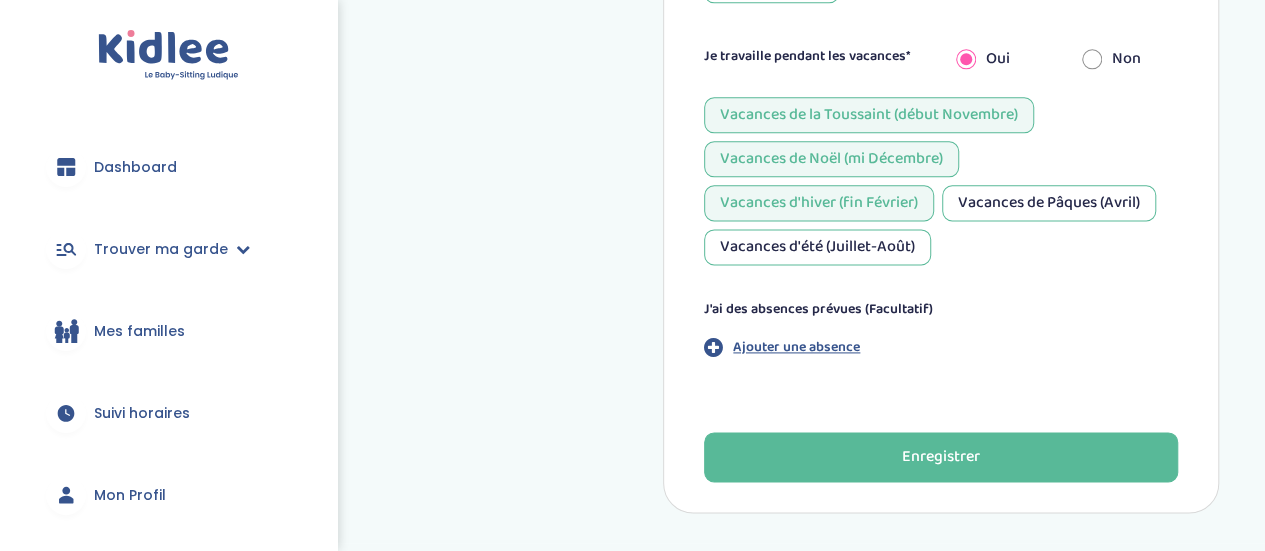 click on "Vacances d'été (Juillet-Août)" at bounding box center (817, 247) 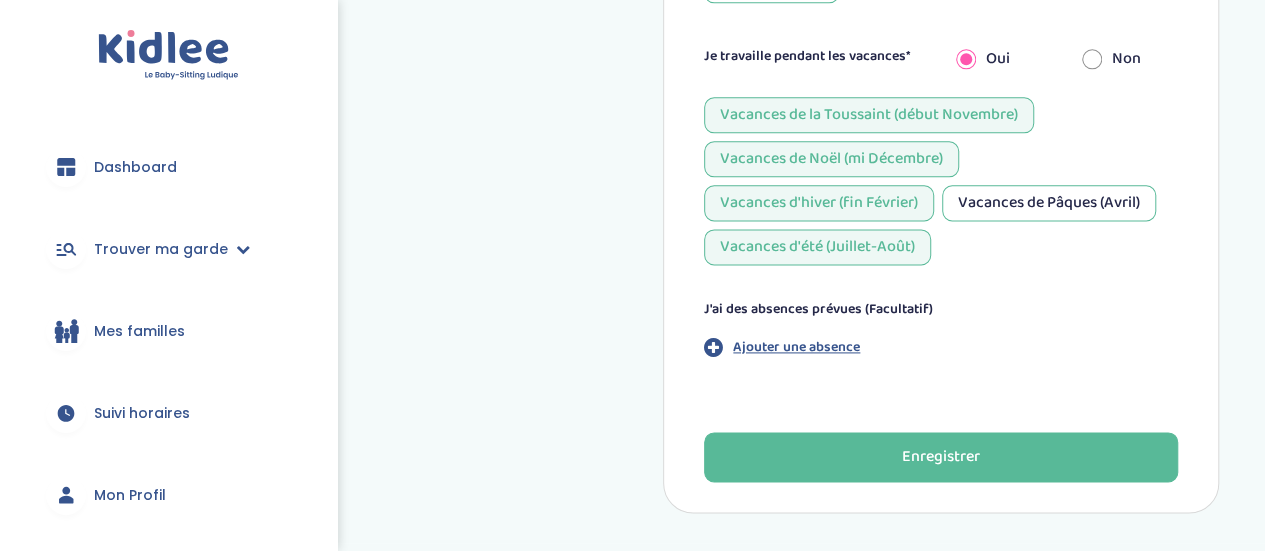 click on "Vacances de Pâques (Avril)" at bounding box center (1049, 203) 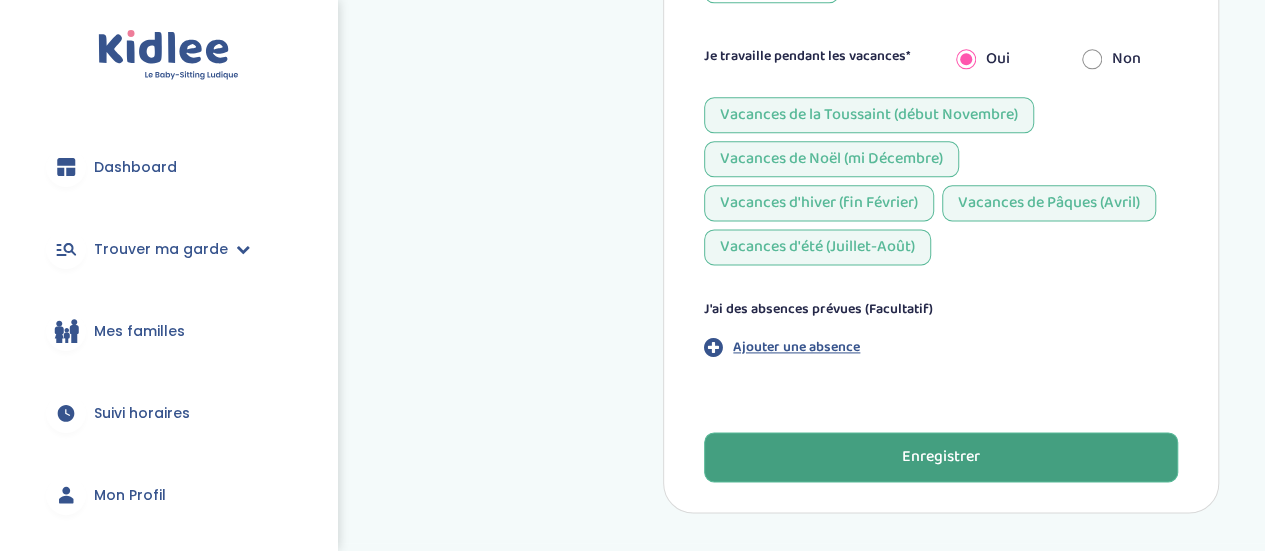 click on "Enregistrer" at bounding box center (941, 457) 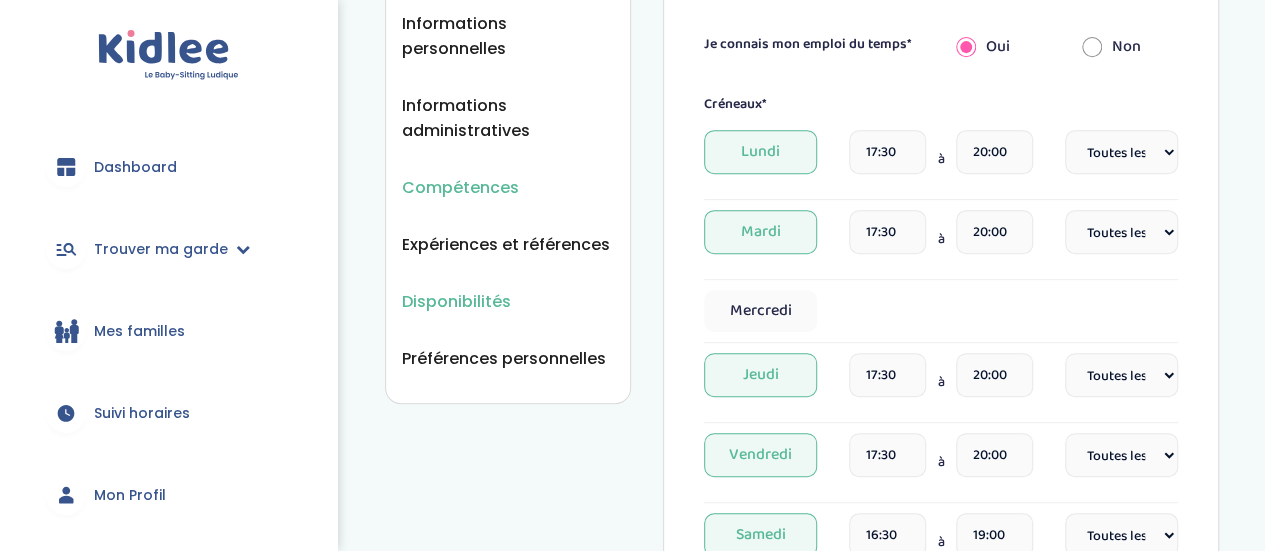 scroll, scrollTop: 443, scrollLeft: 0, axis: vertical 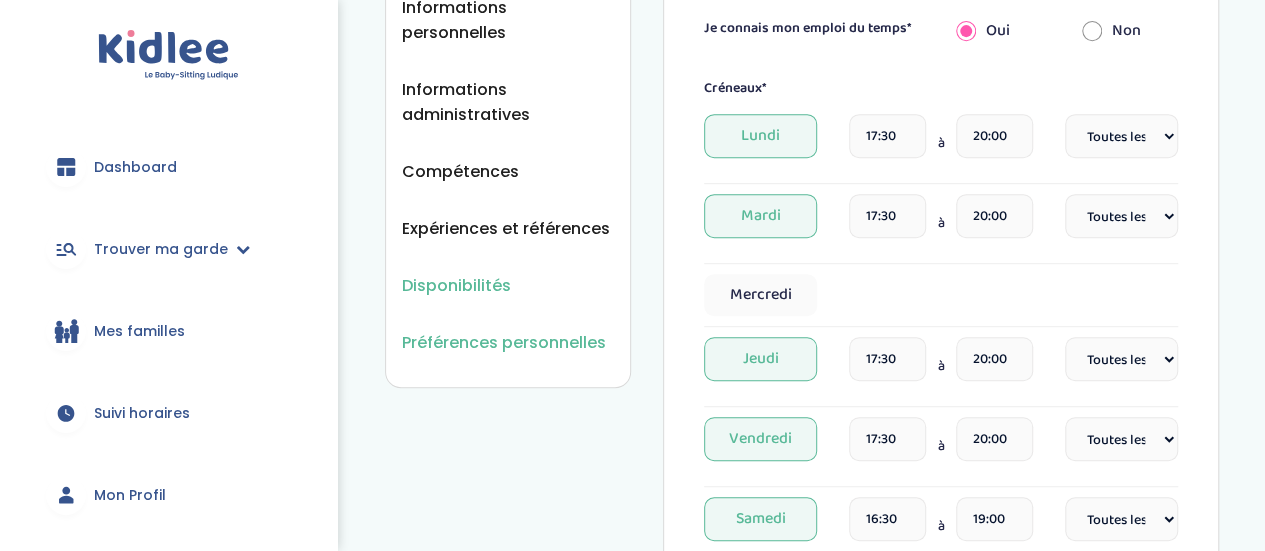 click on "Préférences personnelles" at bounding box center (504, 342) 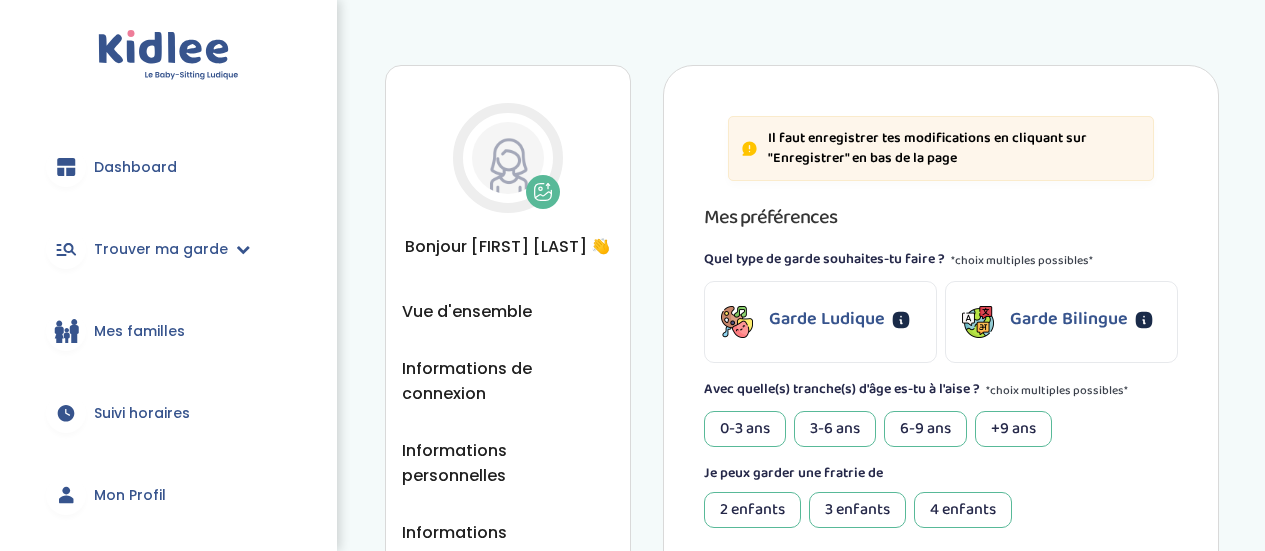 scroll, scrollTop: 0, scrollLeft: 0, axis: both 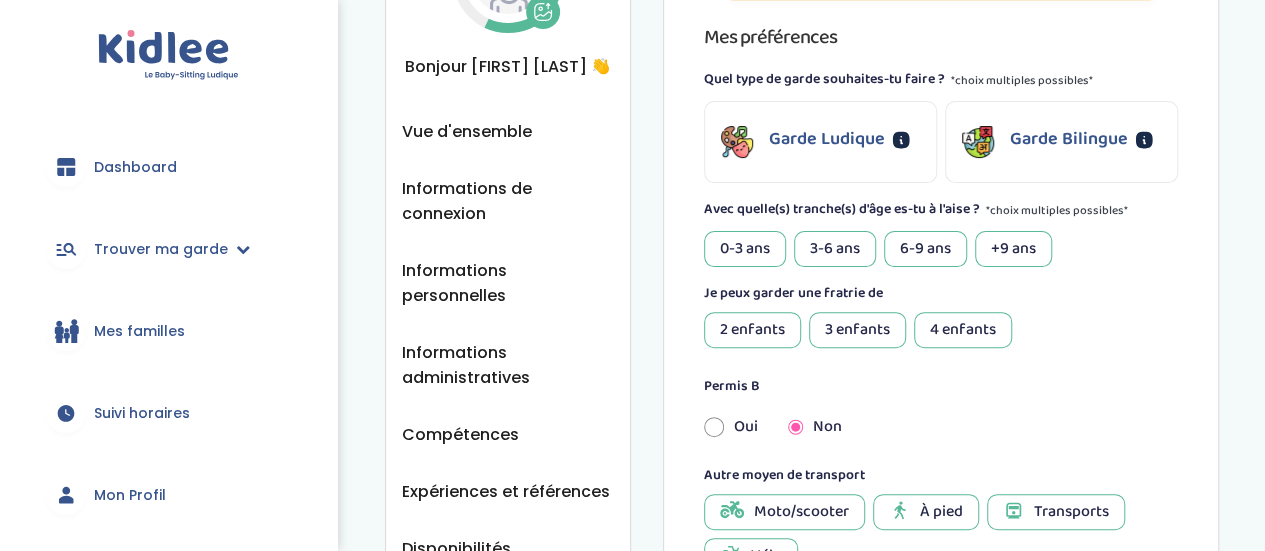 click on "3-6 ans" at bounding box center [835, 249] 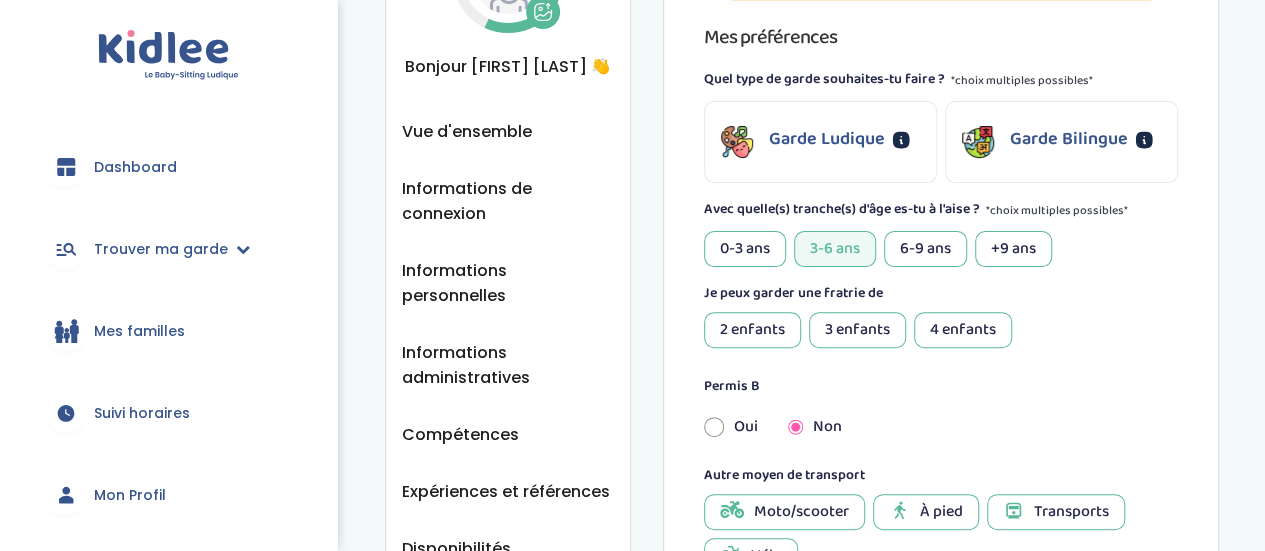 click on "6-9 ans" at bounding box center [925, 249] 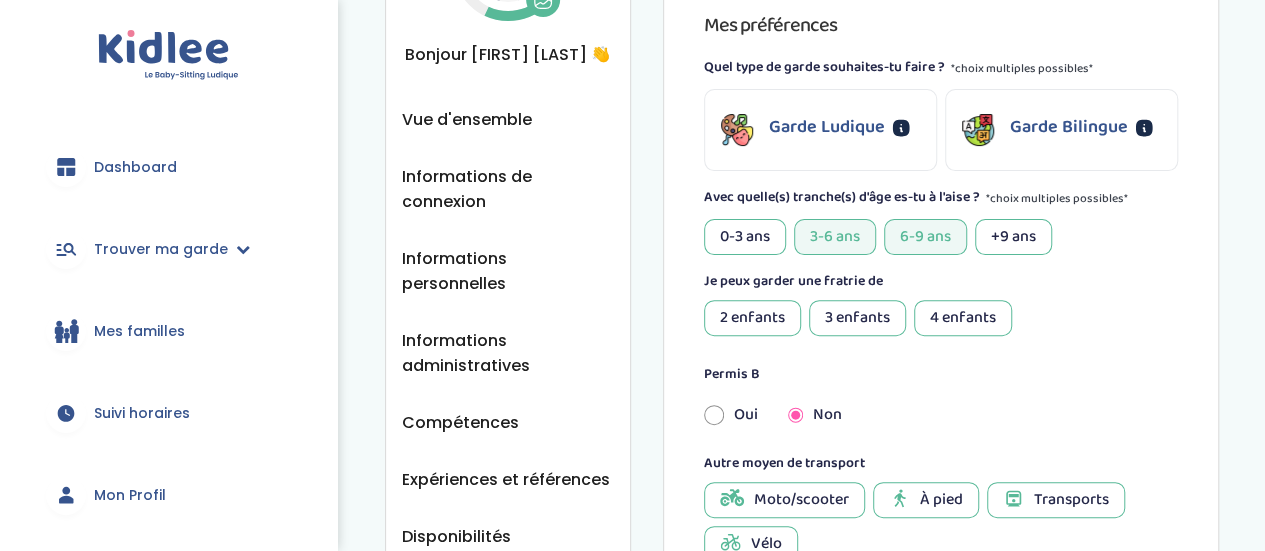 scroll, scrollTop: 199, scrollLeft: 0, axis: vertical 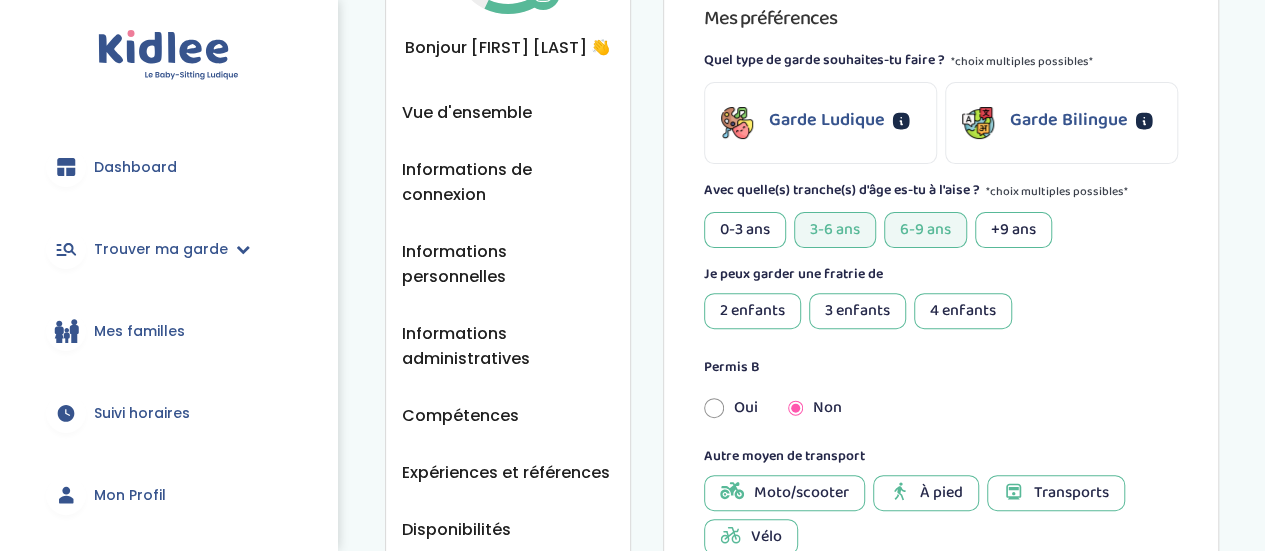 click on "Garde Ludique" at bounding box center (827, 120) 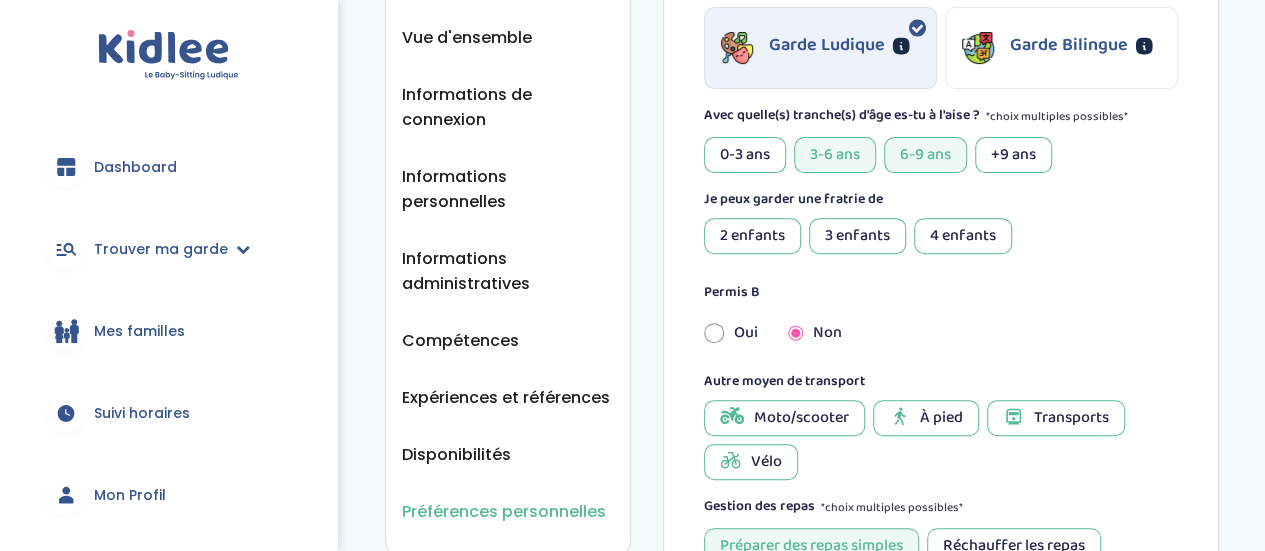 scroll, scrollTop: 73, scrollLeft: 0, axis: vertical 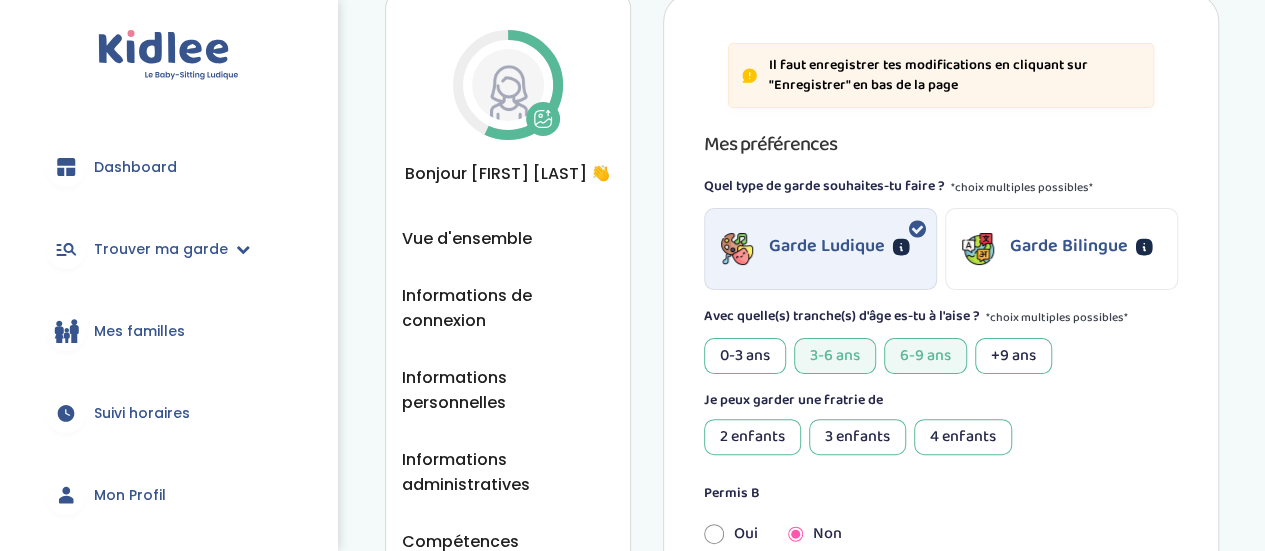 click on "Garde Ludique" at bounding box center (827, 246) 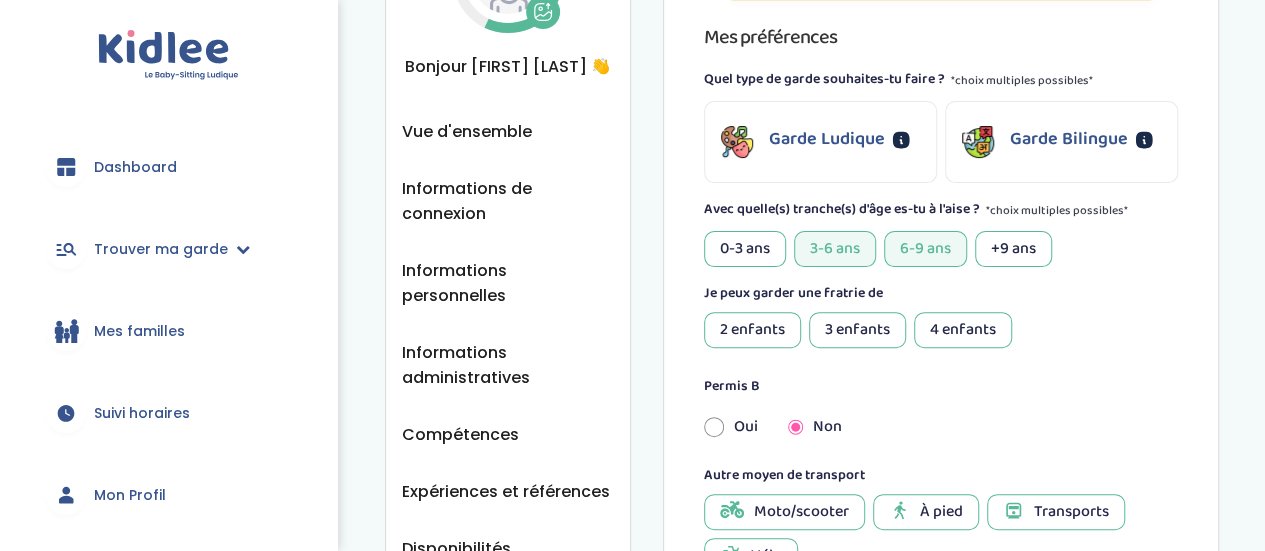 scroll, scrollTop: 186, scrollLeft: 0, axis: vertical 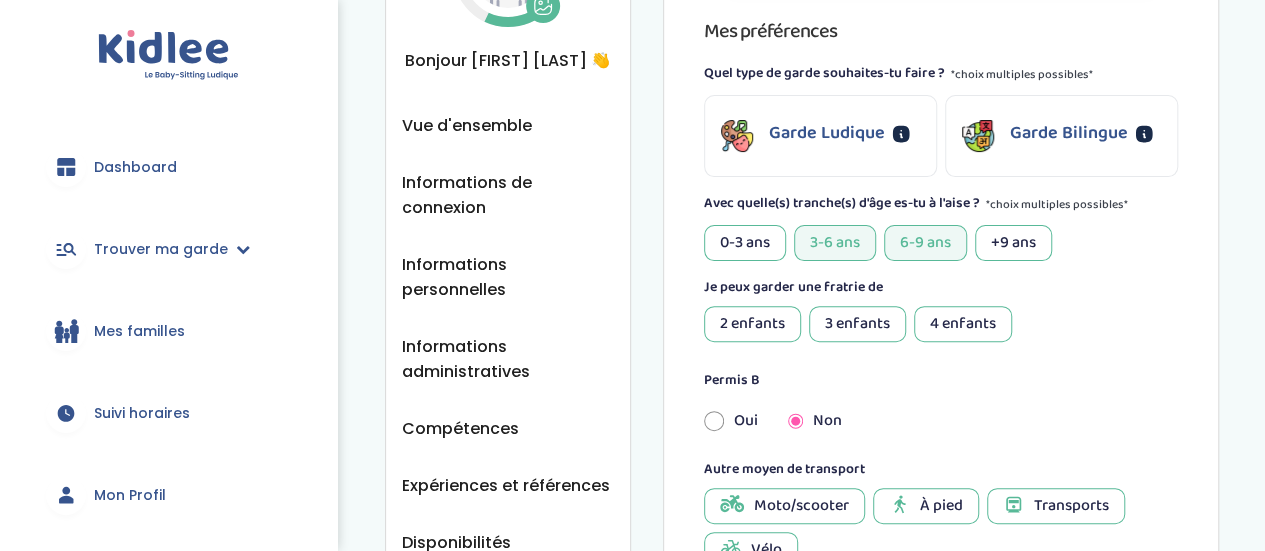 click on "3-6 ans" at bounding box center (835, 243) 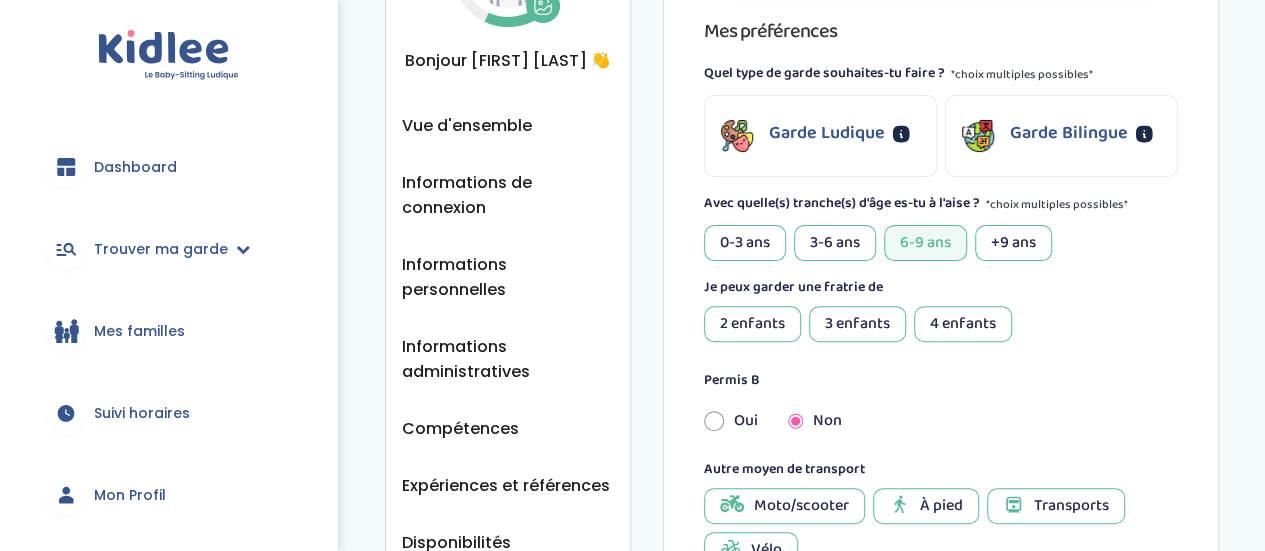 click on "6-9 ans" at bounding box center (925, 243) 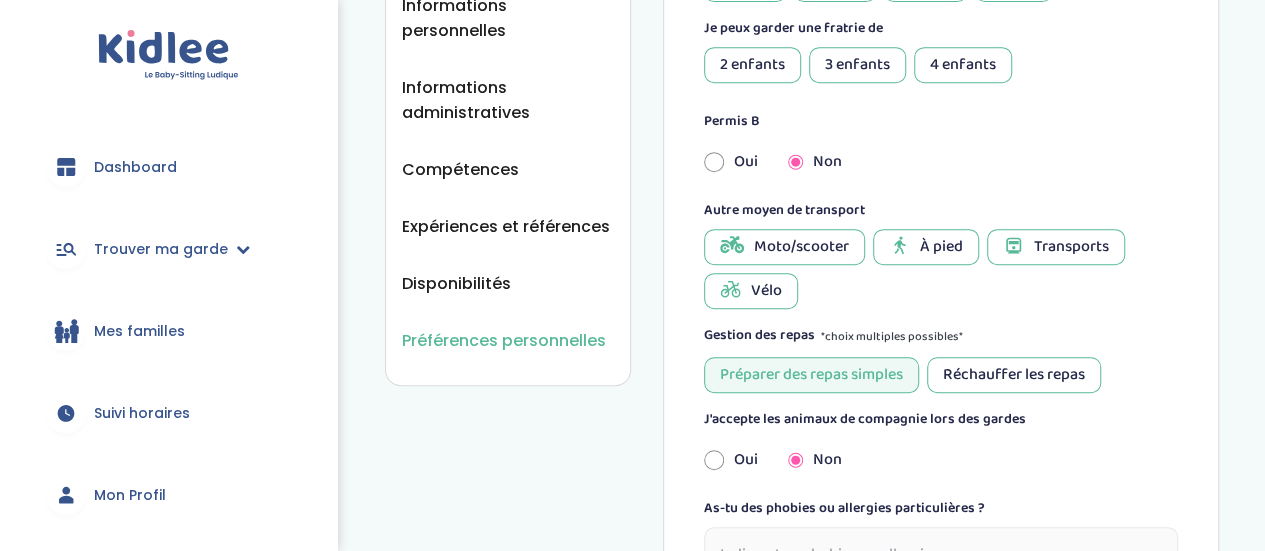 scroll, scrollTop: 446, scrollLeft: 0, axis: vertical 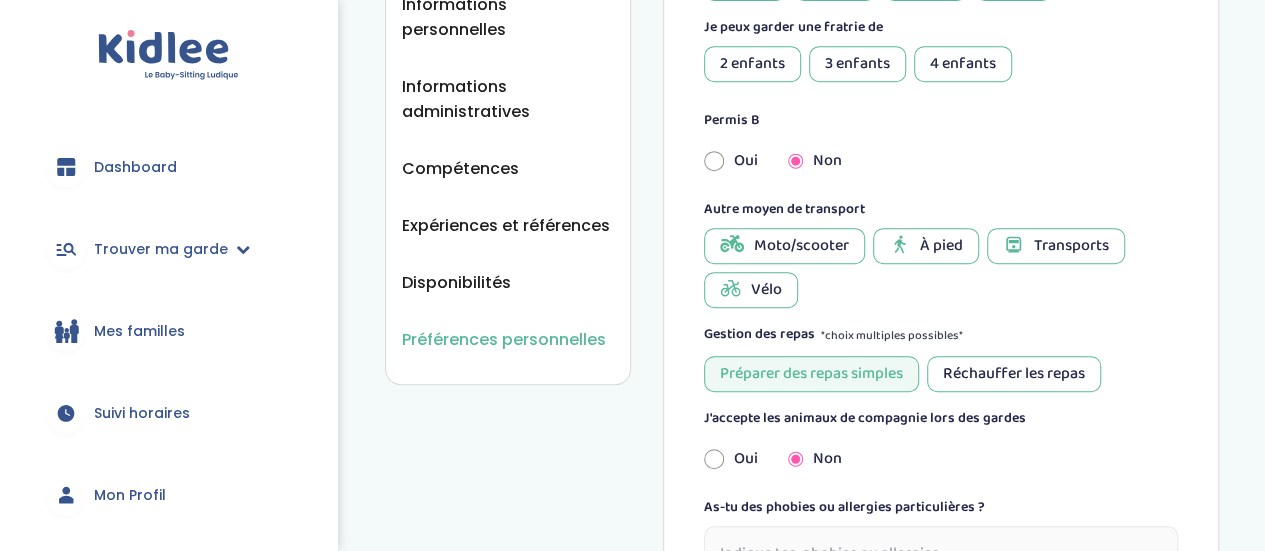 click on "Transports" at bounding box center [1071, 246] 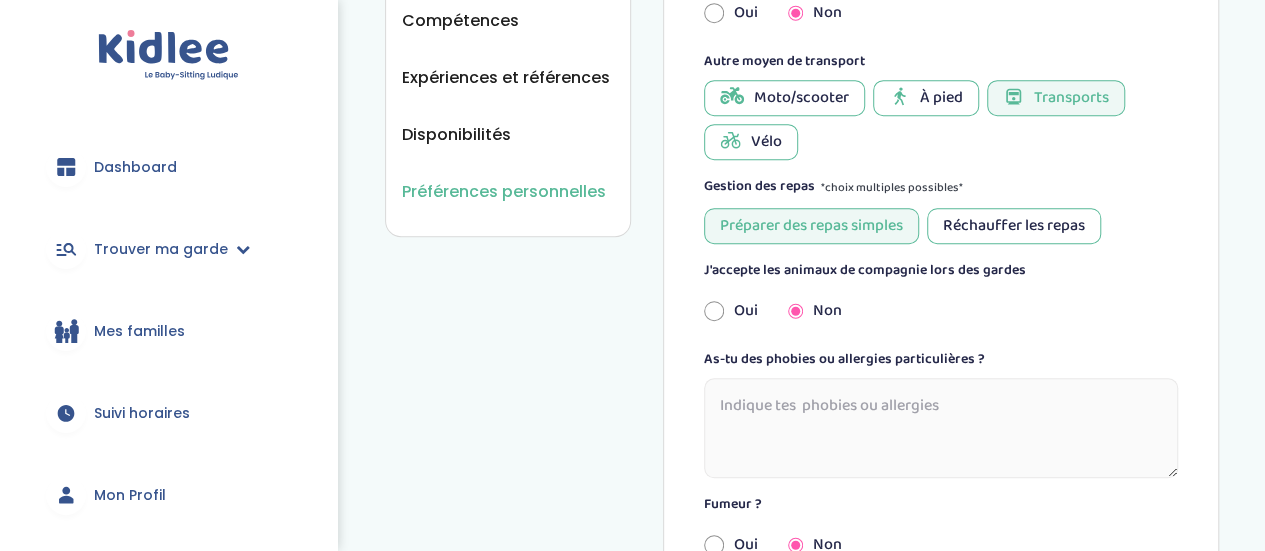 scroll, scrollTop: 594, scrollLeft: 0, axis: vertical 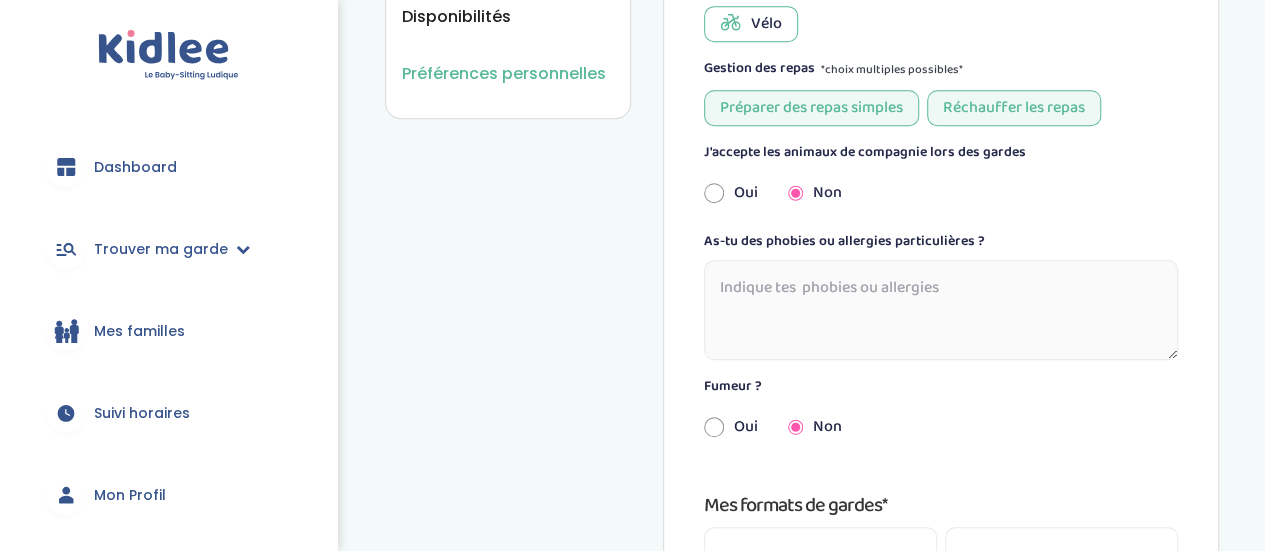click at bounding box center [714, 193] 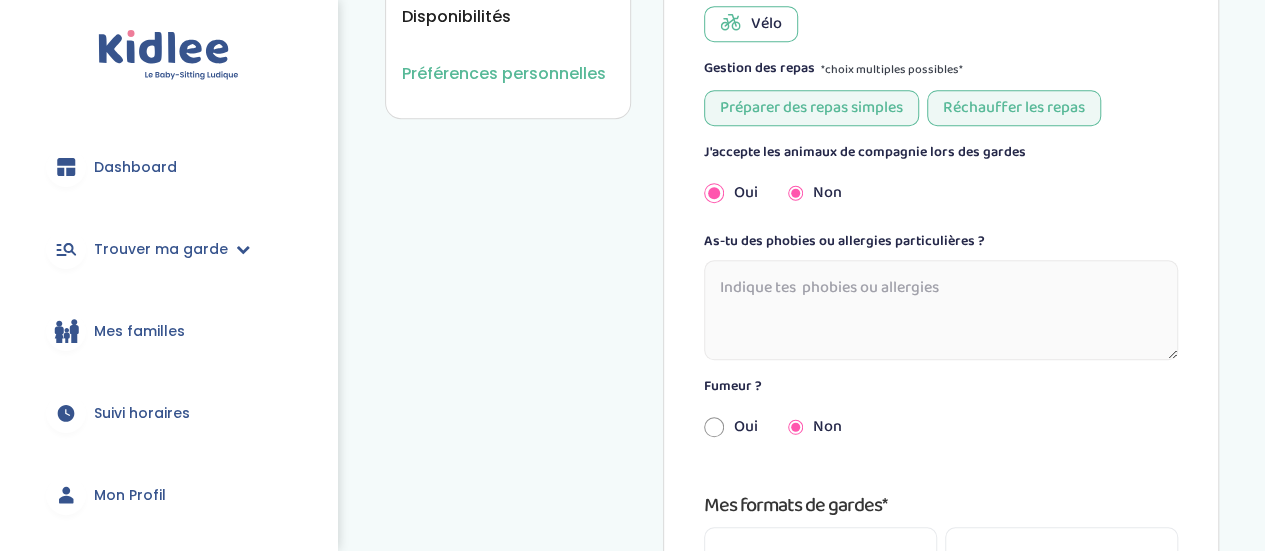 radio on "false" 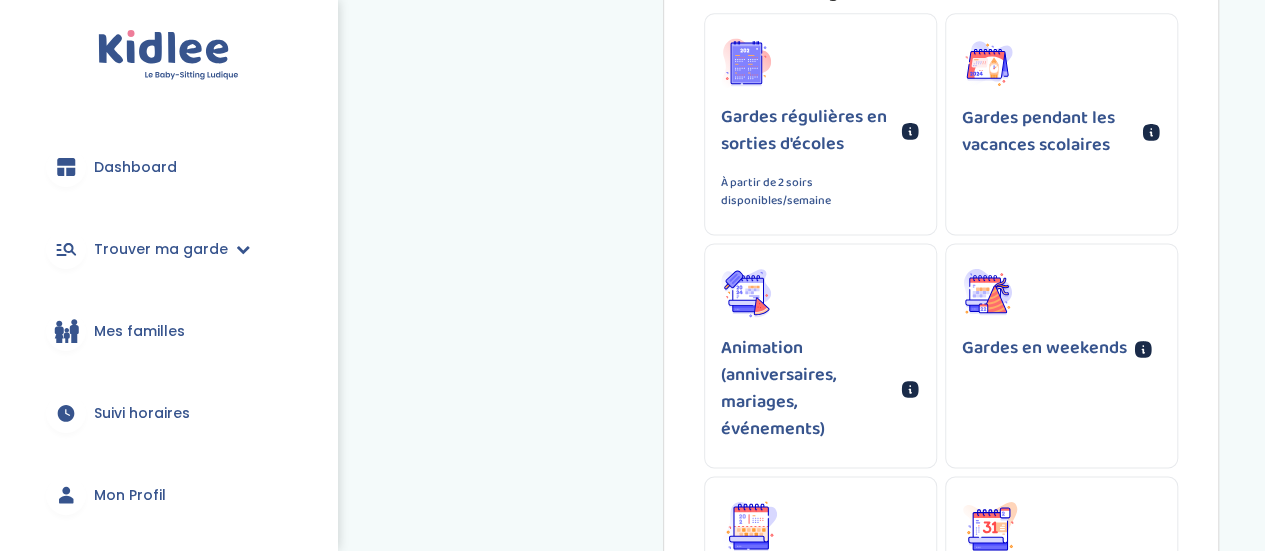 scroll, scrollTop: 1398, scrollLeft: 0, axis: vertical 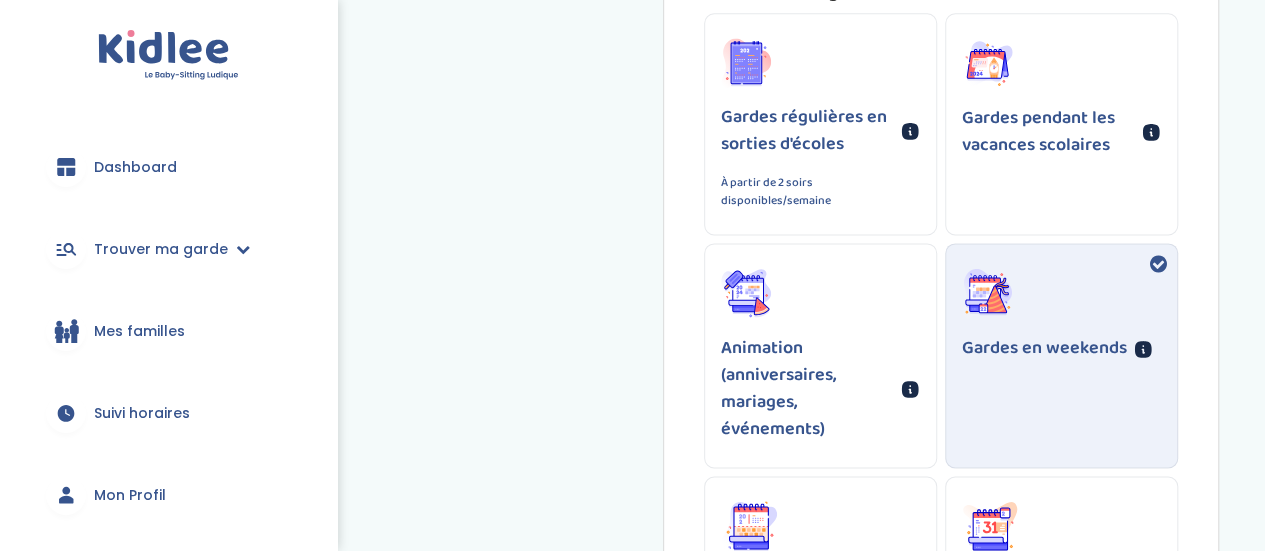 click on "Animation (anniversaires, mariages, événements)" at bounding box center [820, 355] 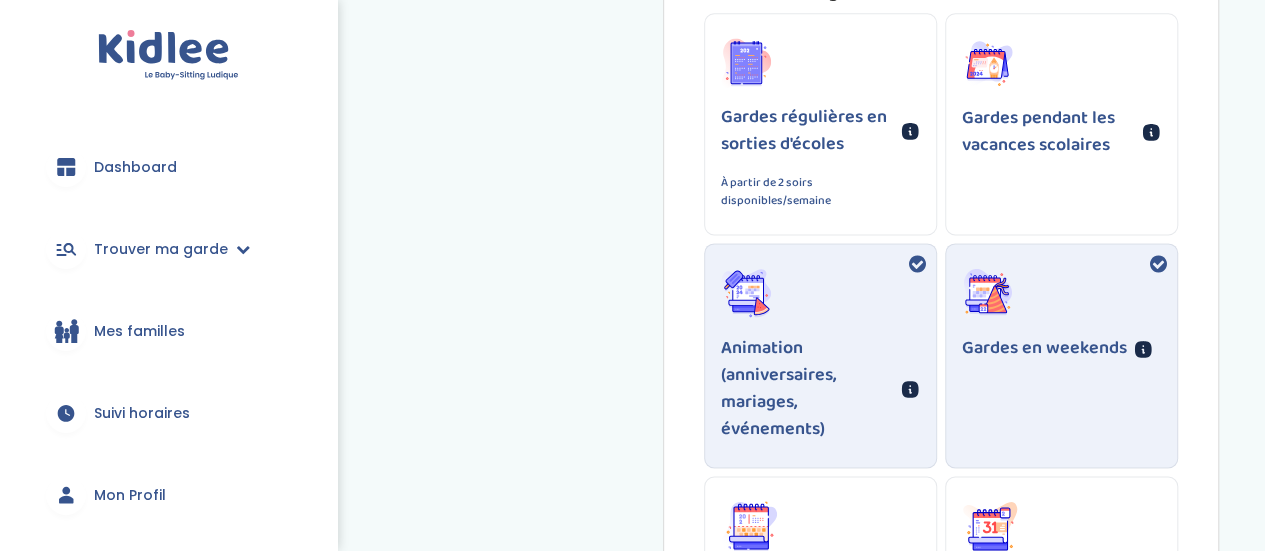 click on "Animation (anniversaires, mariages, événements)" at bounding box center [820, 355] 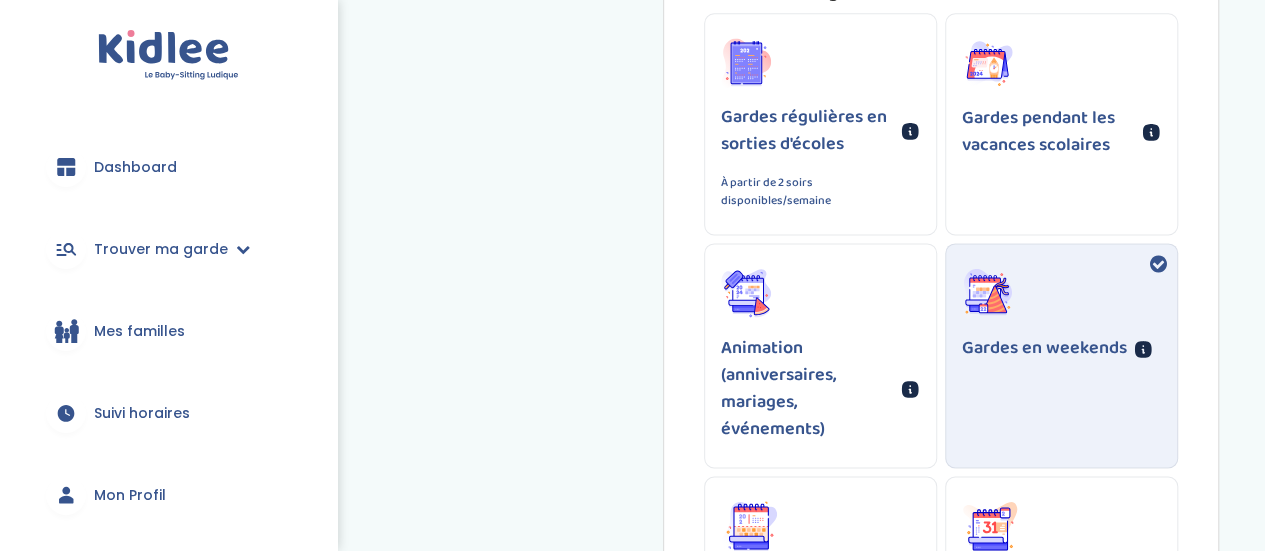 click on "À partir de 2 soirs disponibles/semaine" at bounding box center [820, 192] 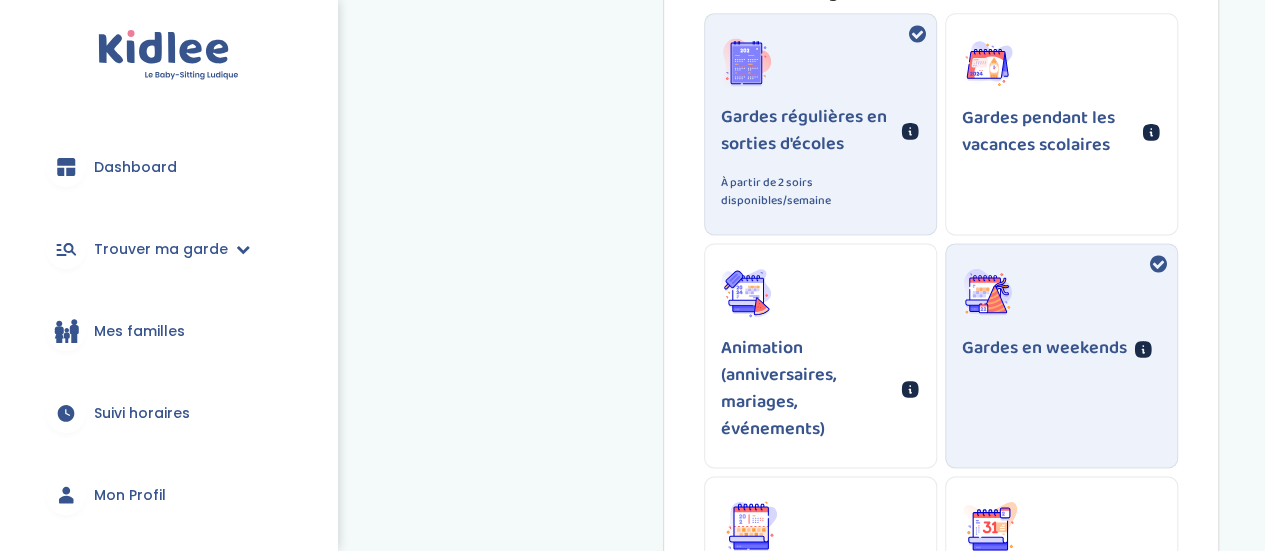 click on "Gardes pendant les vacances scolaires" at bounding box center [1061, 98] 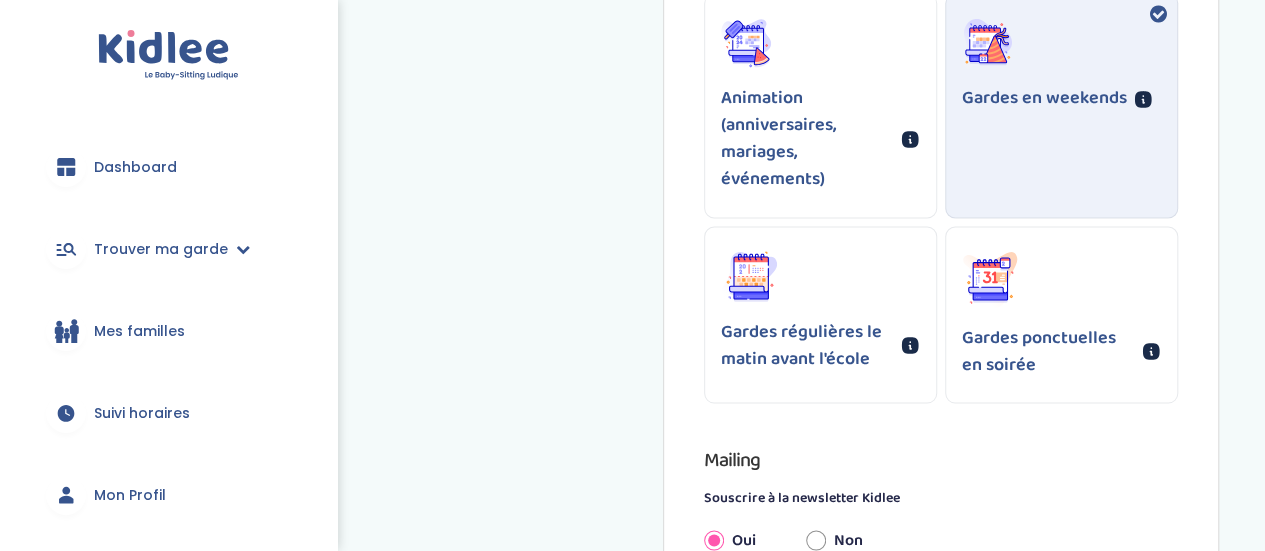 scroll, scrollTop: 1690, scrollLeft: 0, axis: vertical 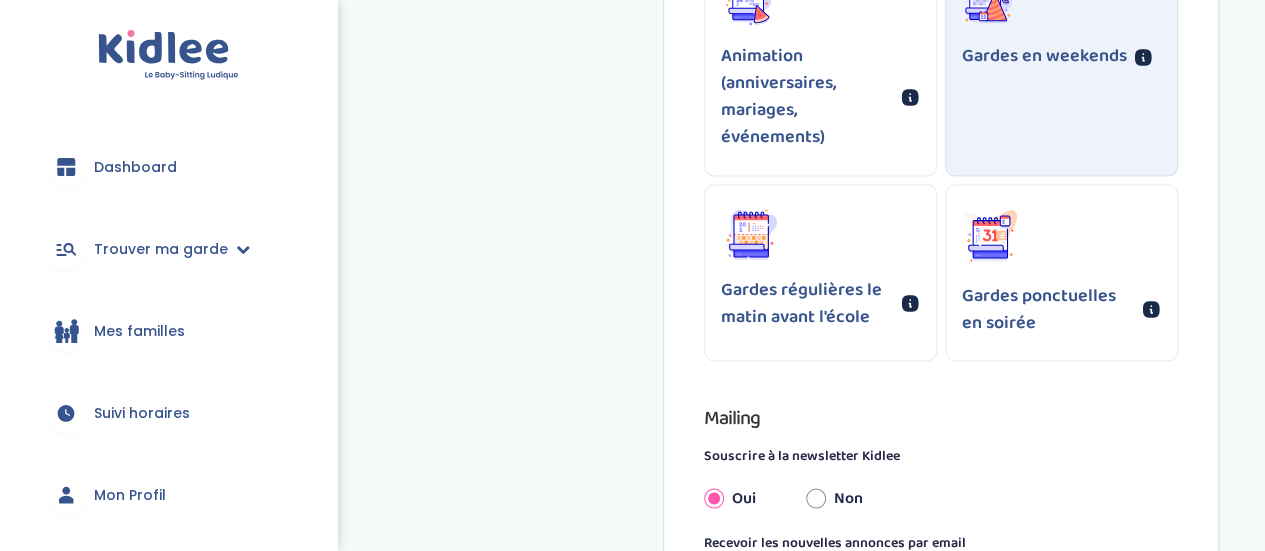 click on "Gardes ponctuelles en soirée" at bounding box center [1048, 309] 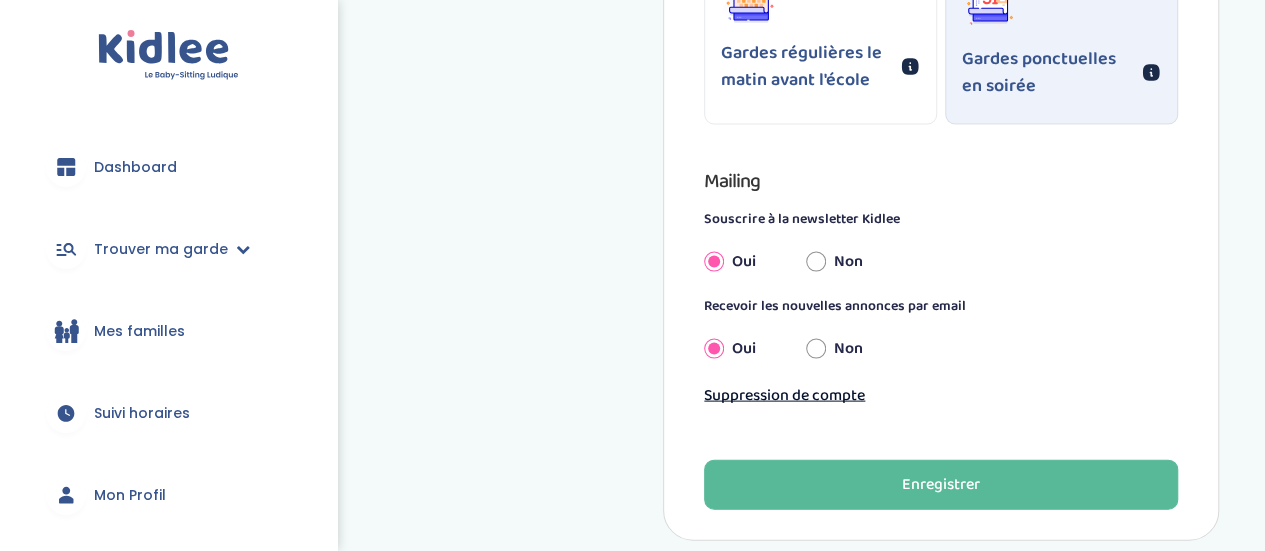 scroll, scrollTop: 1930, scrollLeft: 0, axis: vertical 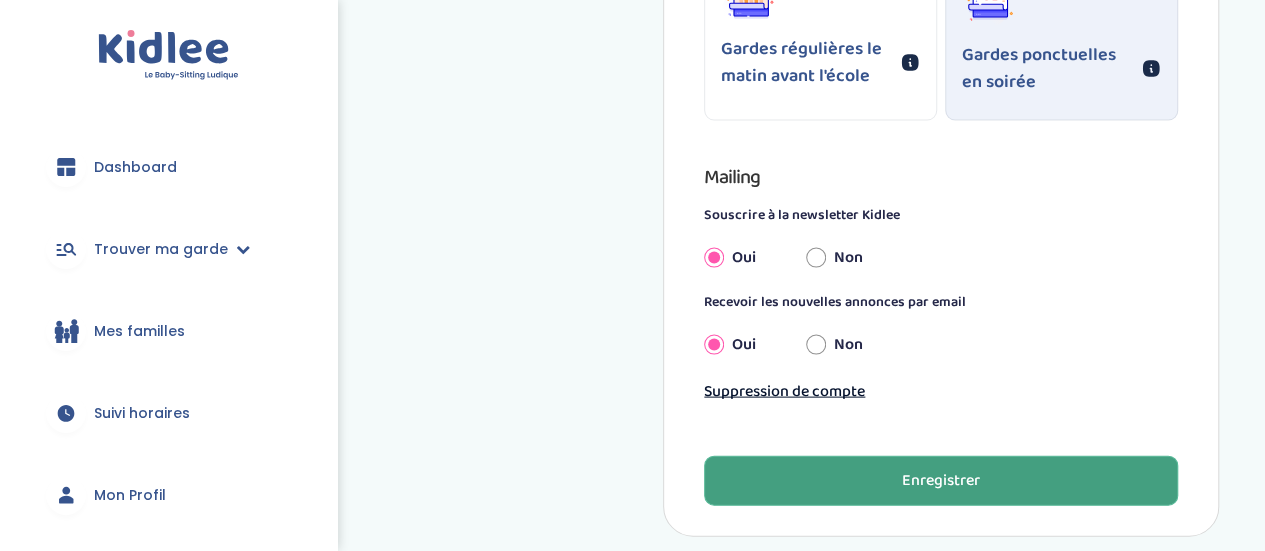click on "Enregistrer" at bounding box center [941, 481] 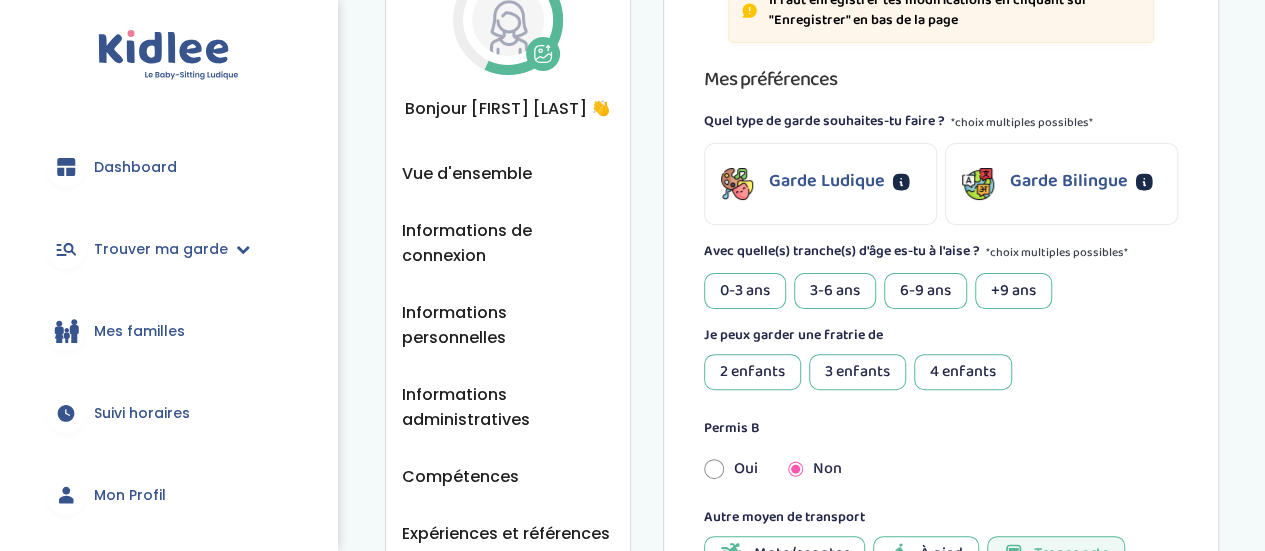 scroll, scrollTop: 133, scrollLeft: 0, axis: vertical 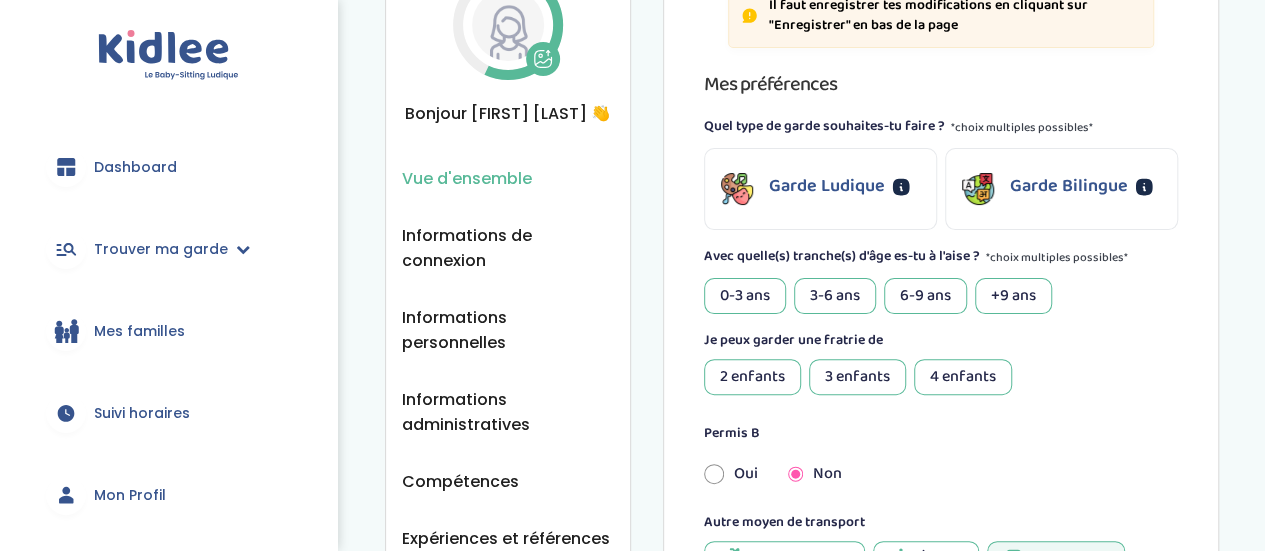 click on "Vue d'ensemble" at bounding box center (467, 178) 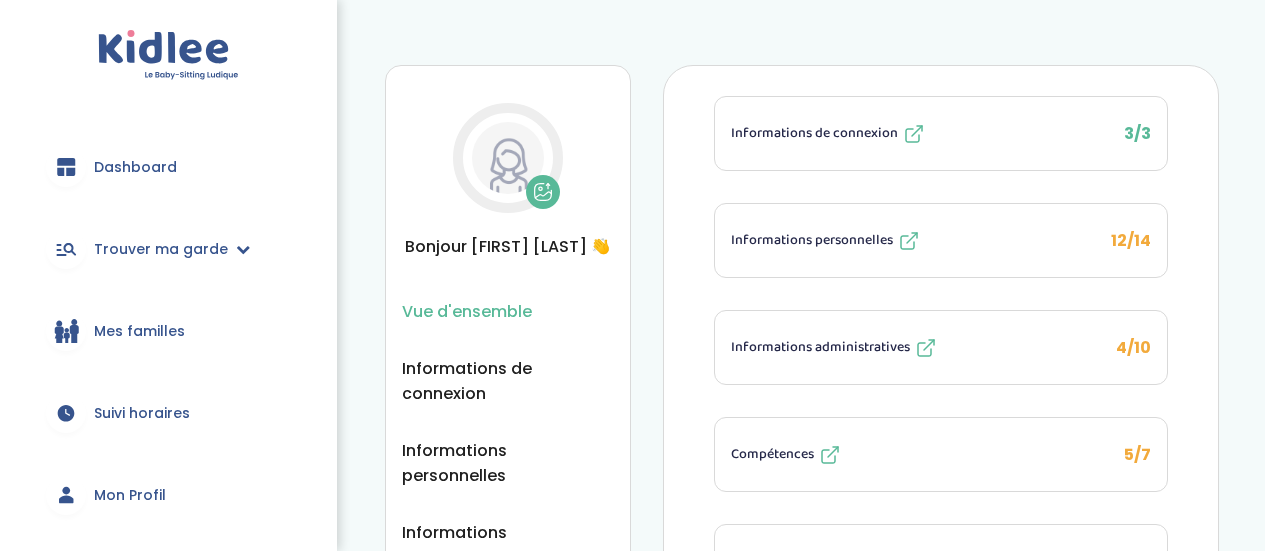 scroll, scrollTop: 0, scrollLeft: 0, axis: both 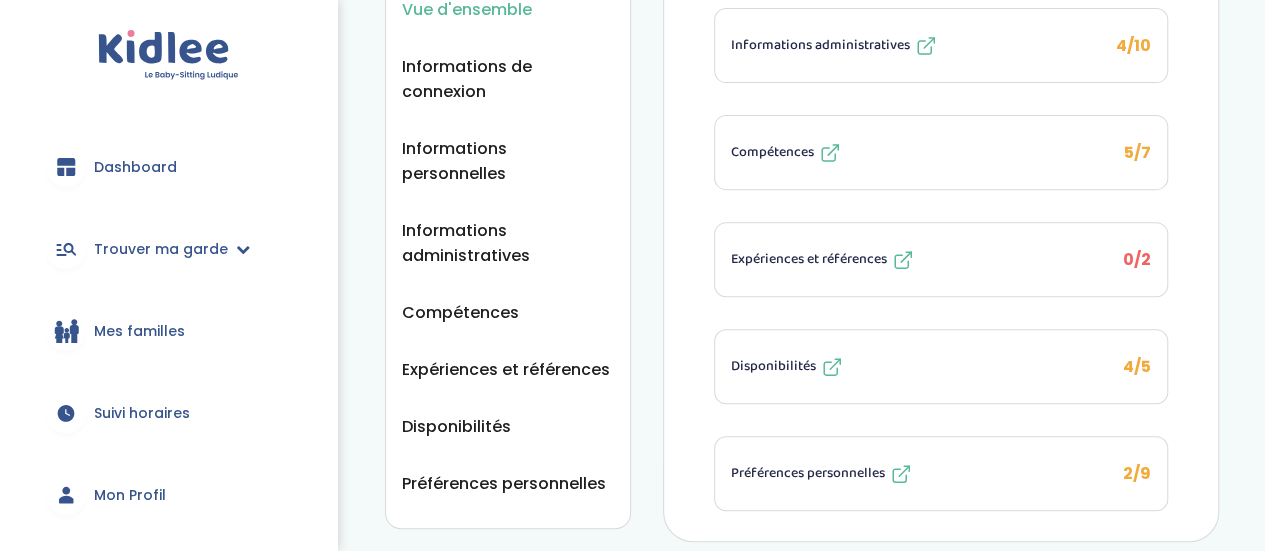 click on "Mes familles" at bounding box center [168, 331] 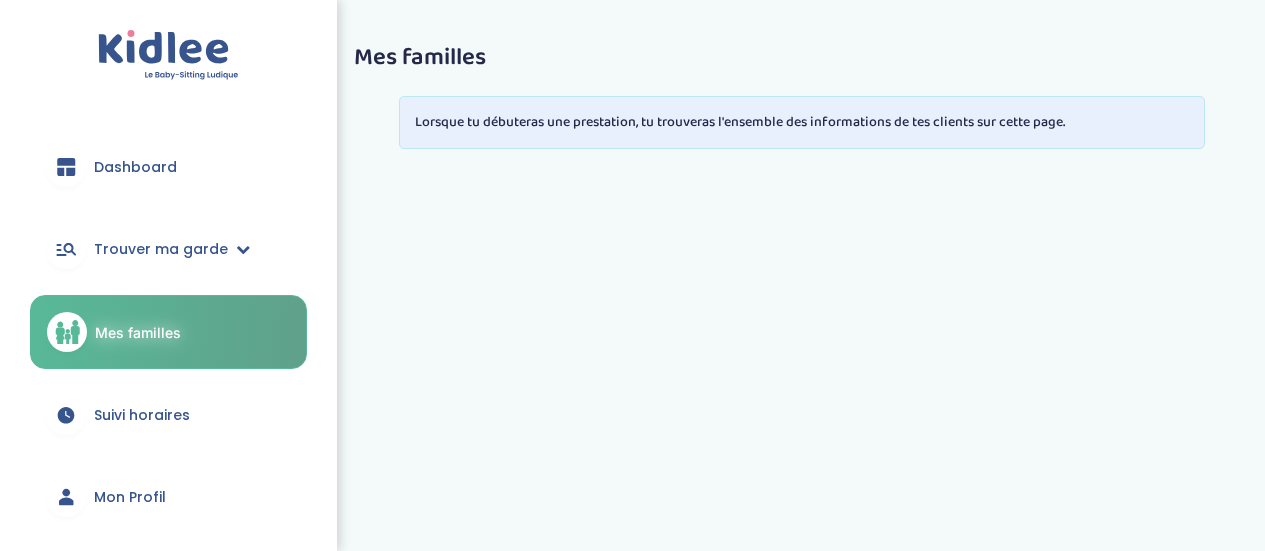 scroll, scrollTop: 0, scrollLeft: 0, axis: both 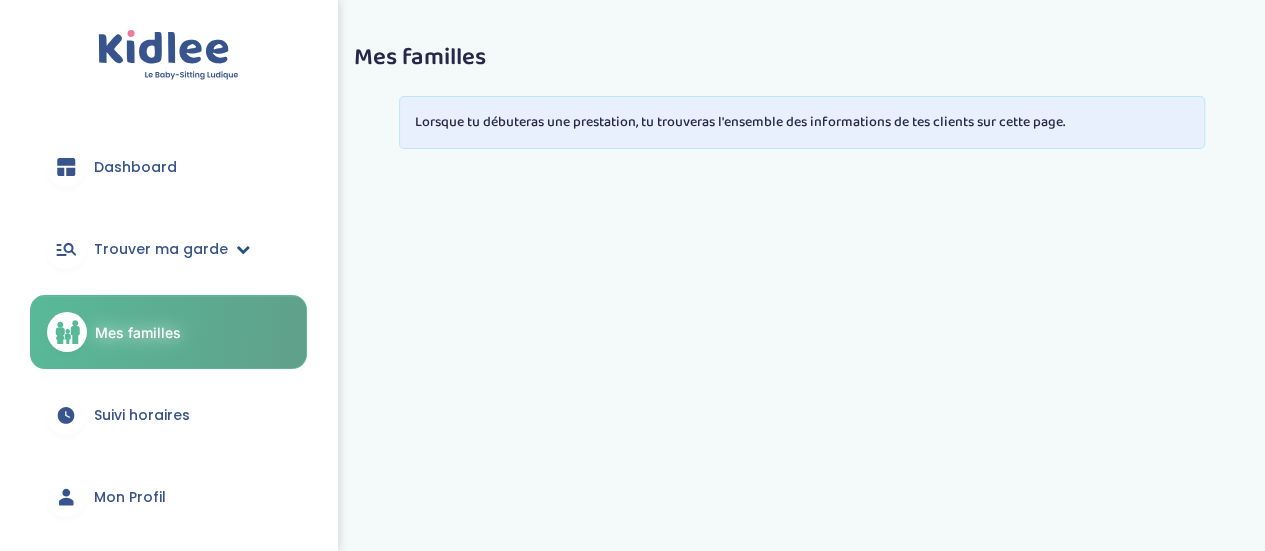 click on "Trouver ma garde" at bounding box center (168, 249) 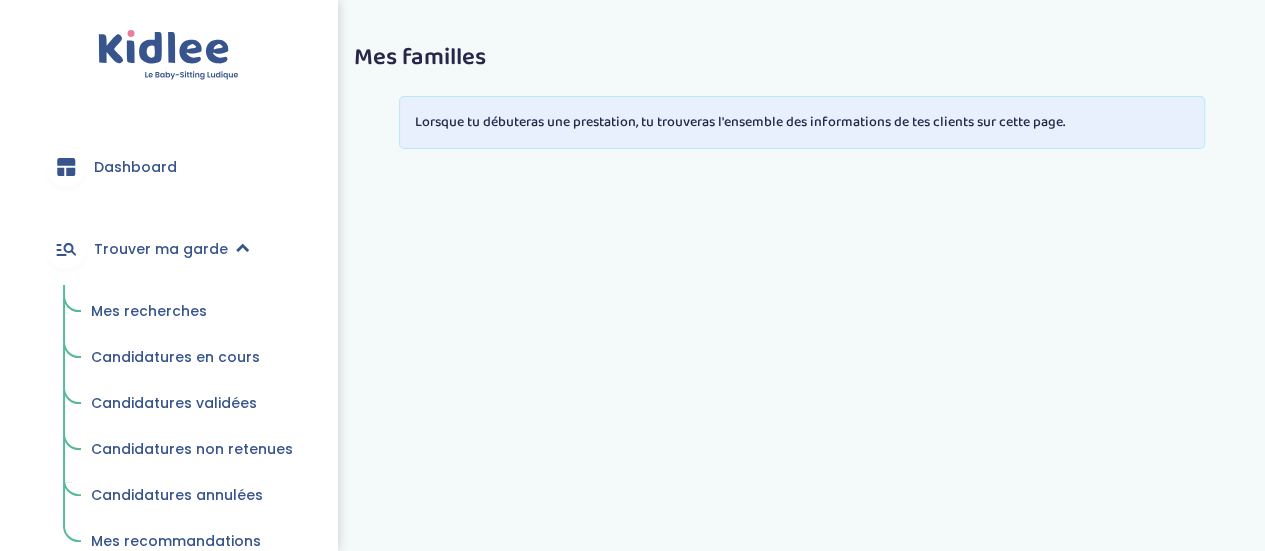 click on "Mes recherches" at bounding box center [149, 311] 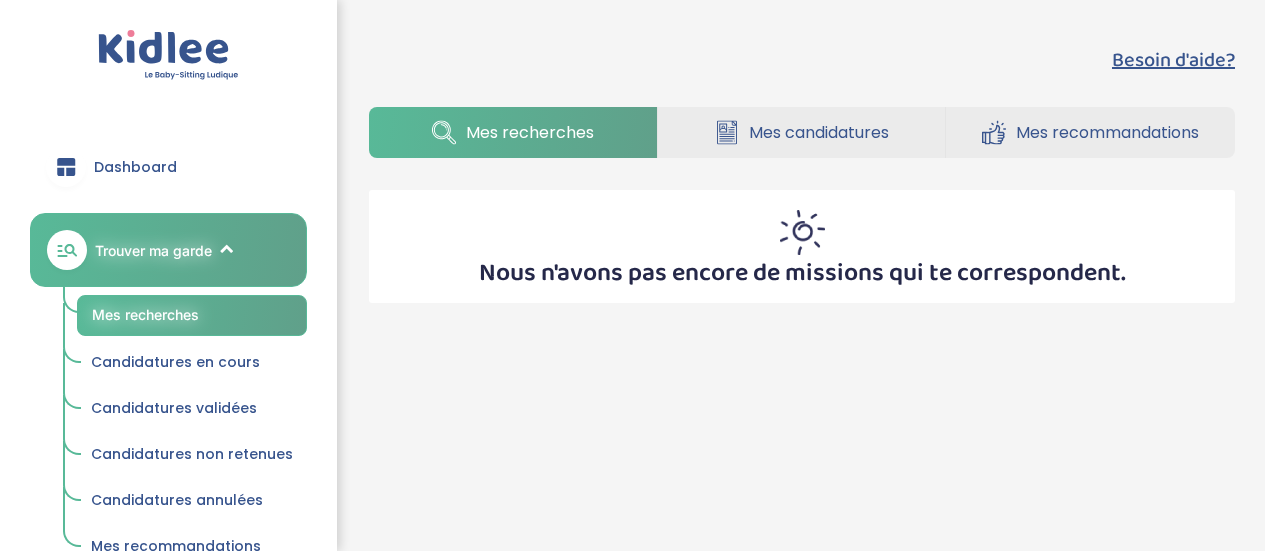 scroll, scrollTop: 0, scrollLeft: 0, axis: both 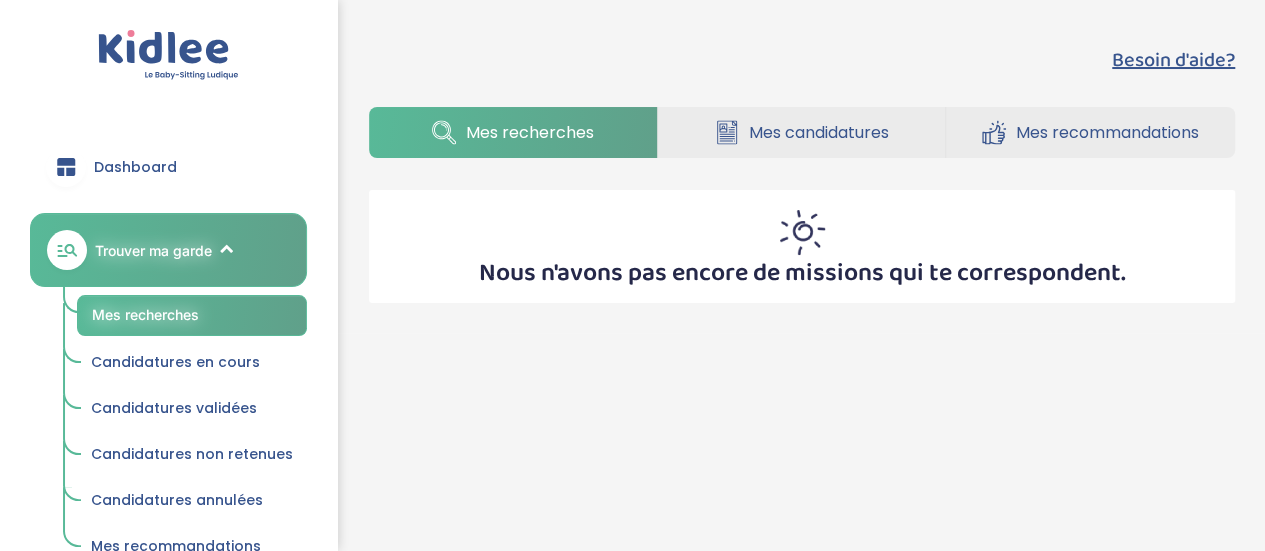 click on "Mes recherches" at bounding box center [530, 132] 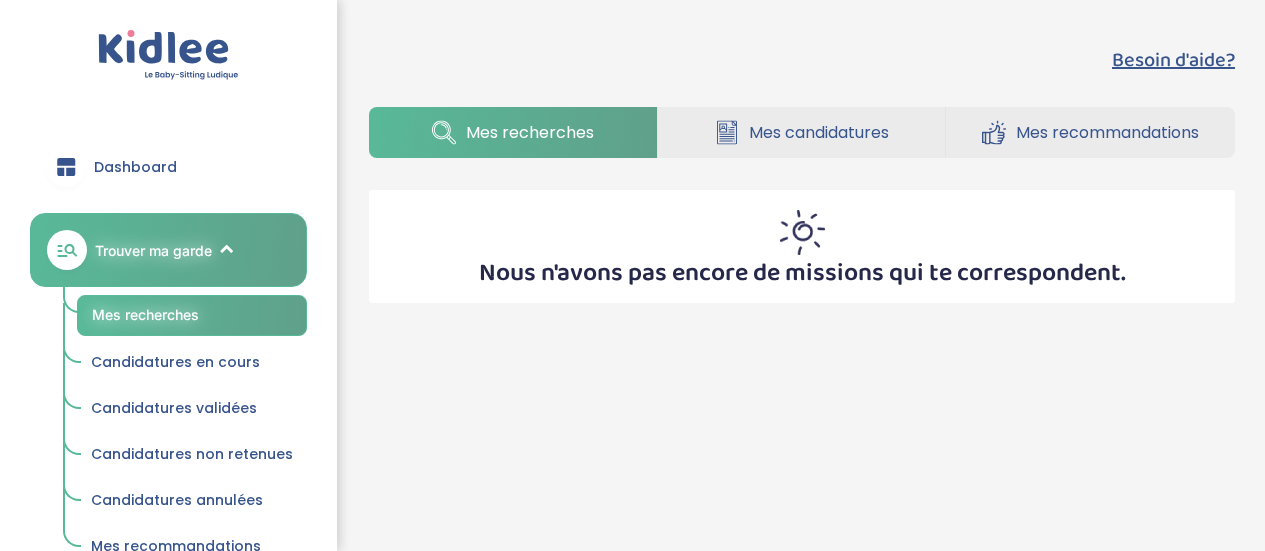 scroll, scrollTop: 0, scrollLeft: 0, axis: both 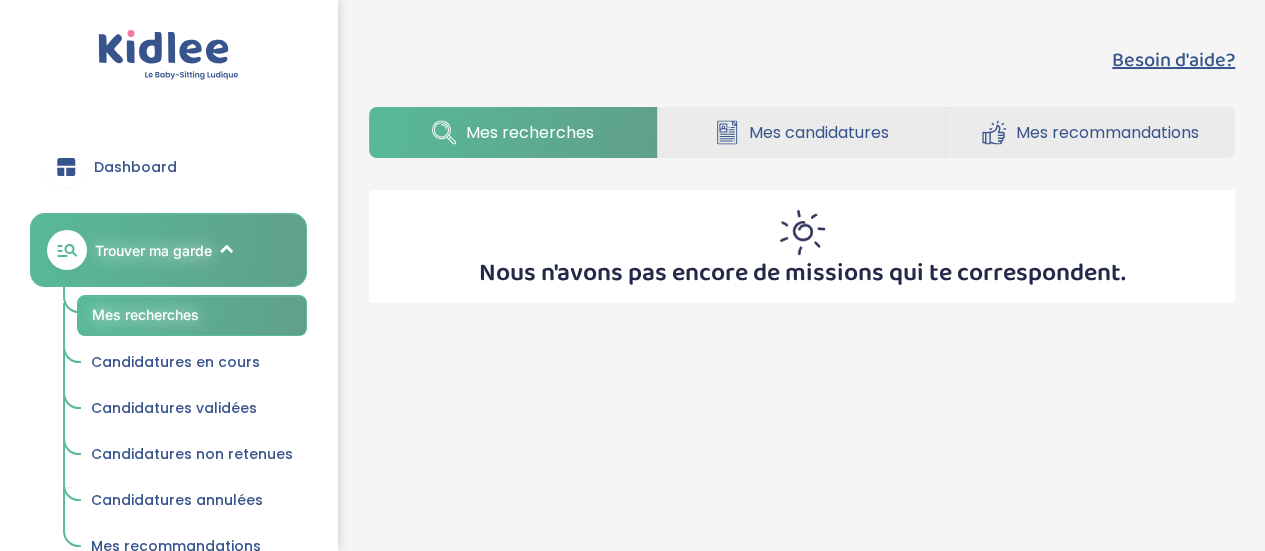 click on "Mes candidatures" at bounding box center (802, 132) 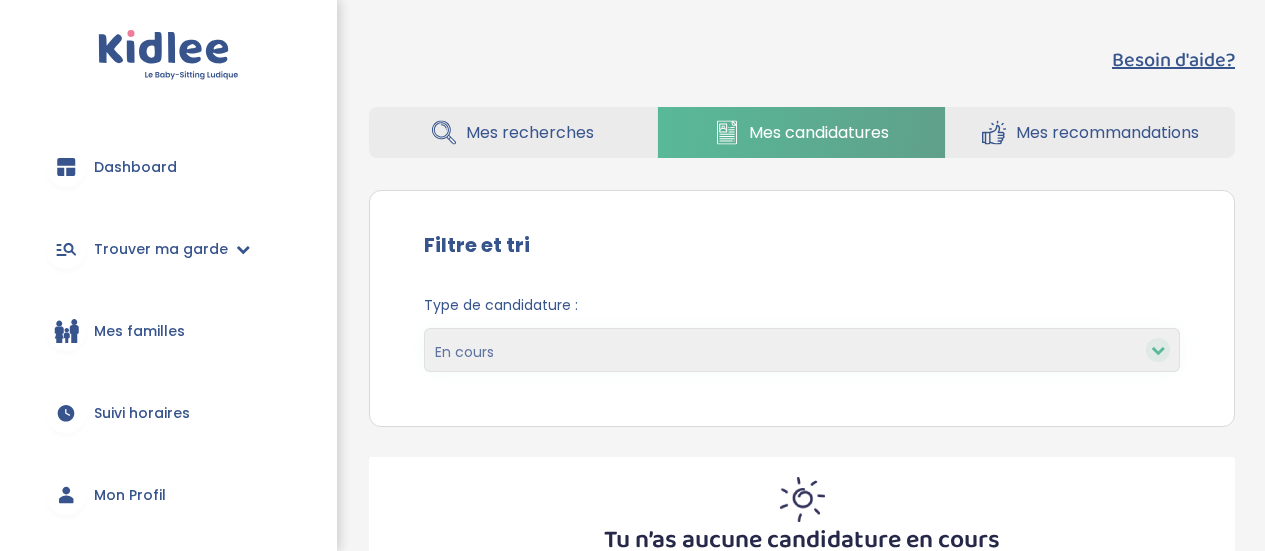 scroll, scrollTop: 0, scrollLeft: 0, axis: both 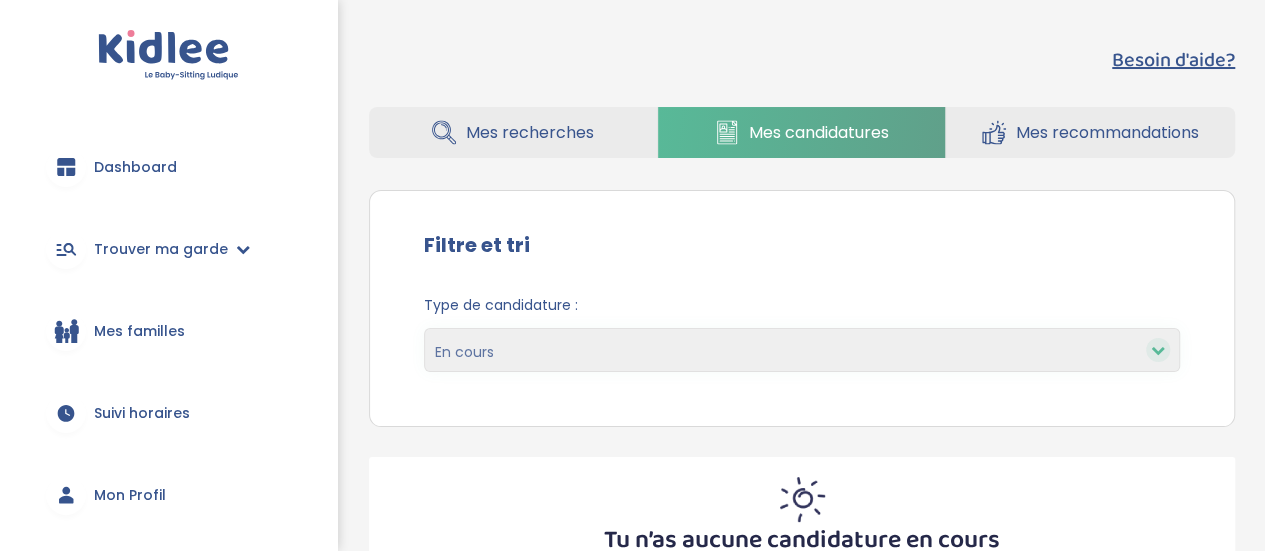 click on "En cours   Validées
Candidatures non retenues
Annulées" at bounding box center (802, 350) 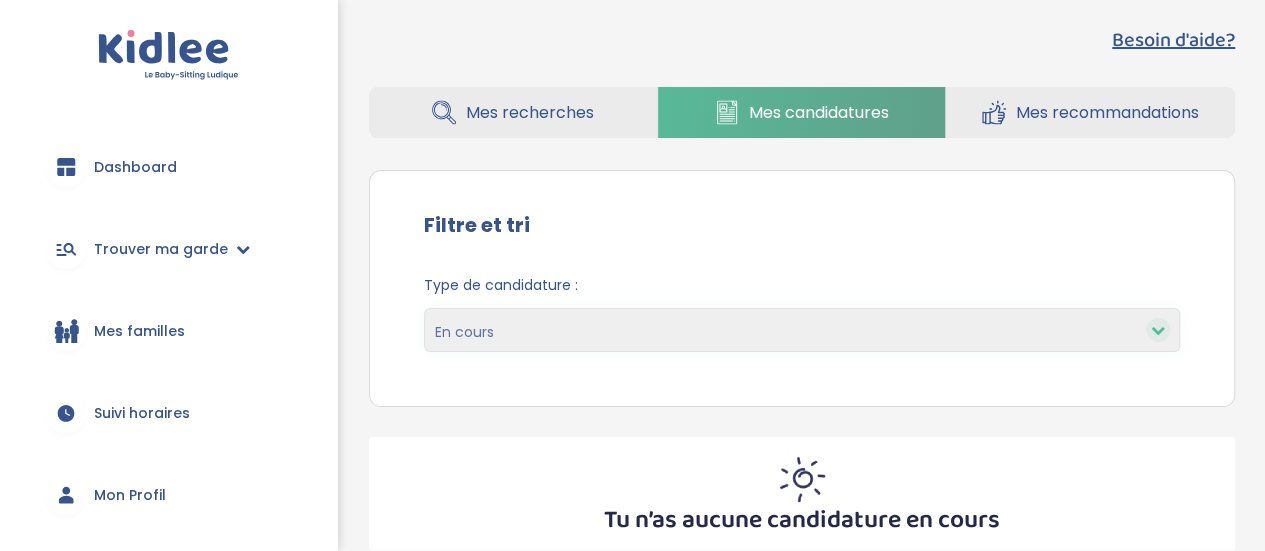 scroll, scrollTop: 24, scrollLeft: 0, axis: vertical 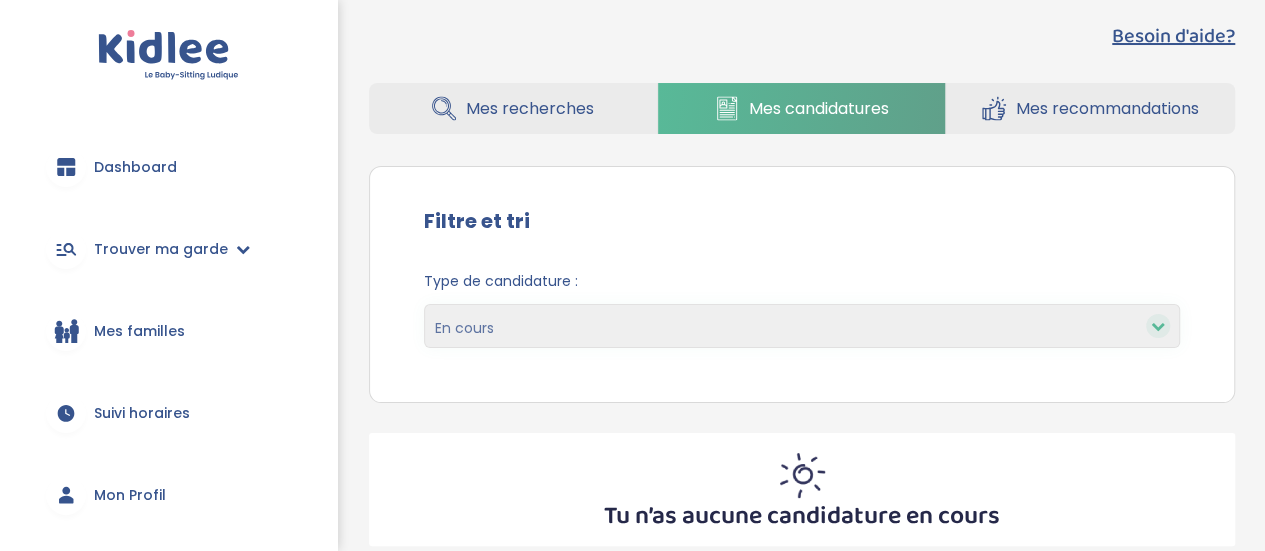 click on "En cours   Validées
Candidatures non retenues
Annulées" at bounding box center (802, 326) 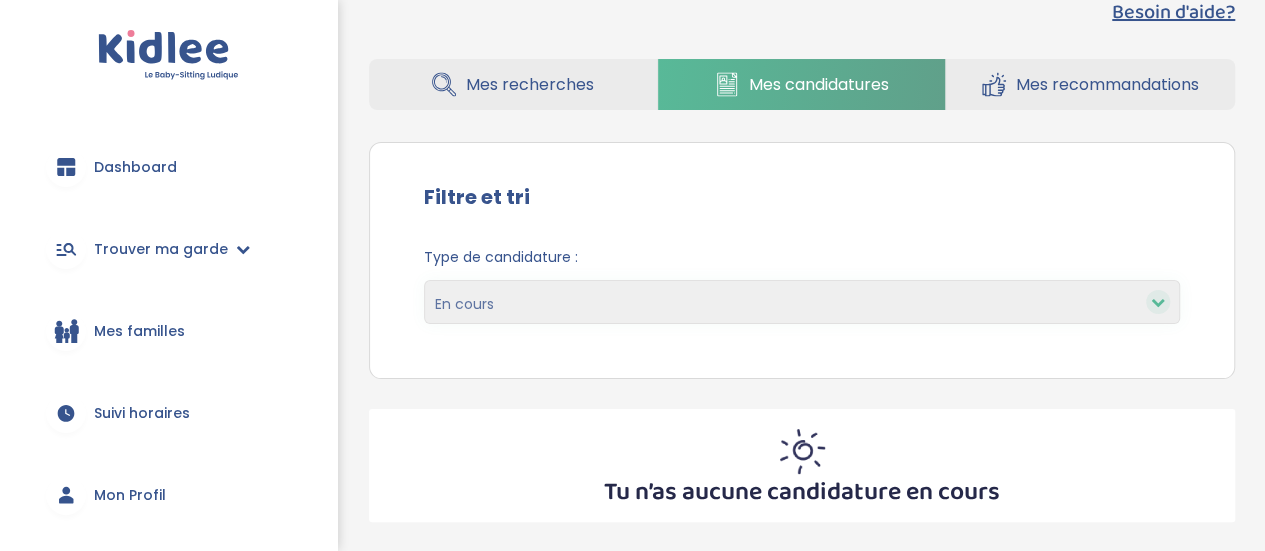 scroll, scrollTop: 56, scrollLeft: 0, axis: vertical 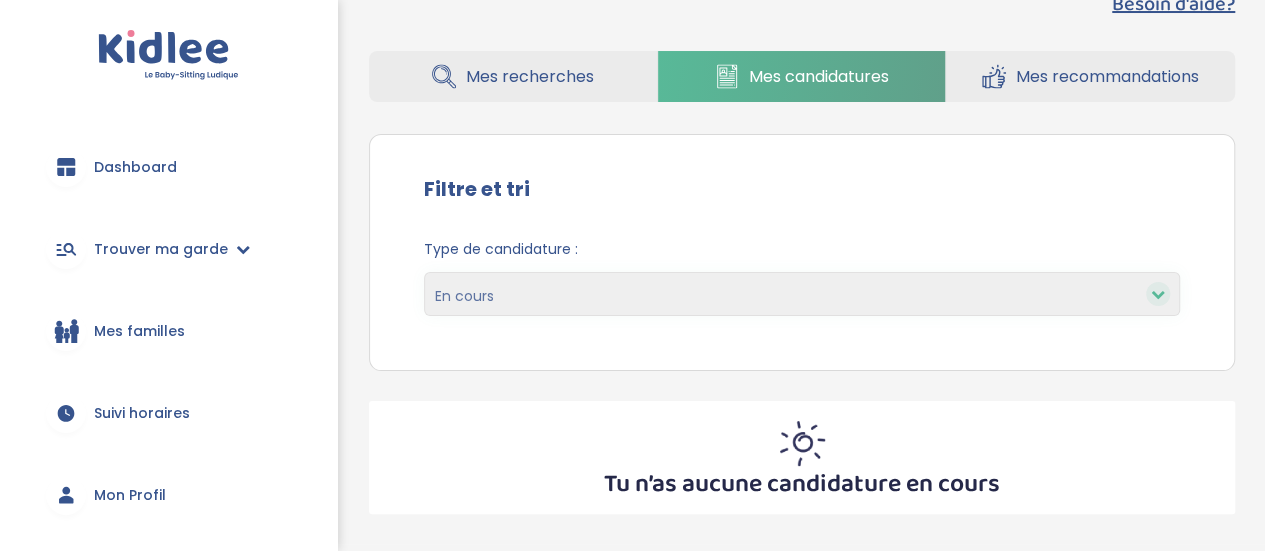 click on "Type de candidature :   En cours   Validées
Candidatures non retenues
Annulées" at bounding box center [802, 285] 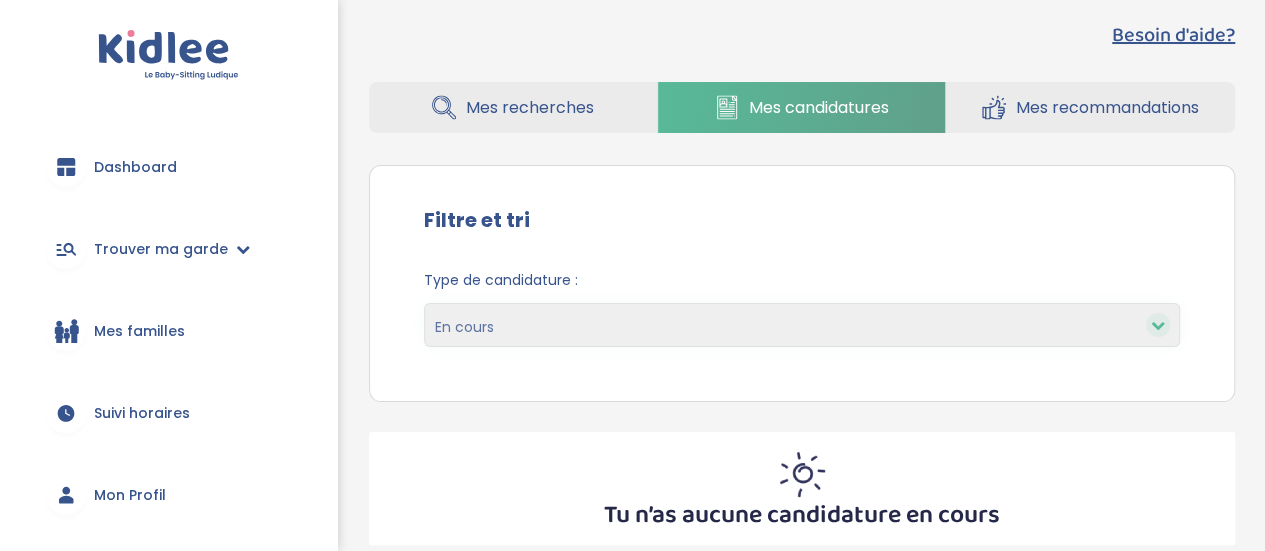 scroll, scrollTop: 0, scrollLeft: 0, axis: both 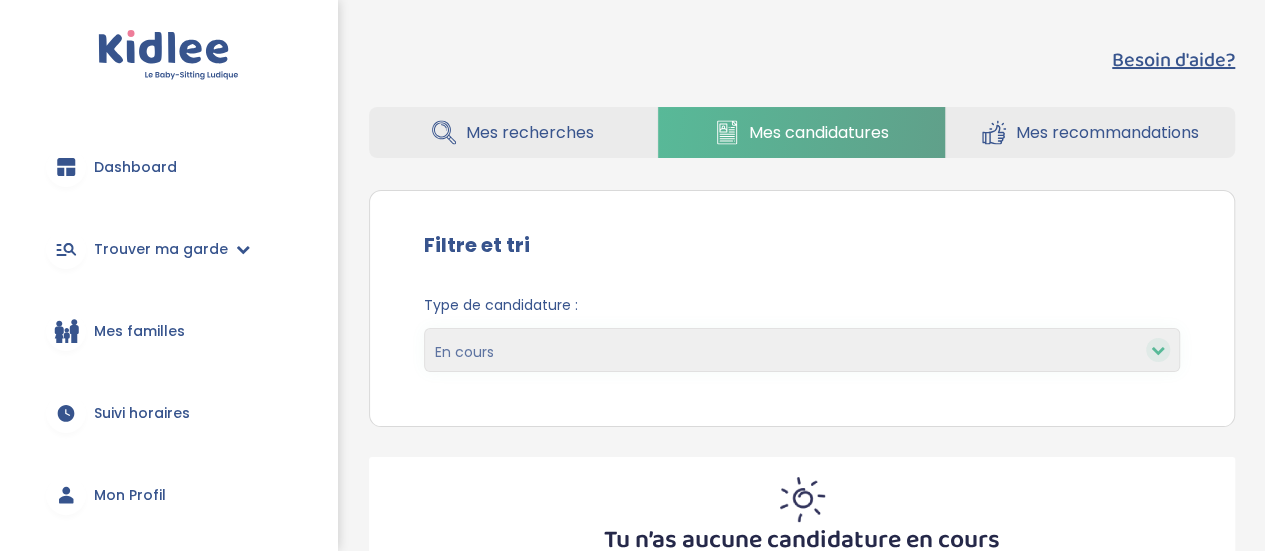 click on "Dashboard" at bounding box center (135, 167) 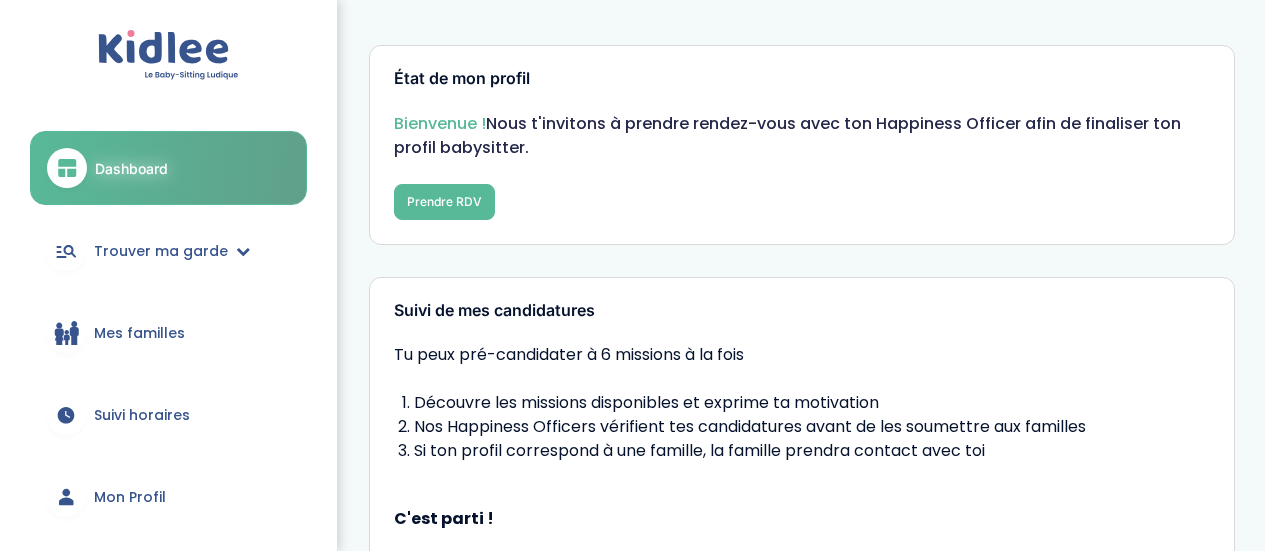 scroll, scrollTop: 0, scrollLeft: 0, axis: both 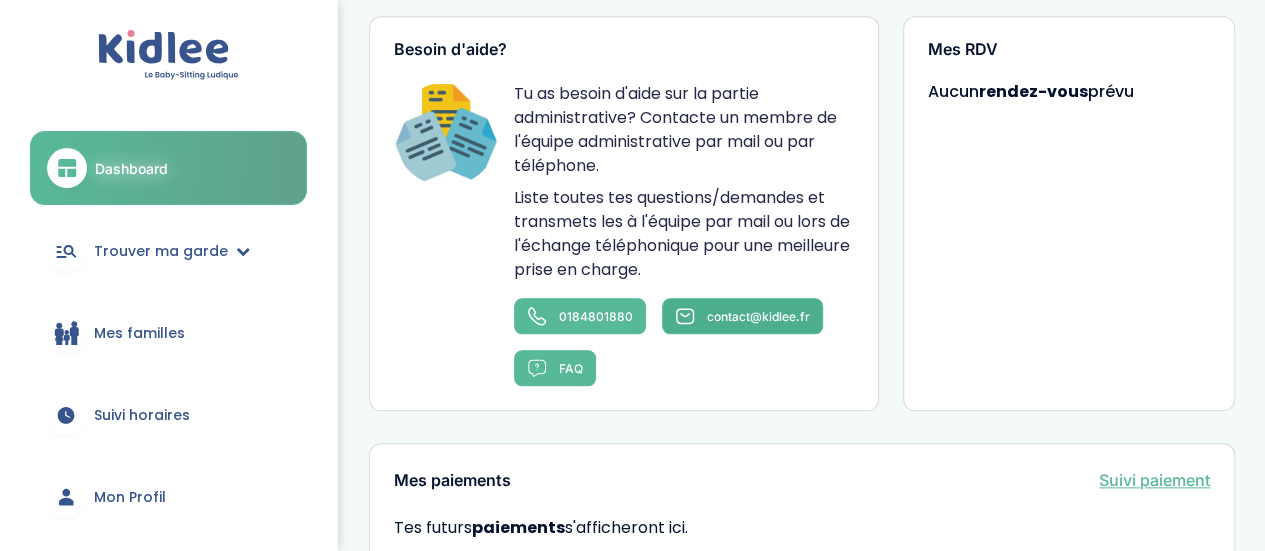 click on "contact@kidlee.fr" at bounding box center [758, 316] 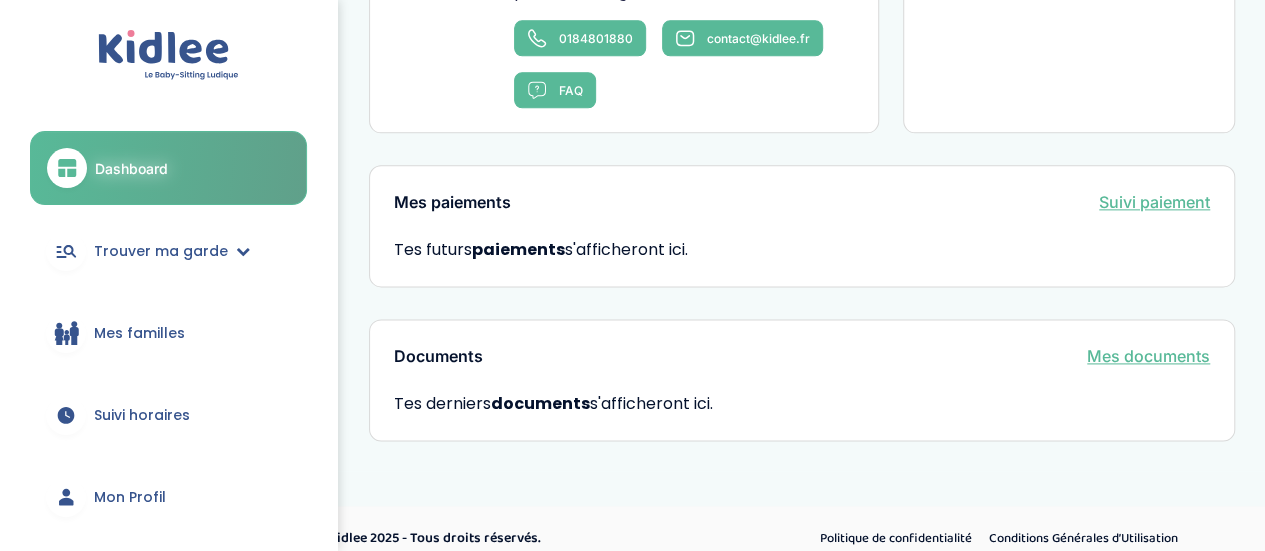 scroll, scrollTop: 1210, scrollLeft: 0, axis: vertical 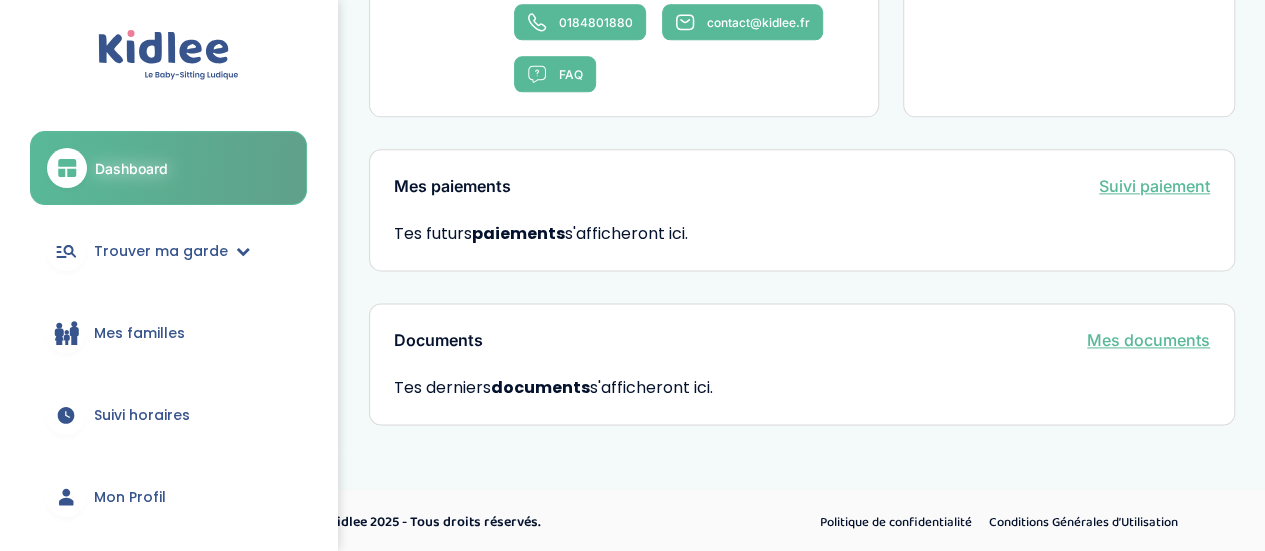click on "Mes documents" at bounding box center [1148, 340] 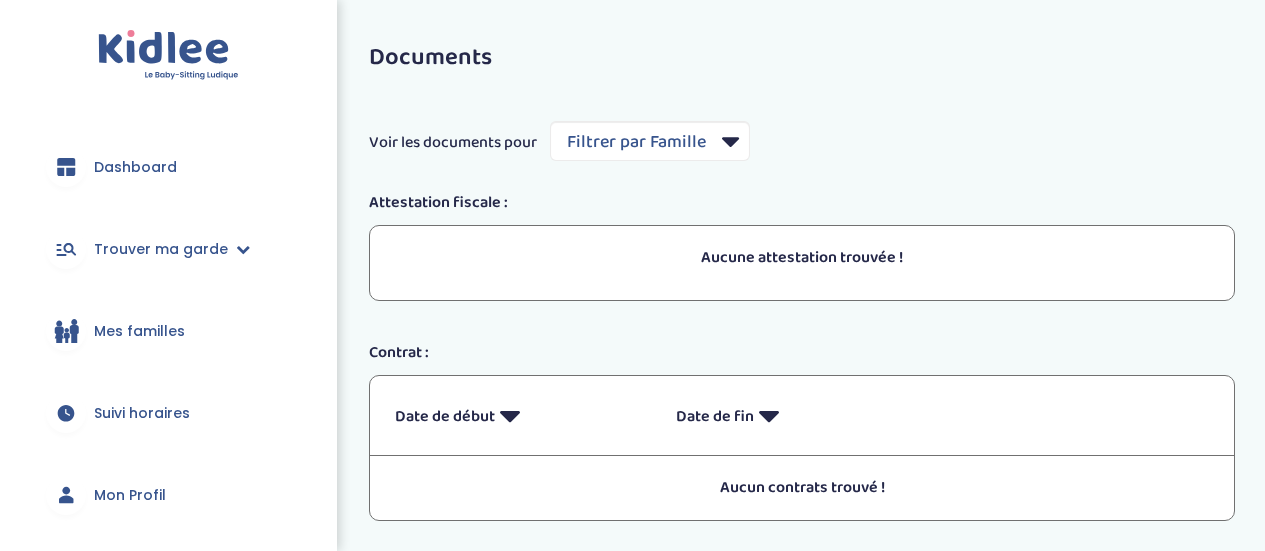 scroll, scrollTop: 0, scrollLeft: 0, axis: both 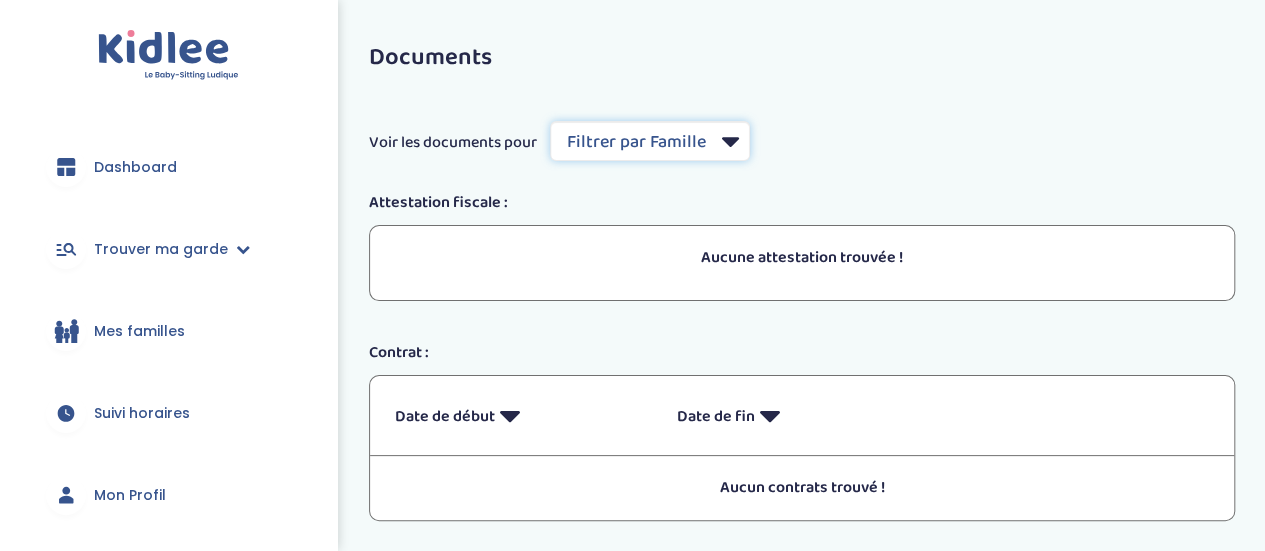 click on "Filtrer par Famille" at bounding box center [650, 141] 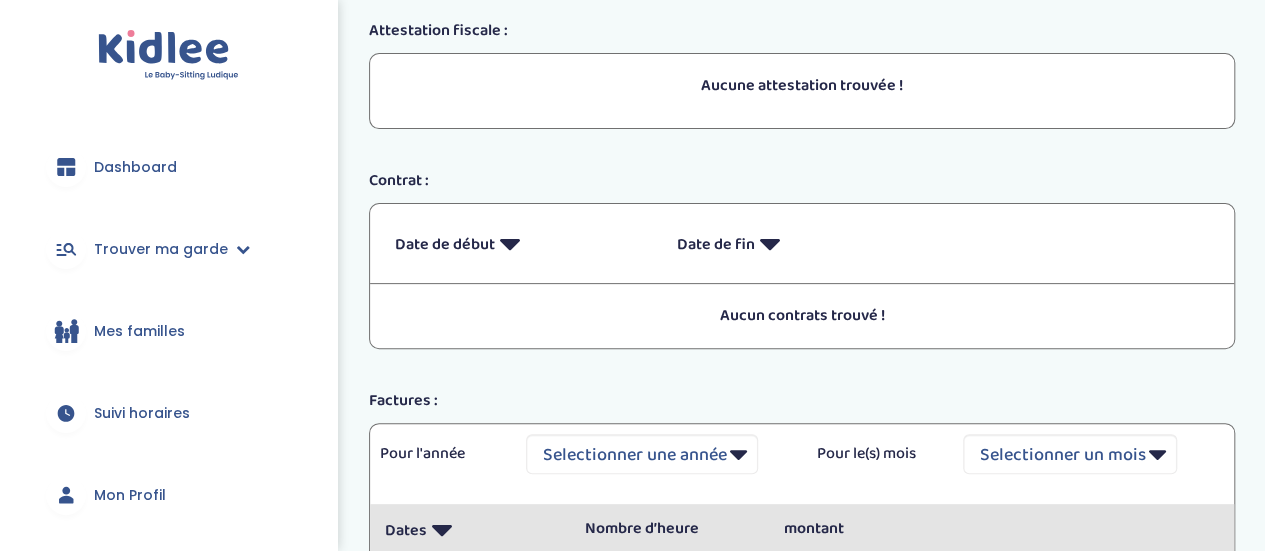scroll, scrollTop: 171, scrollLeft: 0, axis: vertical 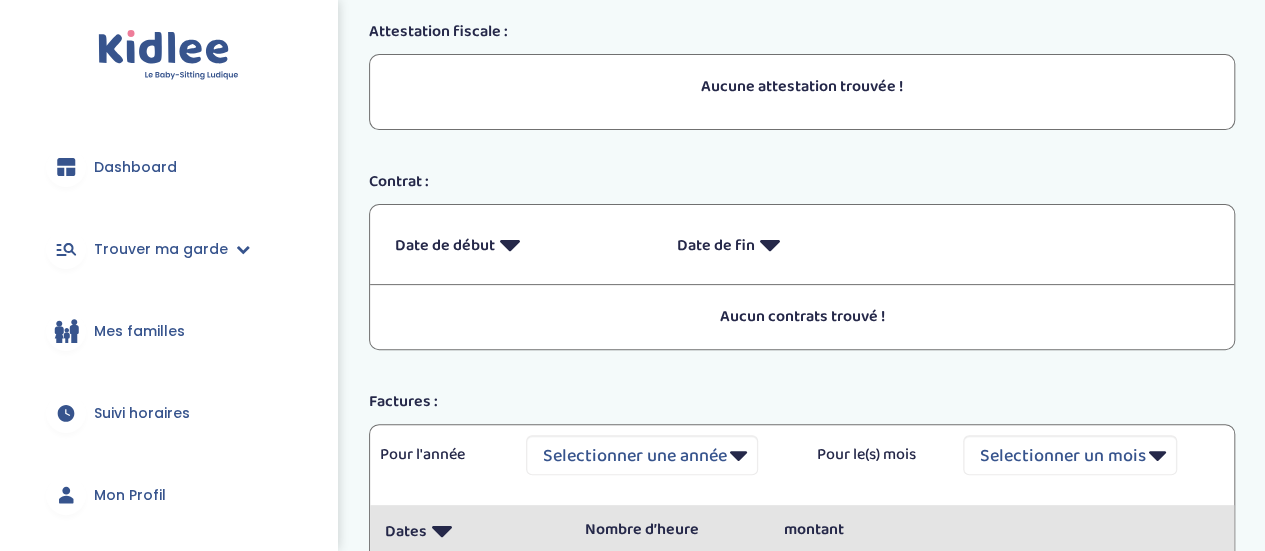 click on "Aucun contrats trouvé !" at bounding box center (802, 317) 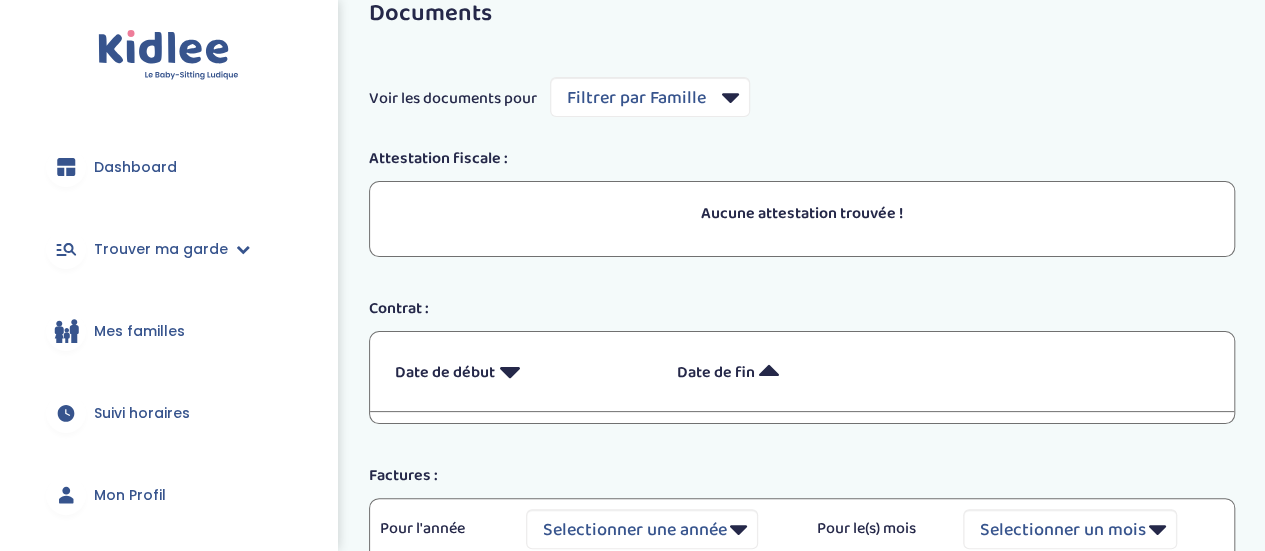 scroll, scrollTop: 0, scrollLeft: 0, axis: both 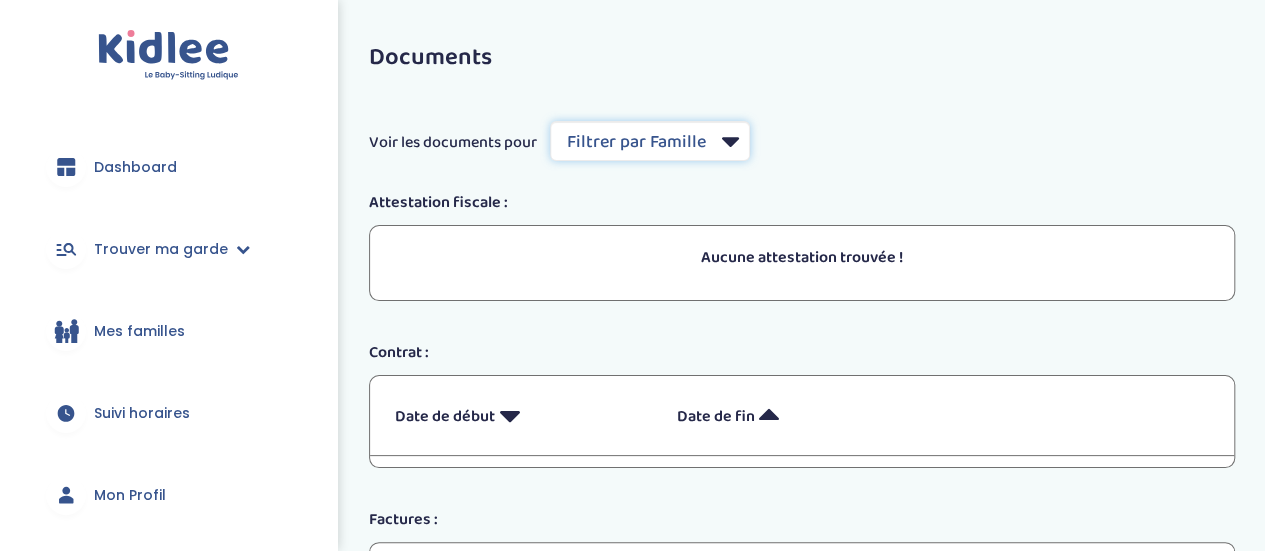 click on "Filtrer par Famille" at bounding box center [650, 141] 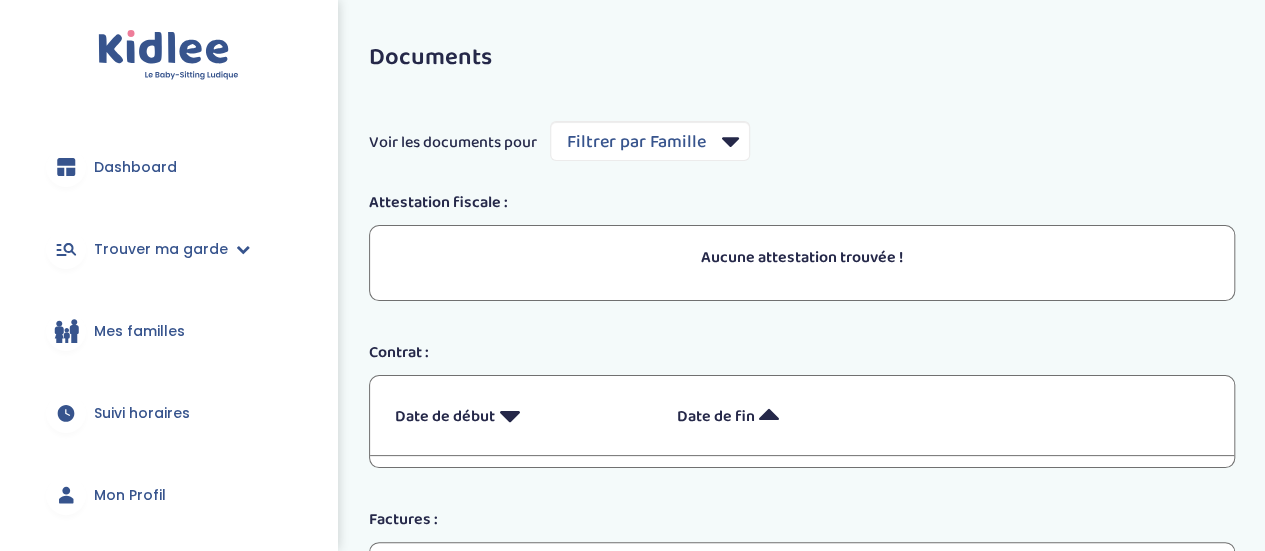 click on "Dashboard" at bounding box center (168, 167) 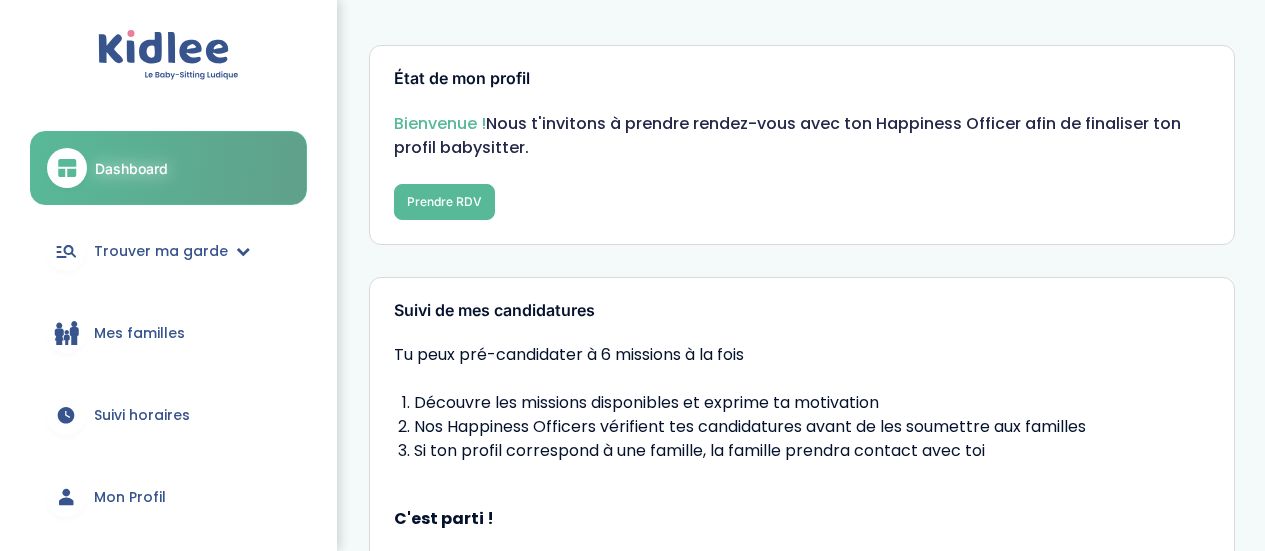 scroll, scrollTop: 0, scrollLeft: 0, axis: both 